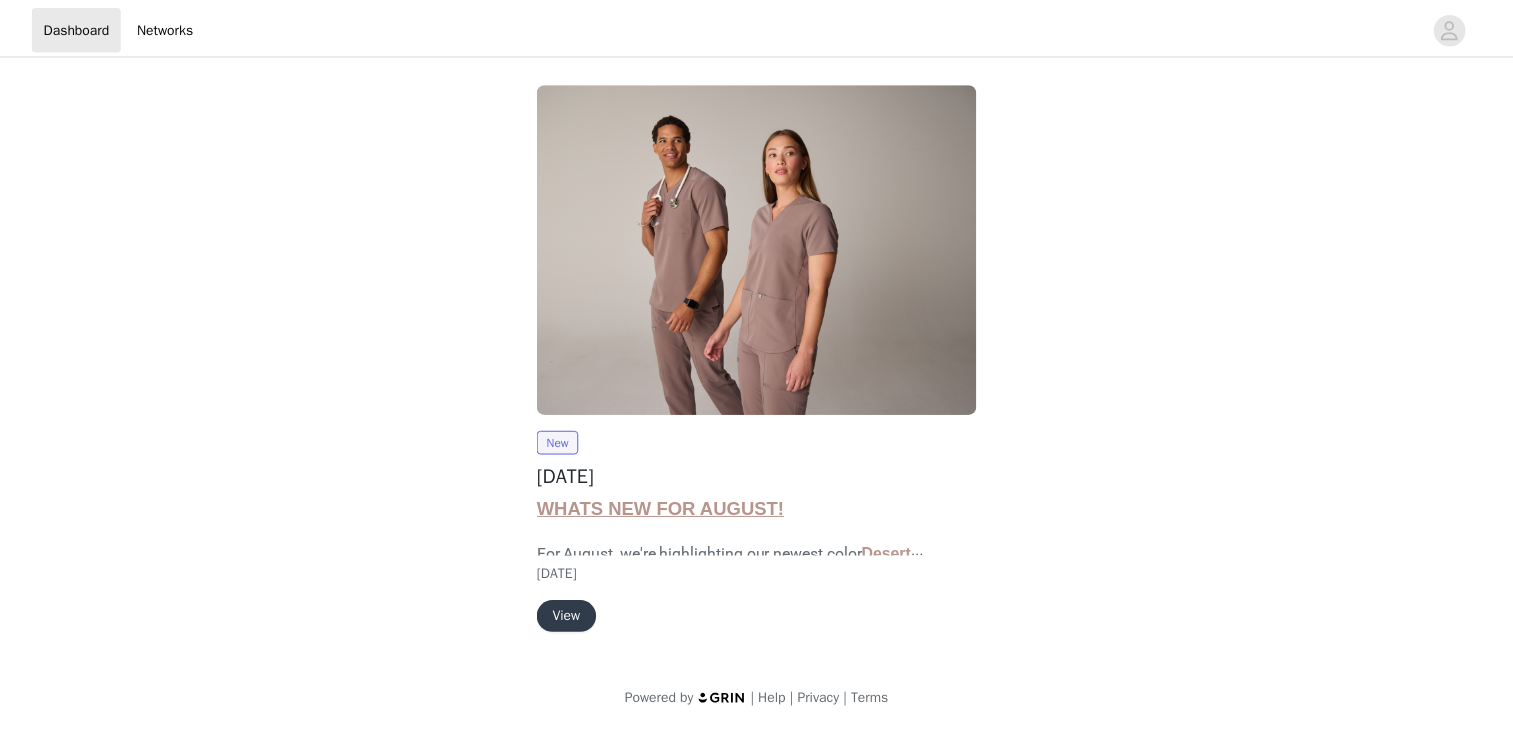 scroll, scrollTop: 0, scrollLeft: 0, axis: both 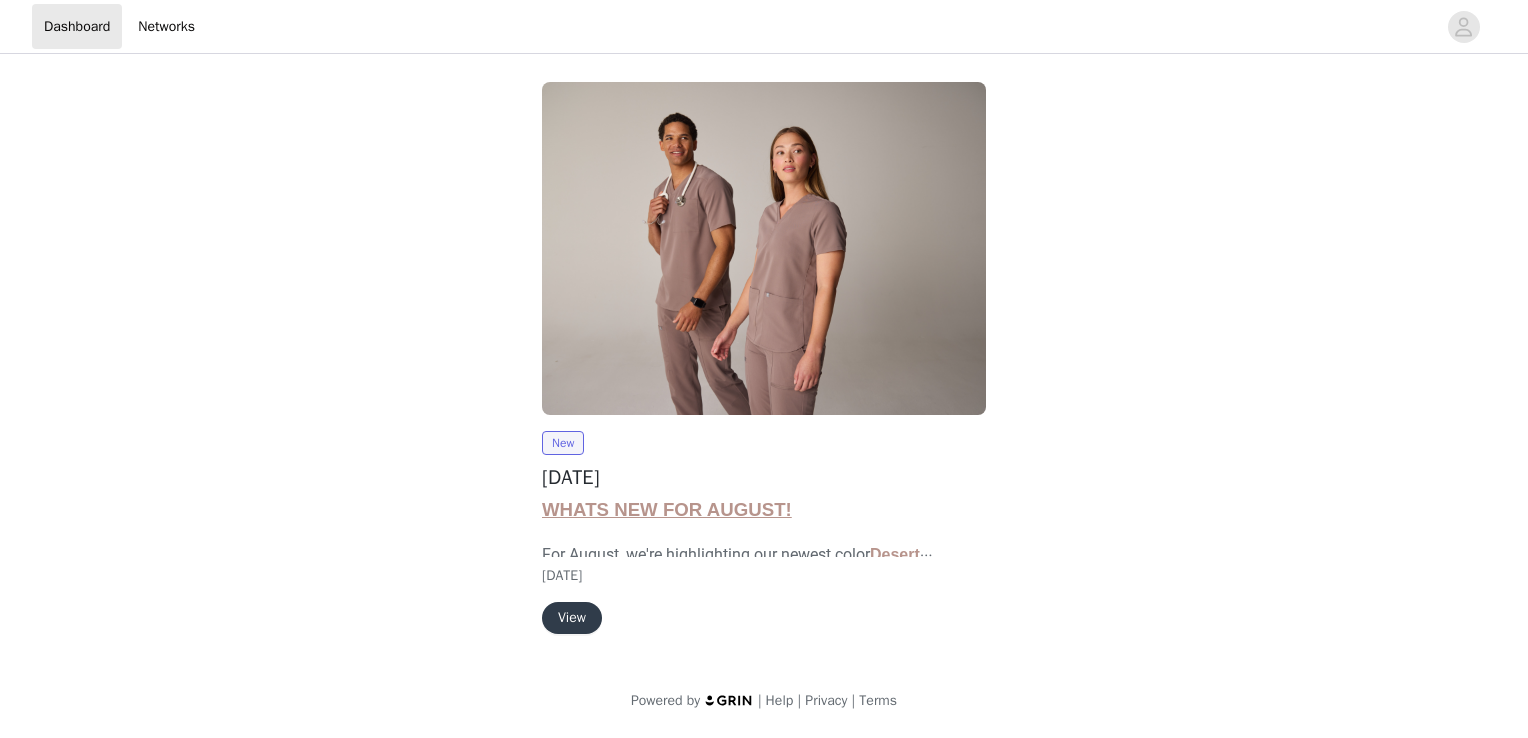 click on "View" at bounding box center [572, 618] 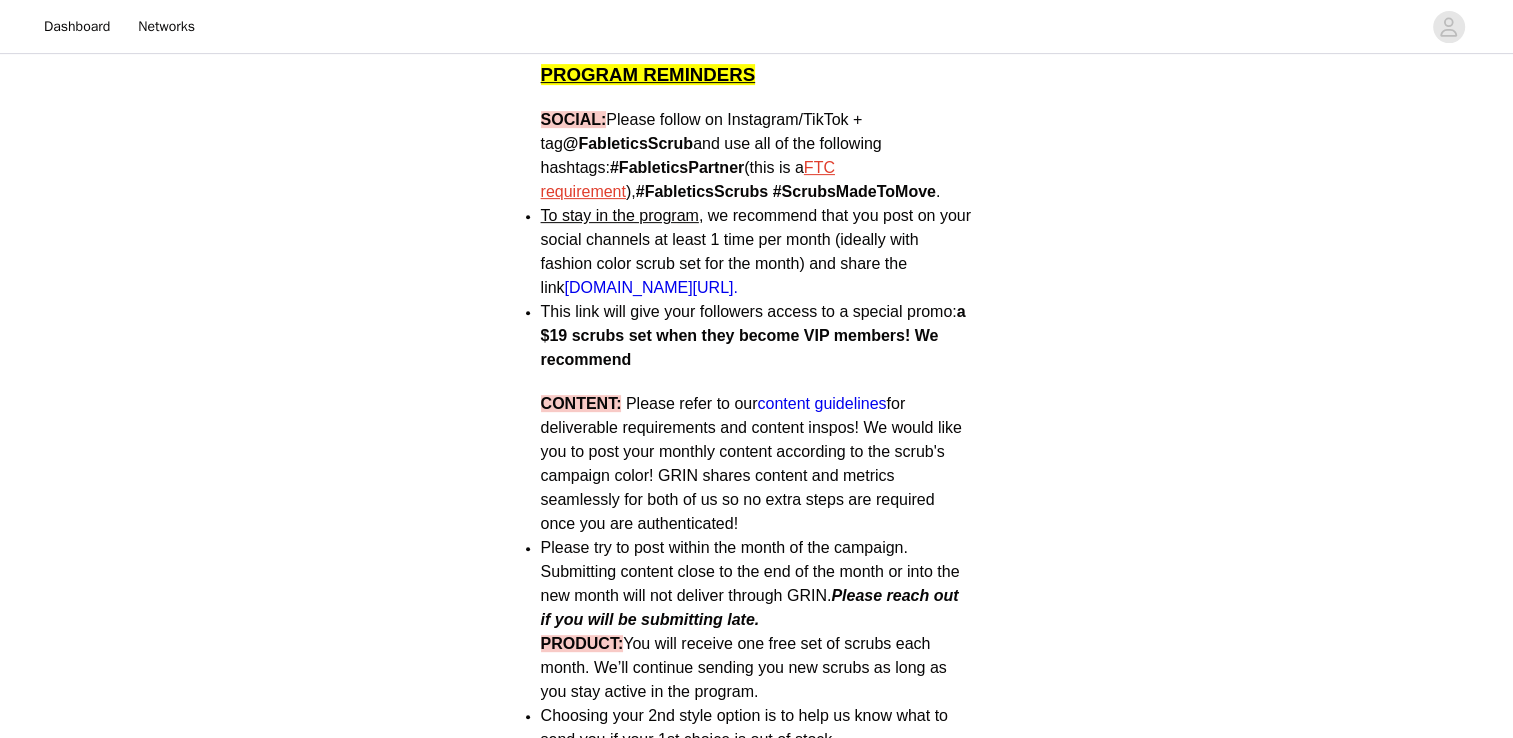 scroll, scrollTop: 753, scrollLeft: 0, axis: vertical 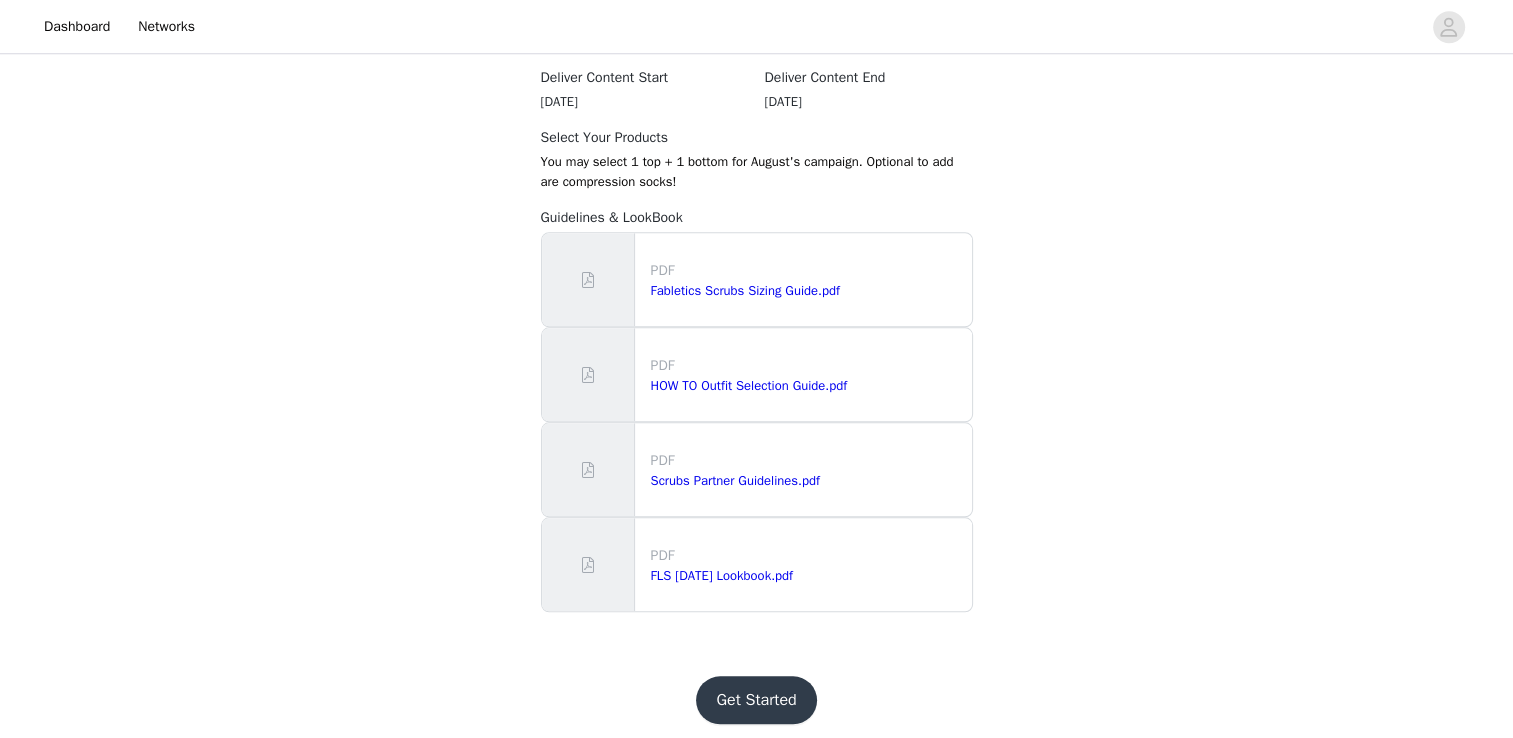 click on "Get Started" at bounding box center (756, 700) 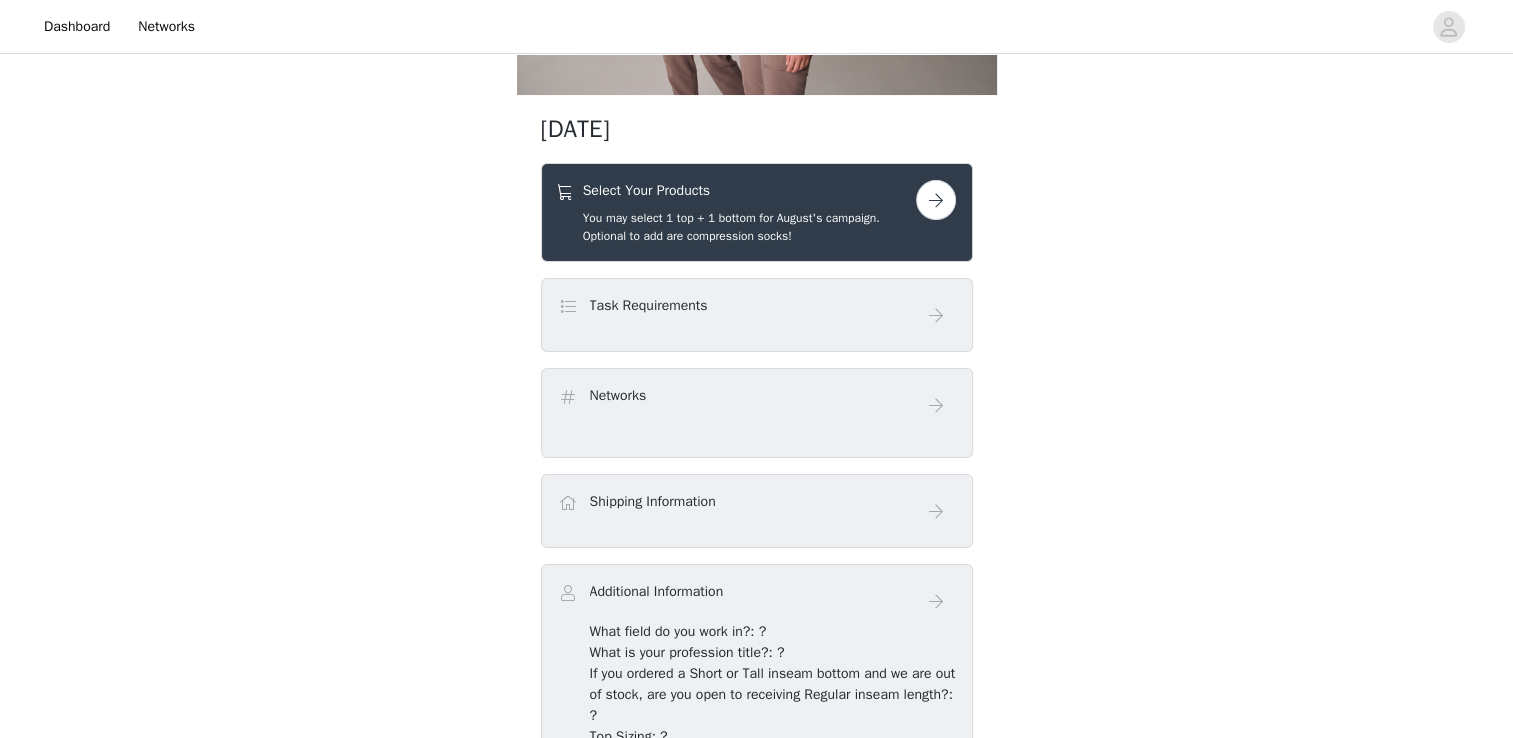 scroll, scrollTop: 303, scrollLeft: 0, axis: vertical 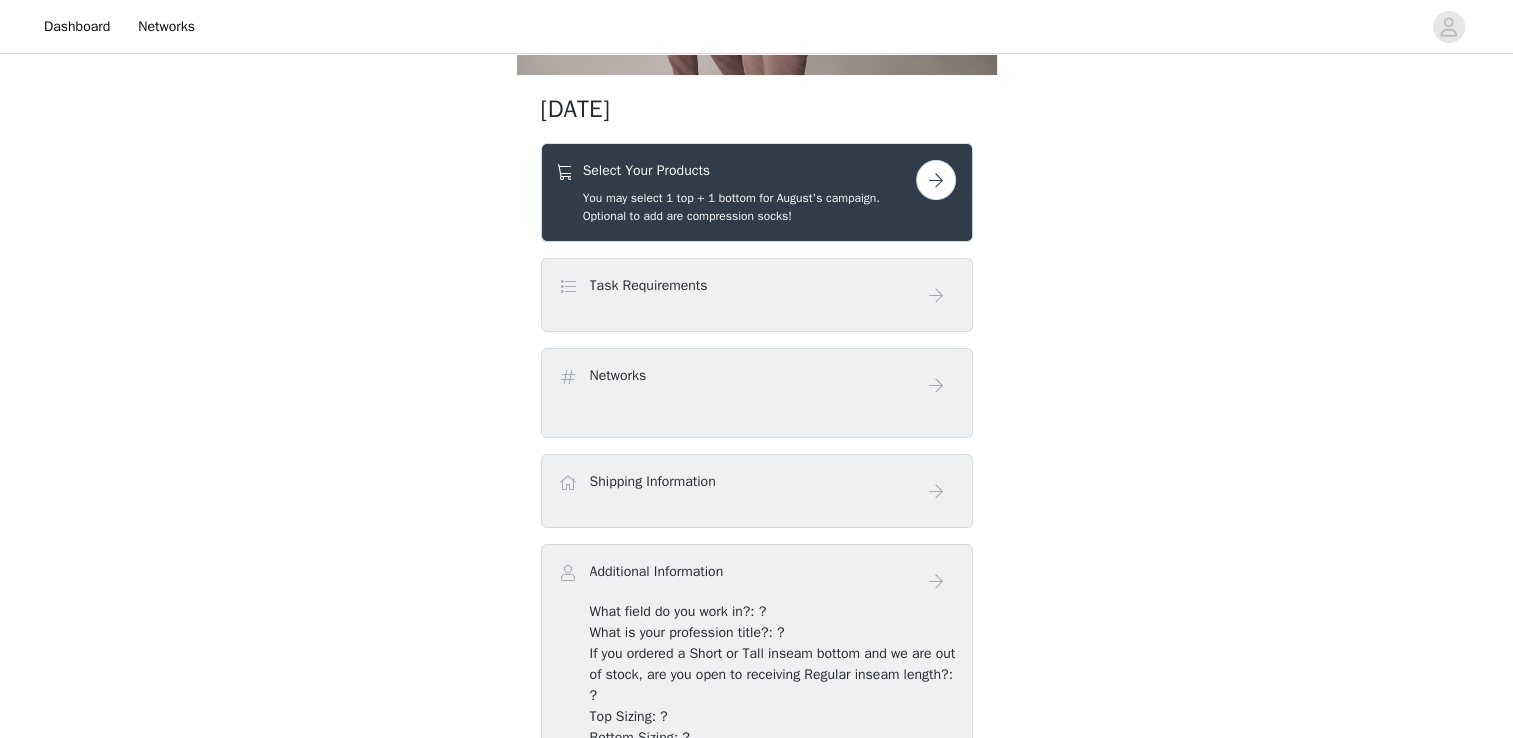 click at bounding box center (936, 180) 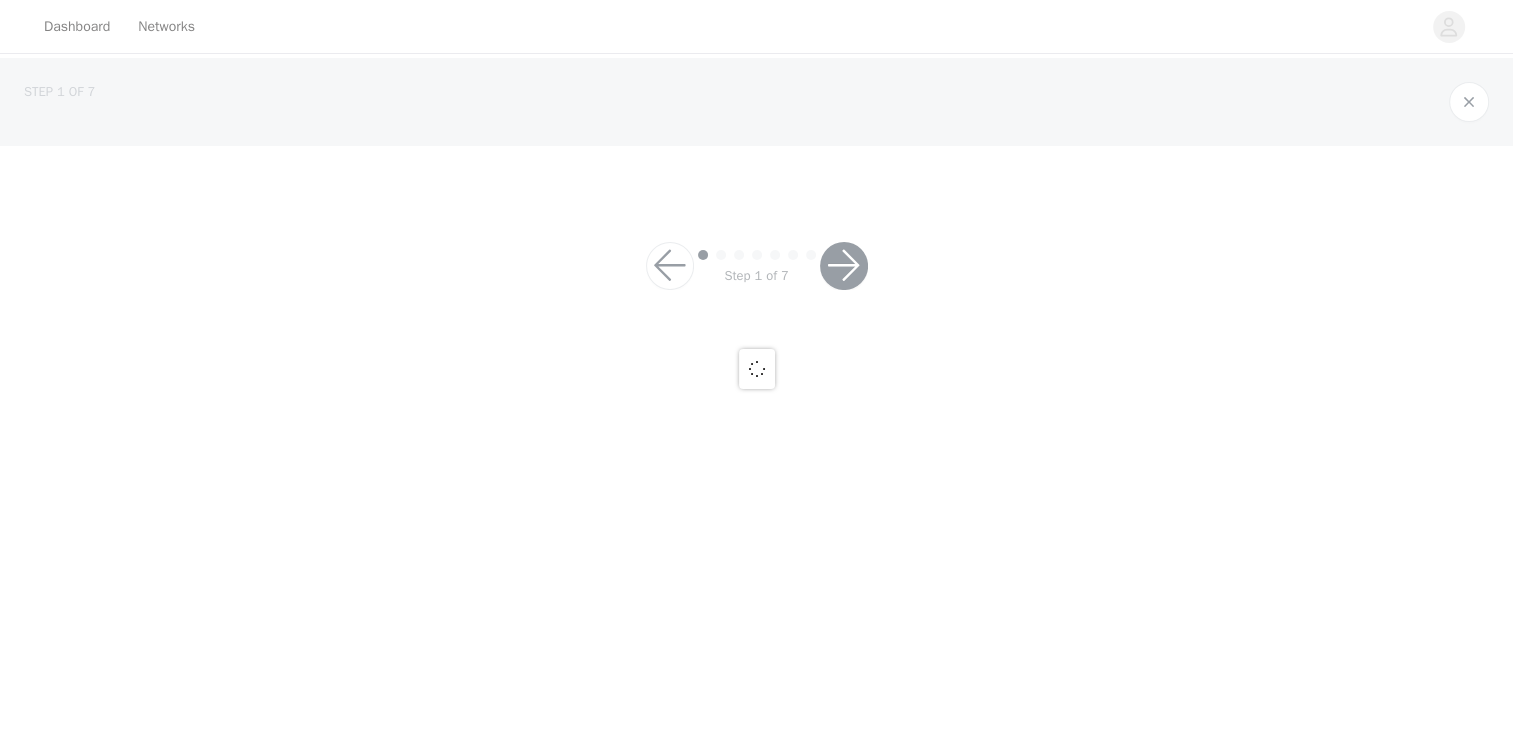 scroll, scrollTop: 0, scrollLeft: 0, axis: both 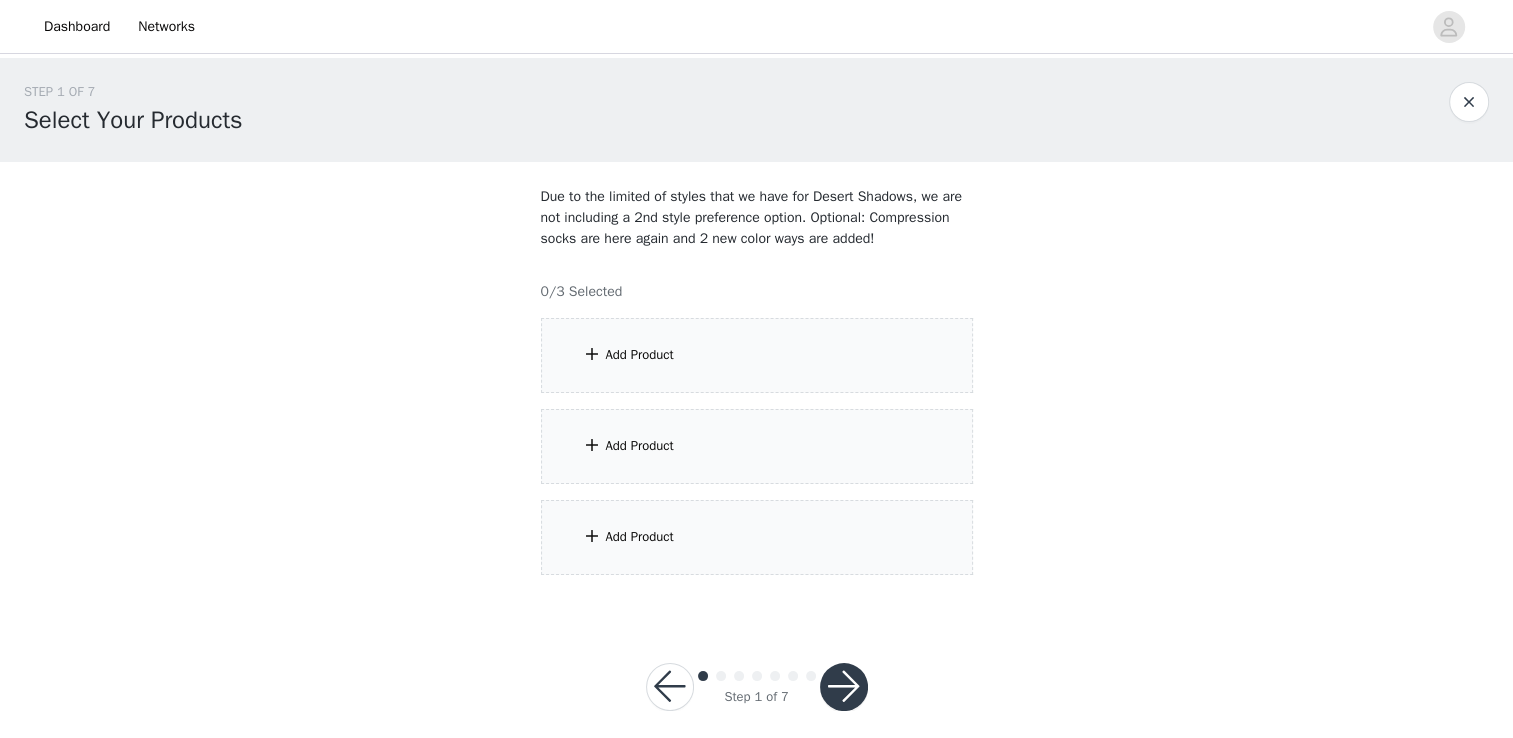 click on "Add Product" at bounding box center (757, 355) 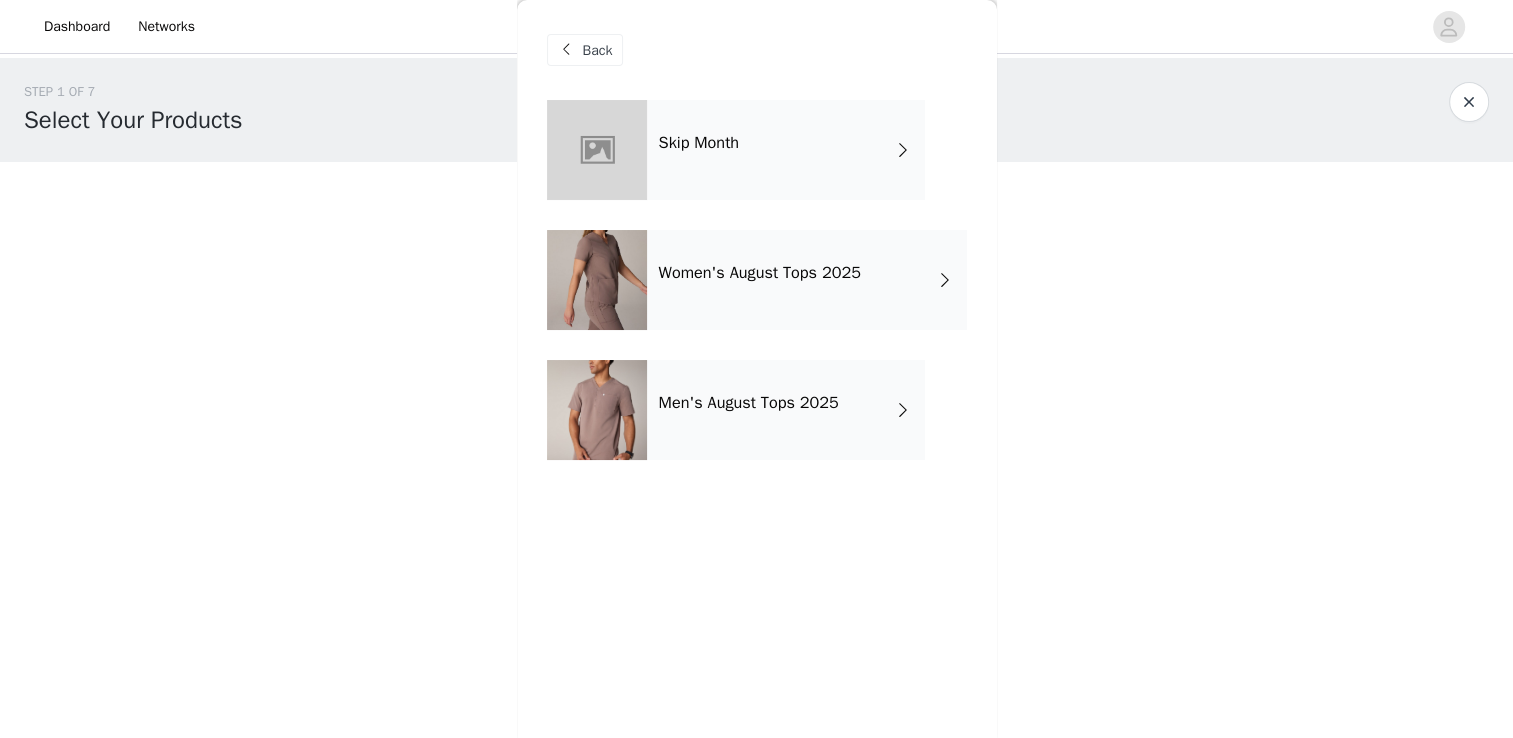 click on "Women's August Tops 2025" at bounding box center (760, 273) 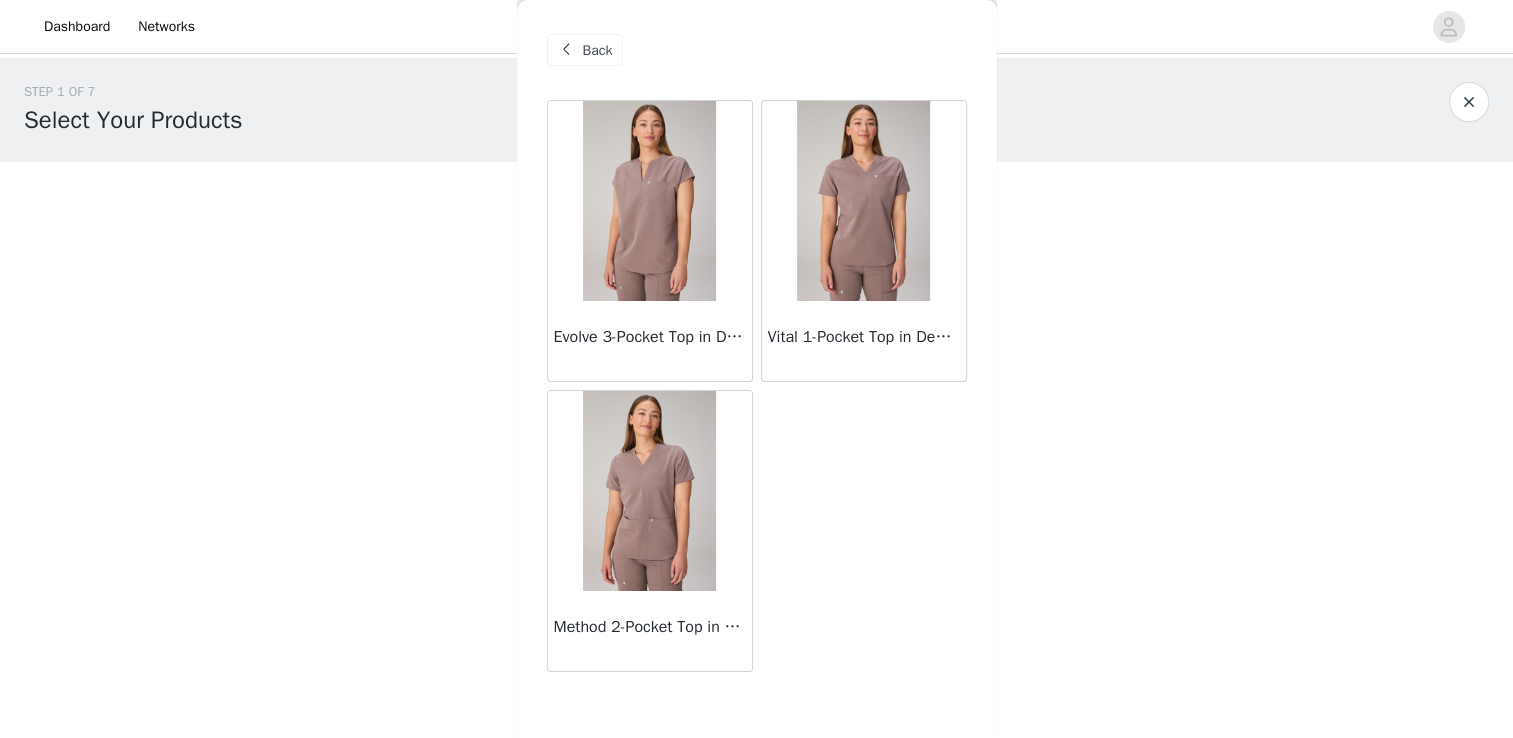 click at bounding box center [649, 491] 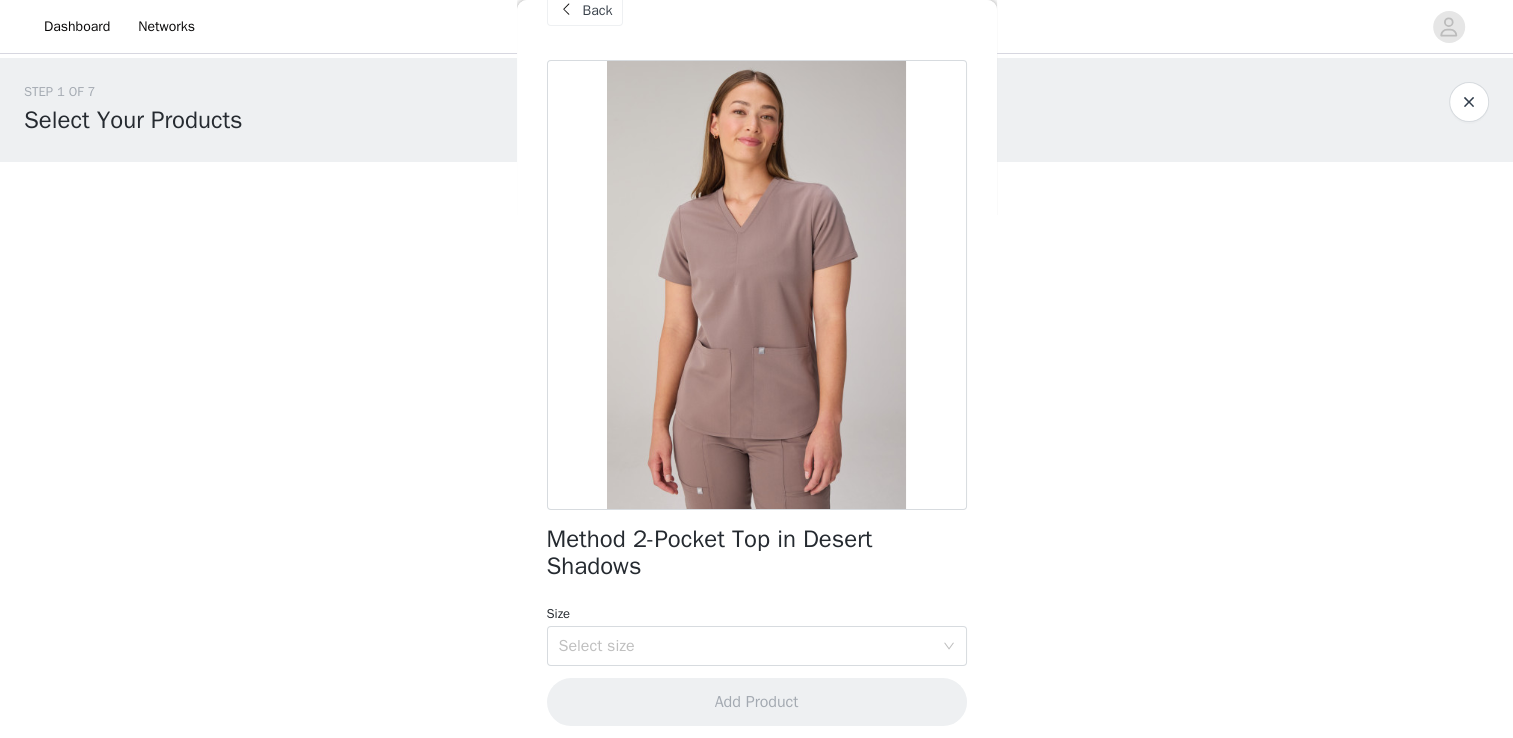 scroll, scrollTop: 51, scrollLeft: 0, axis: vertical 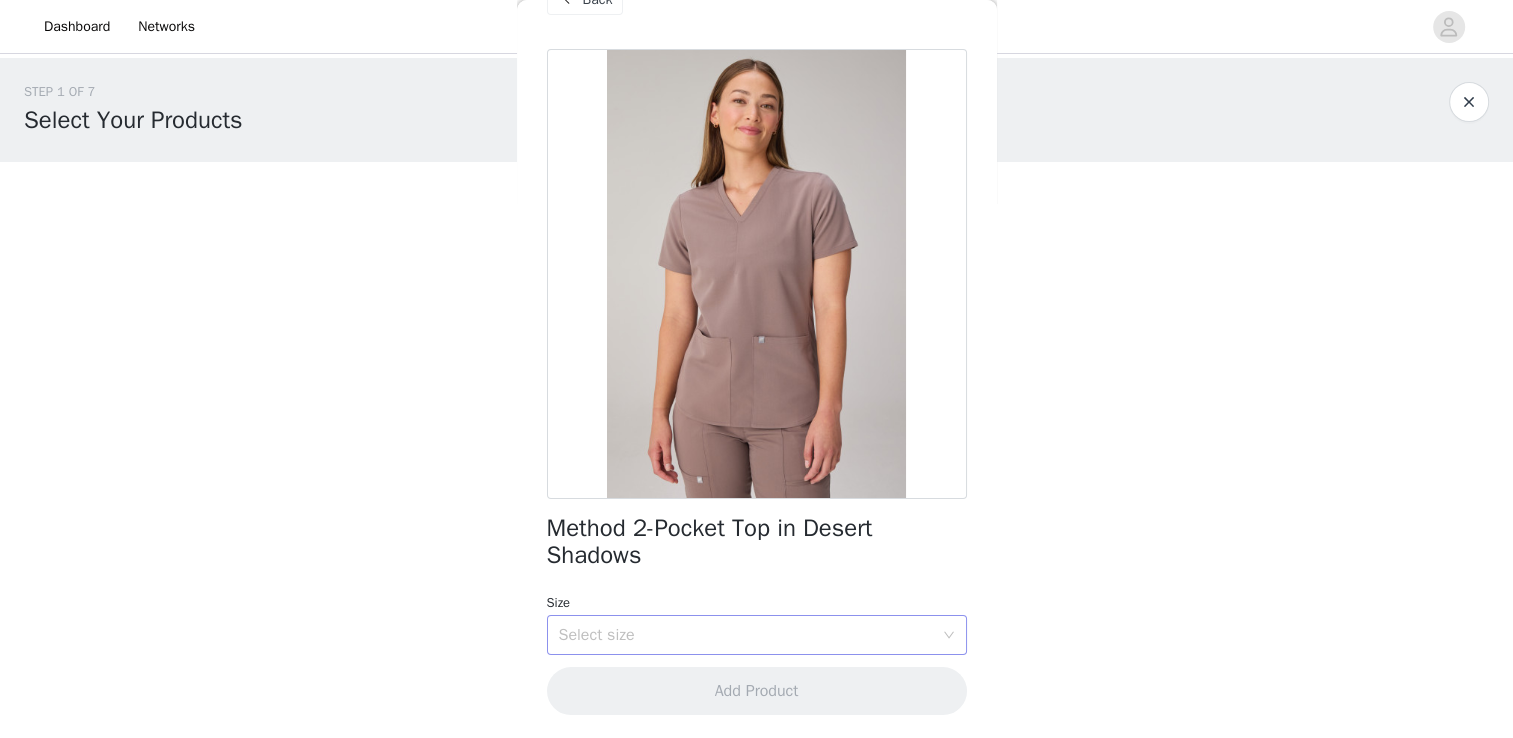 click on "Select size" at bounding box center [746, 635] 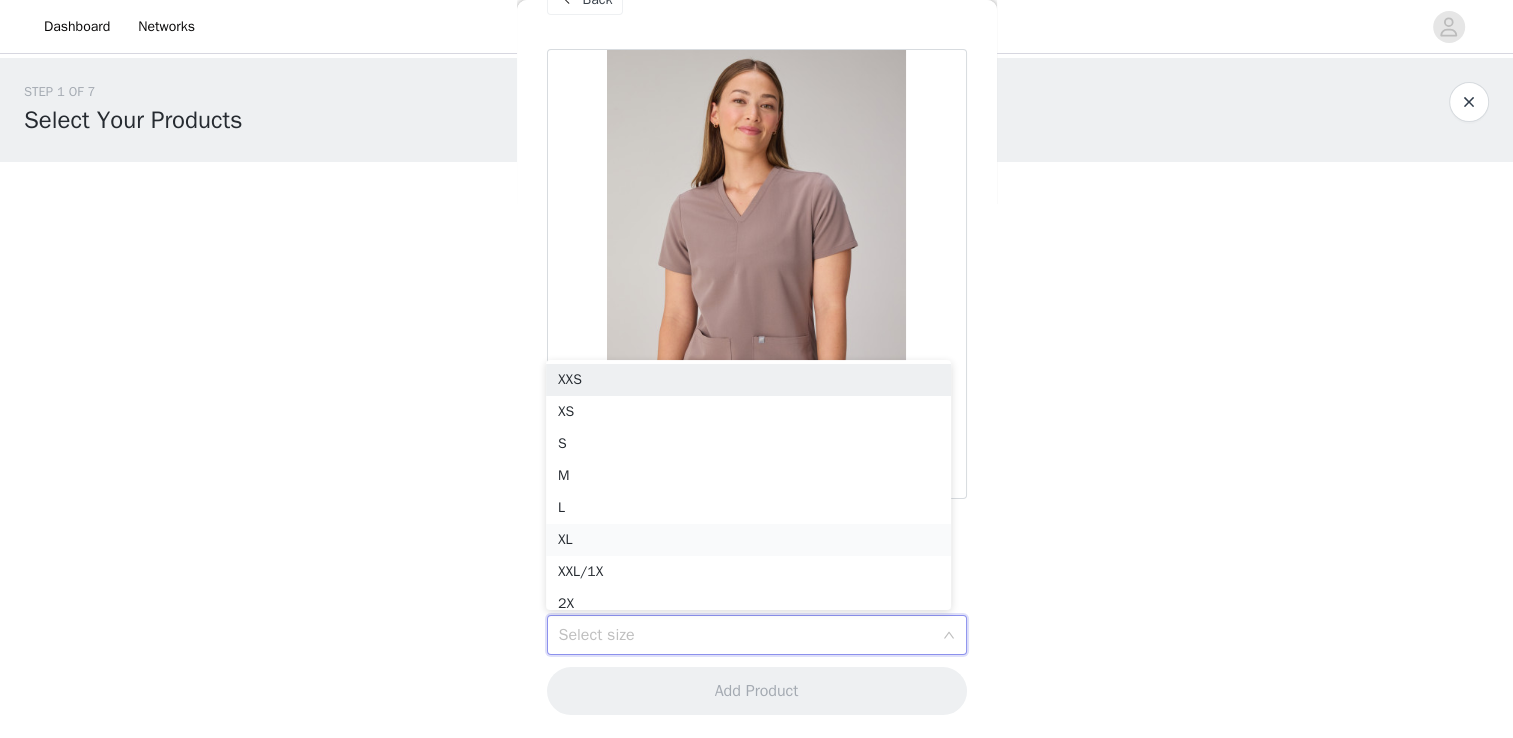 scroll, scrollTop: 10, scrollLeft: 0, axis: vertical 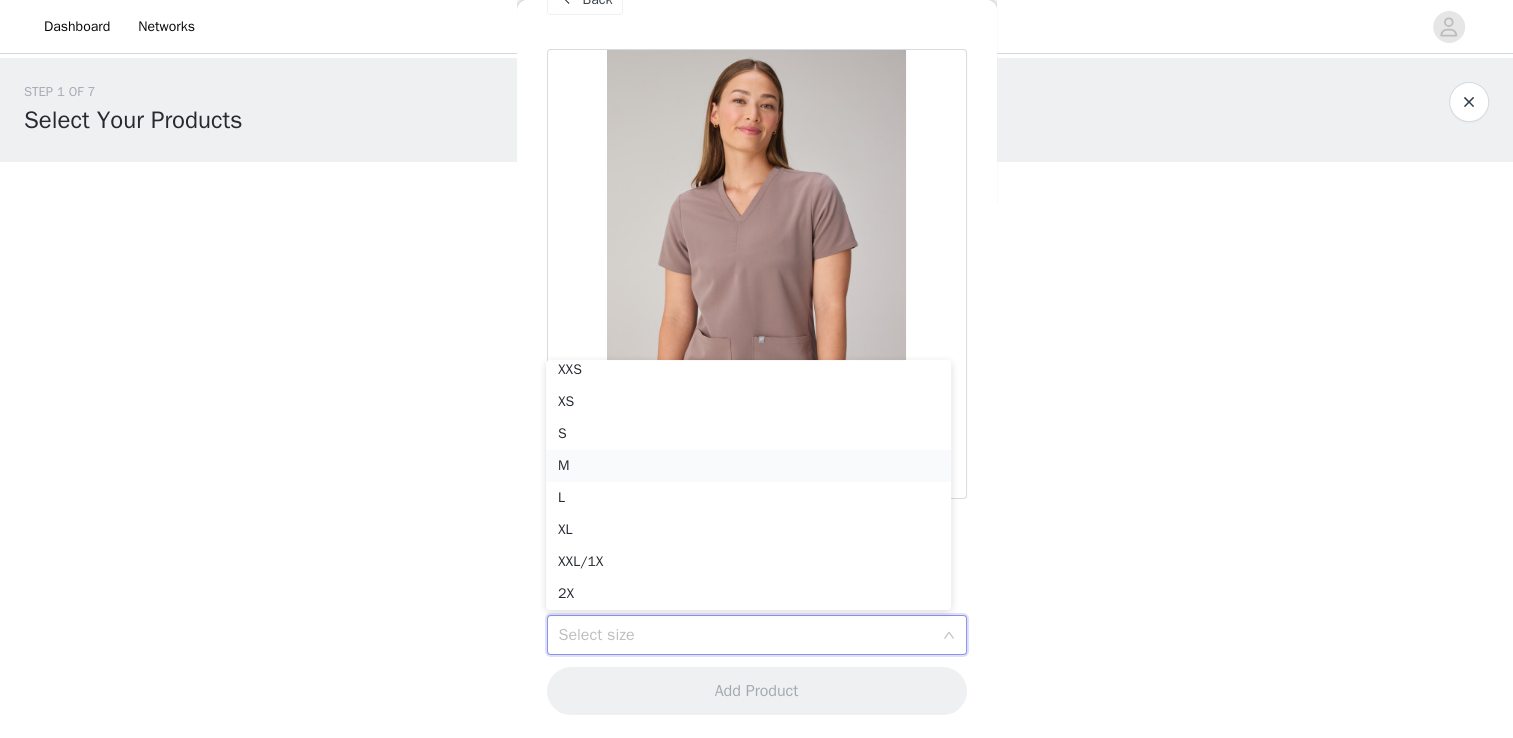 click on "M" at bounding box center [748, 466] 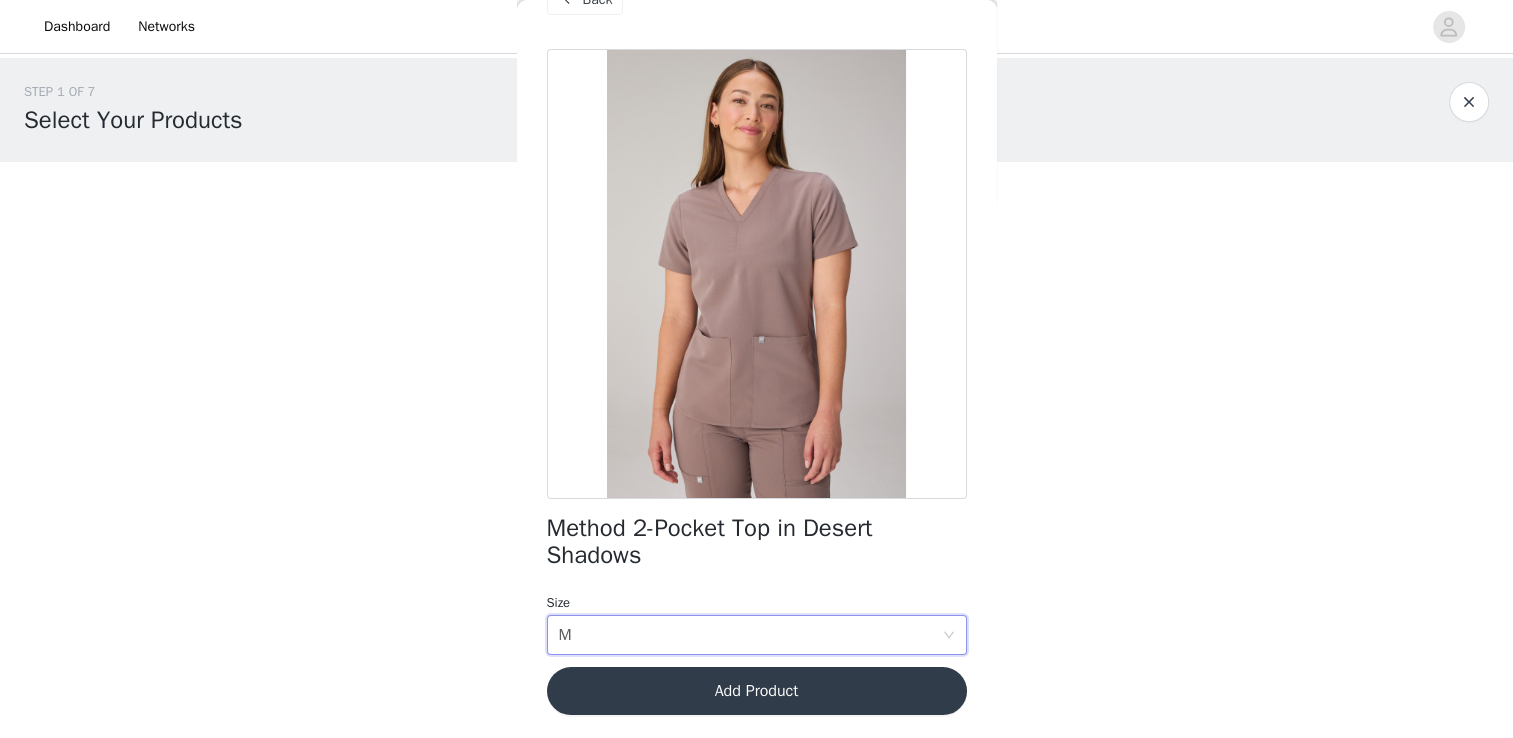 click on "Add Product" at bounding box center (757, 691) 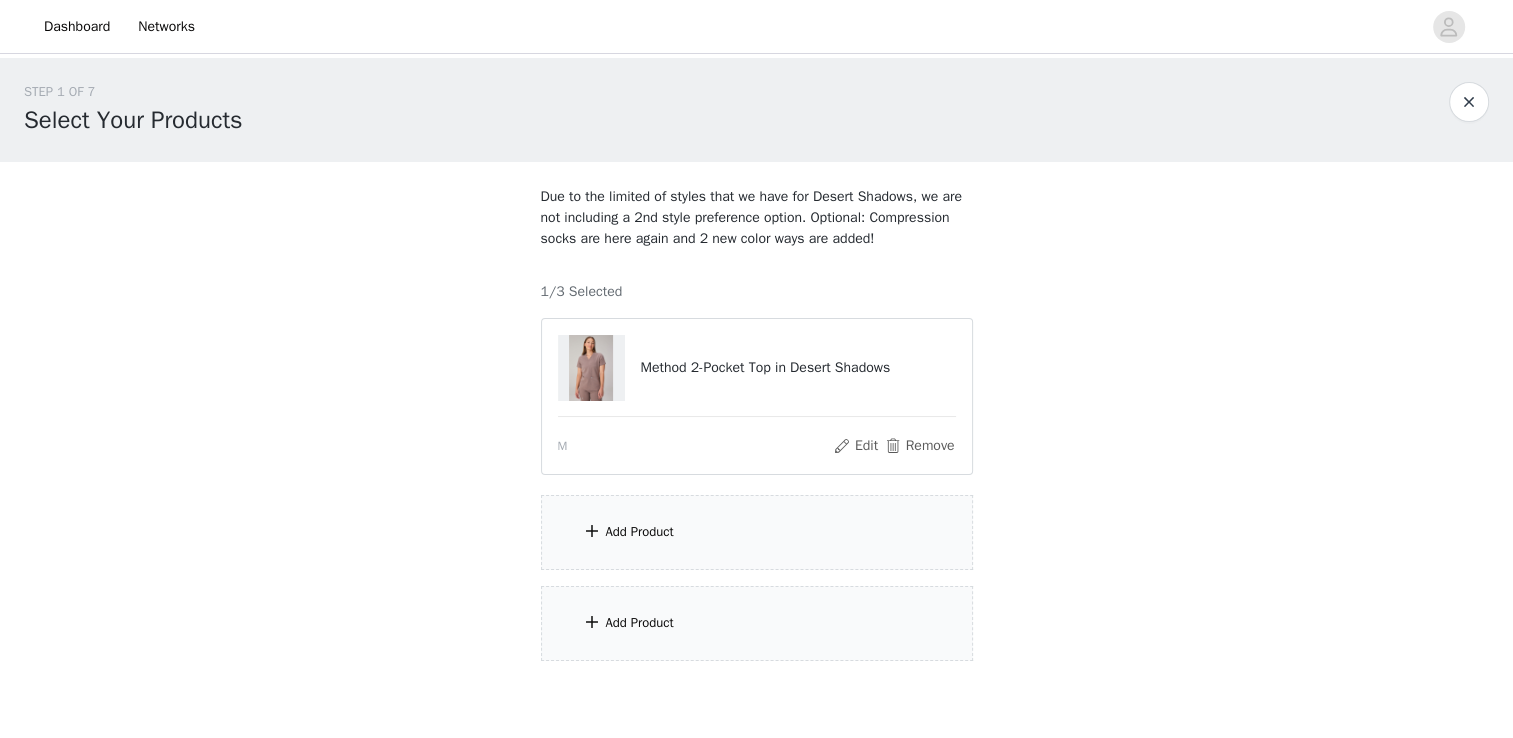 click on "Add Product" at bounding box center (757, 532) 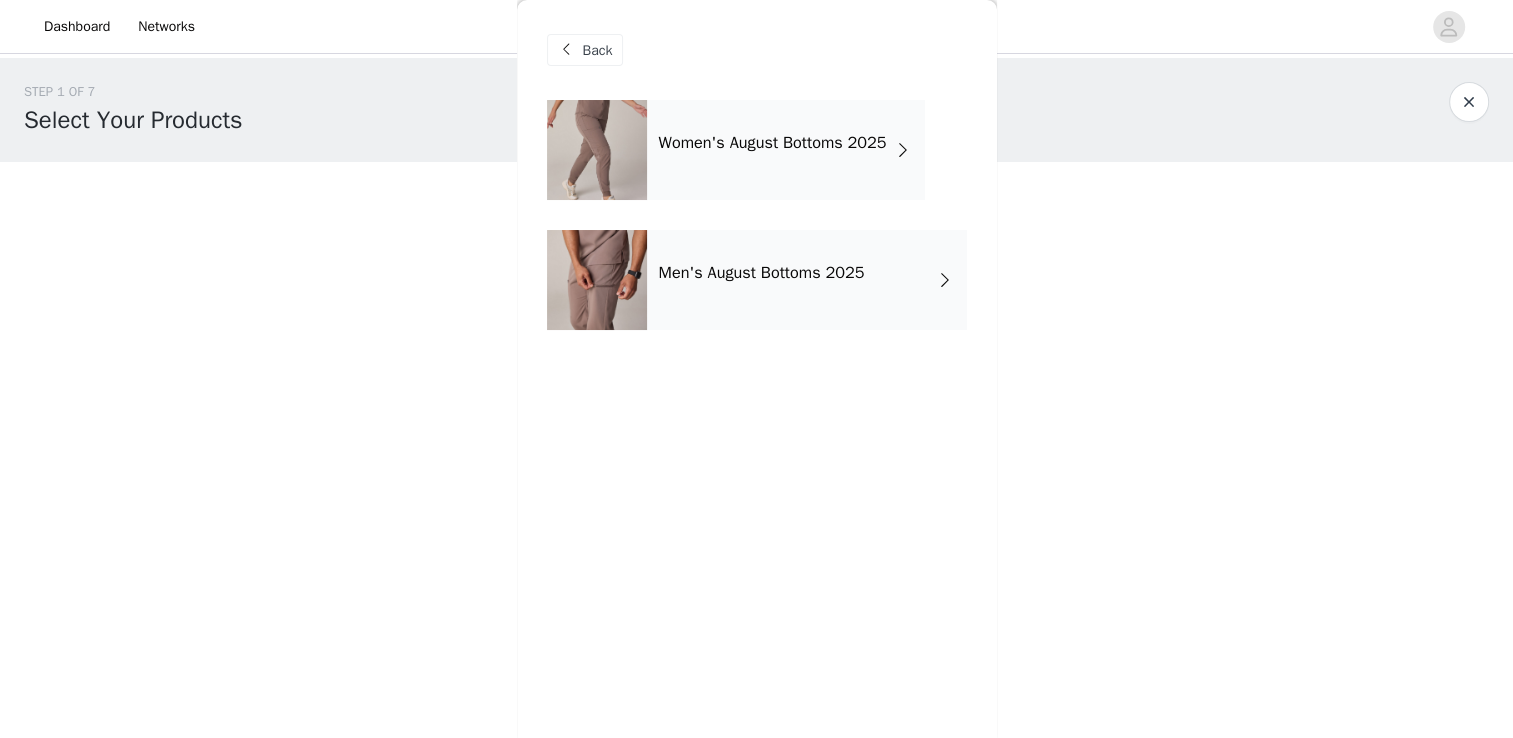 click on "Women's August Bottoms 2025" at bounding box center [786, 150] 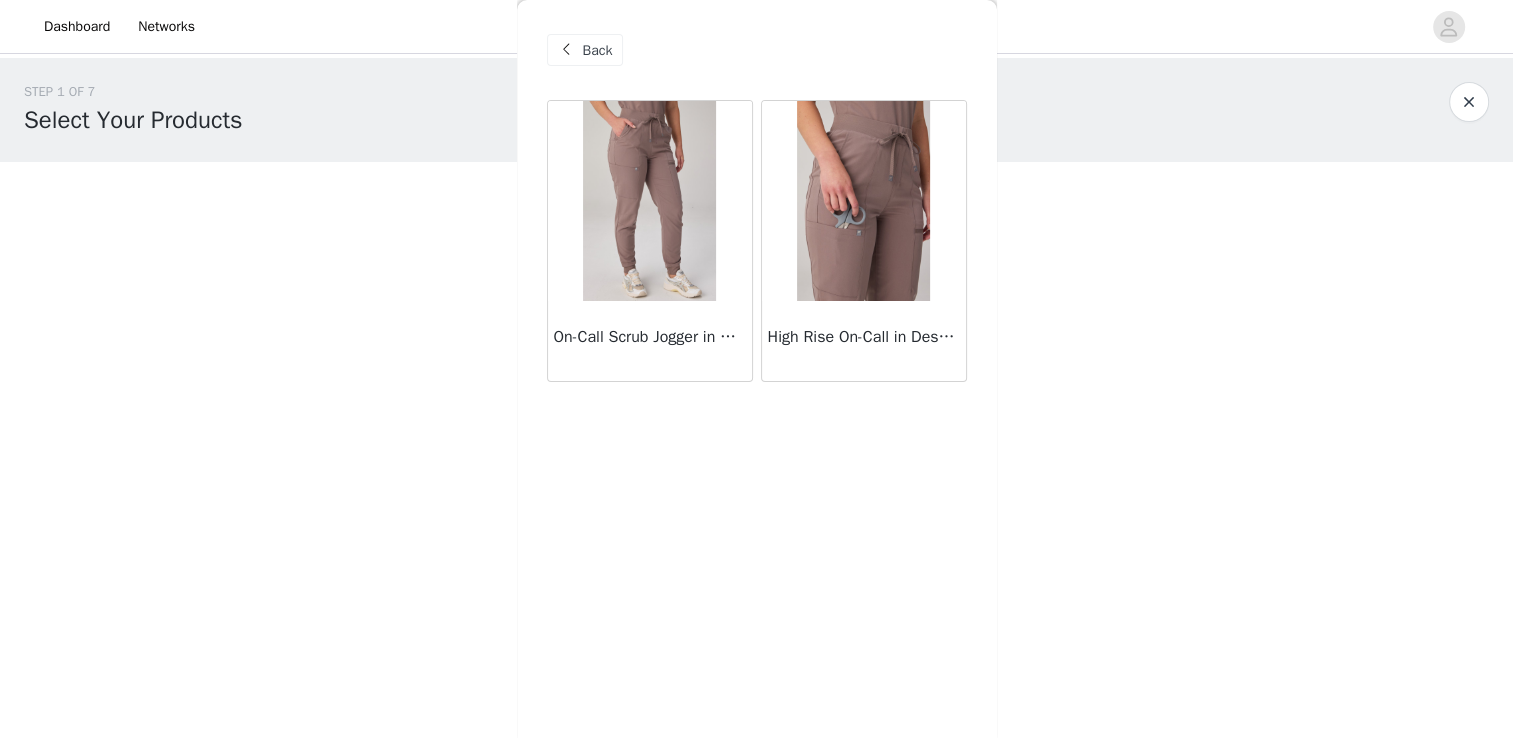 click at bounding box center [649, 201] 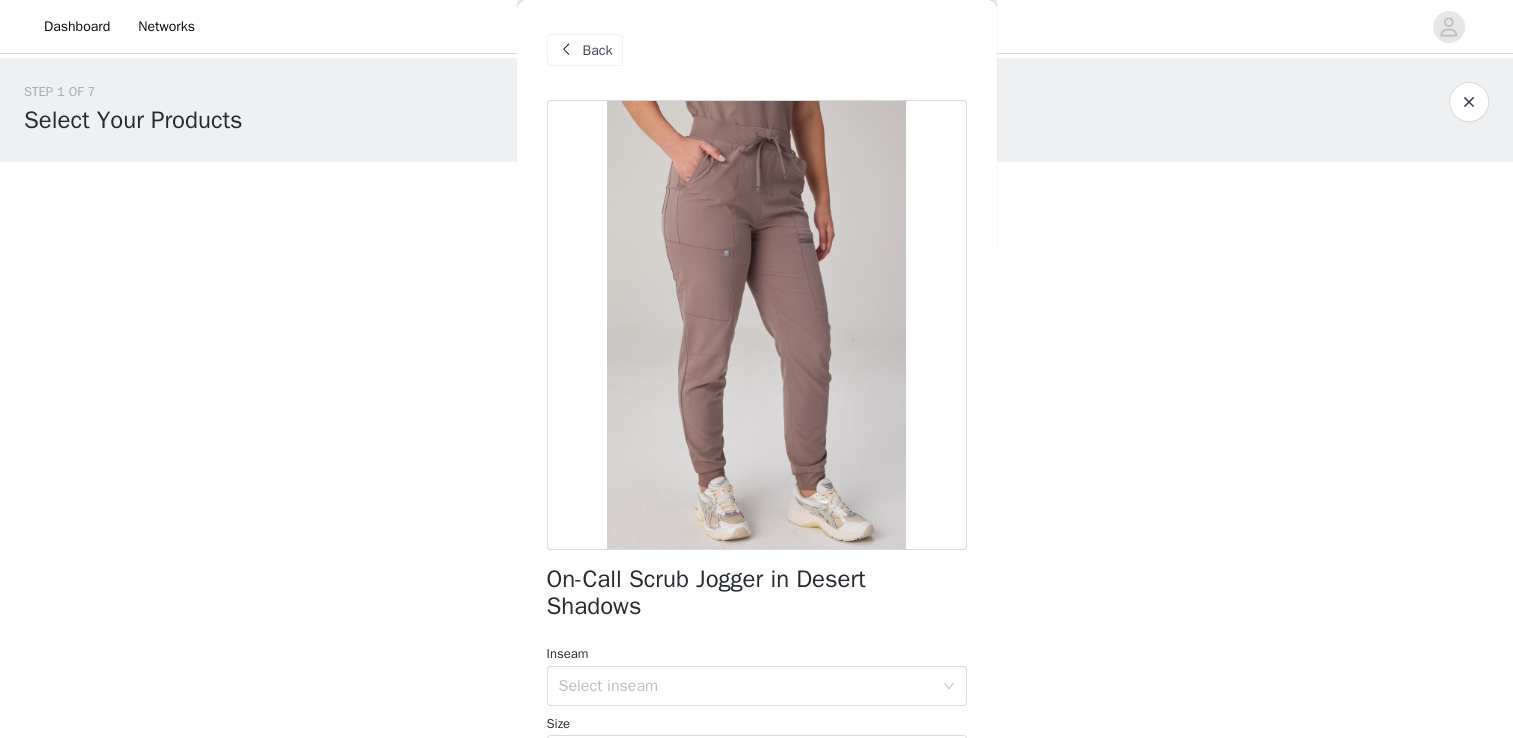 scroll, scrollTop: 120, scrollLeft: 0, axis: vertical 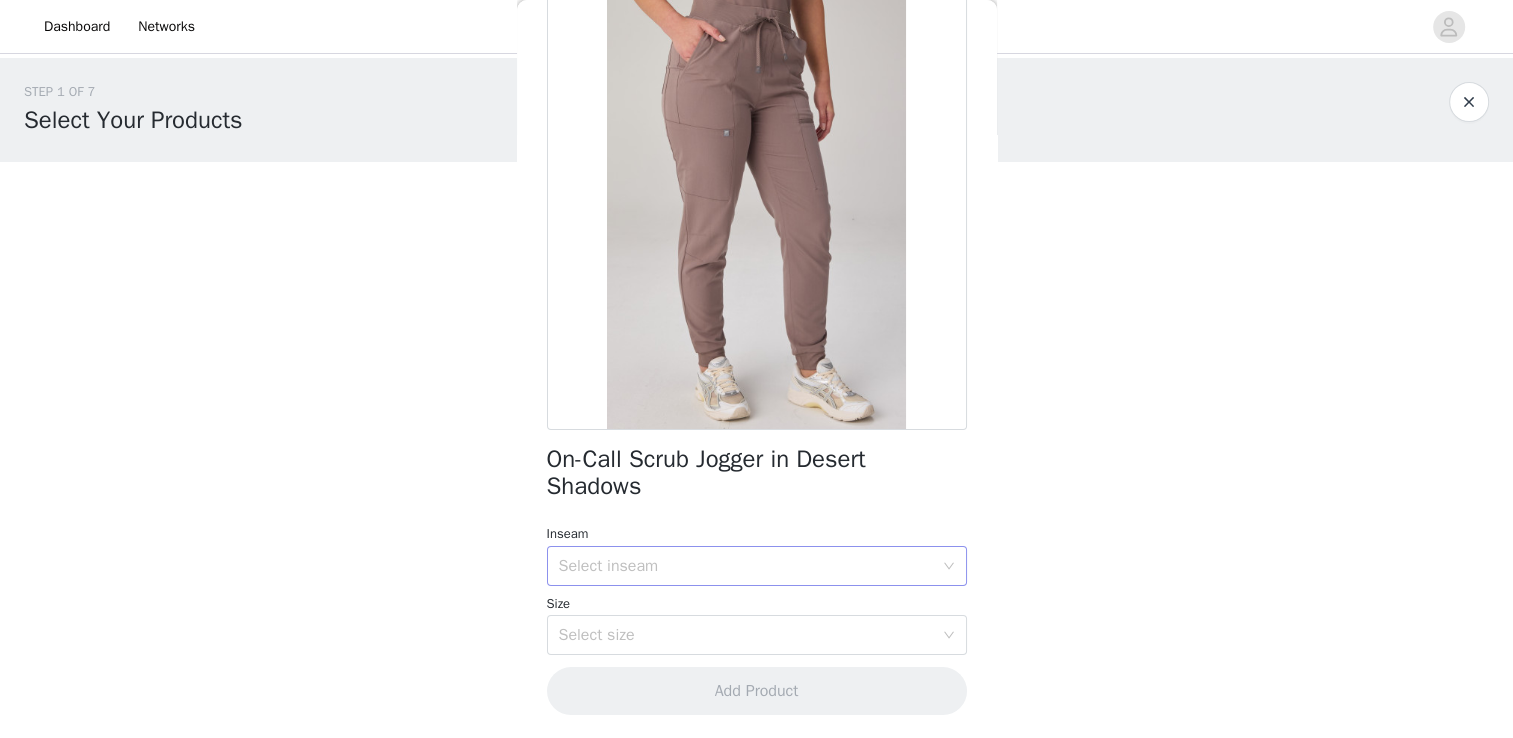 click on "Select inseam" at bounding box center (746, 566) 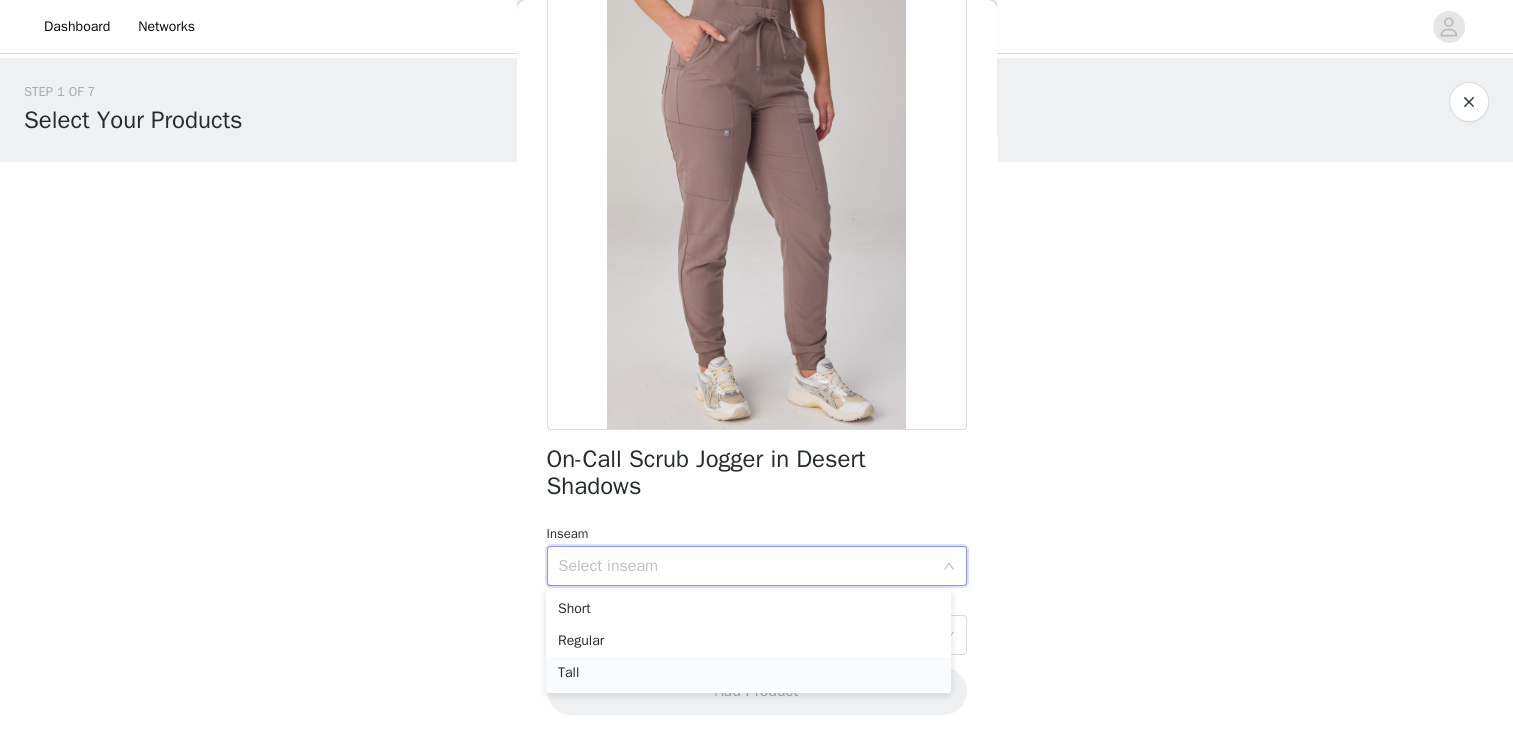 click on "Dashboard Networks
STEP 1 OF 7
Select Your Products
Due to the limited of styles that we have for Desert Shadows, we are not including a 2nd style preference option. Optional: Compression socks are here again and 2 new color ways are added!       1/3 Selected           Method 2-Pocket Top in Desert Shadows           M       Edit   Remove     Add Product   Add Product       Back     On-Call Scrub Jogger in Desert Shadows               Inseam   Select inseam Size   Select size     Add Product
Step 1 of 7
Short Regular Tall" at bounding box center (756, 369) 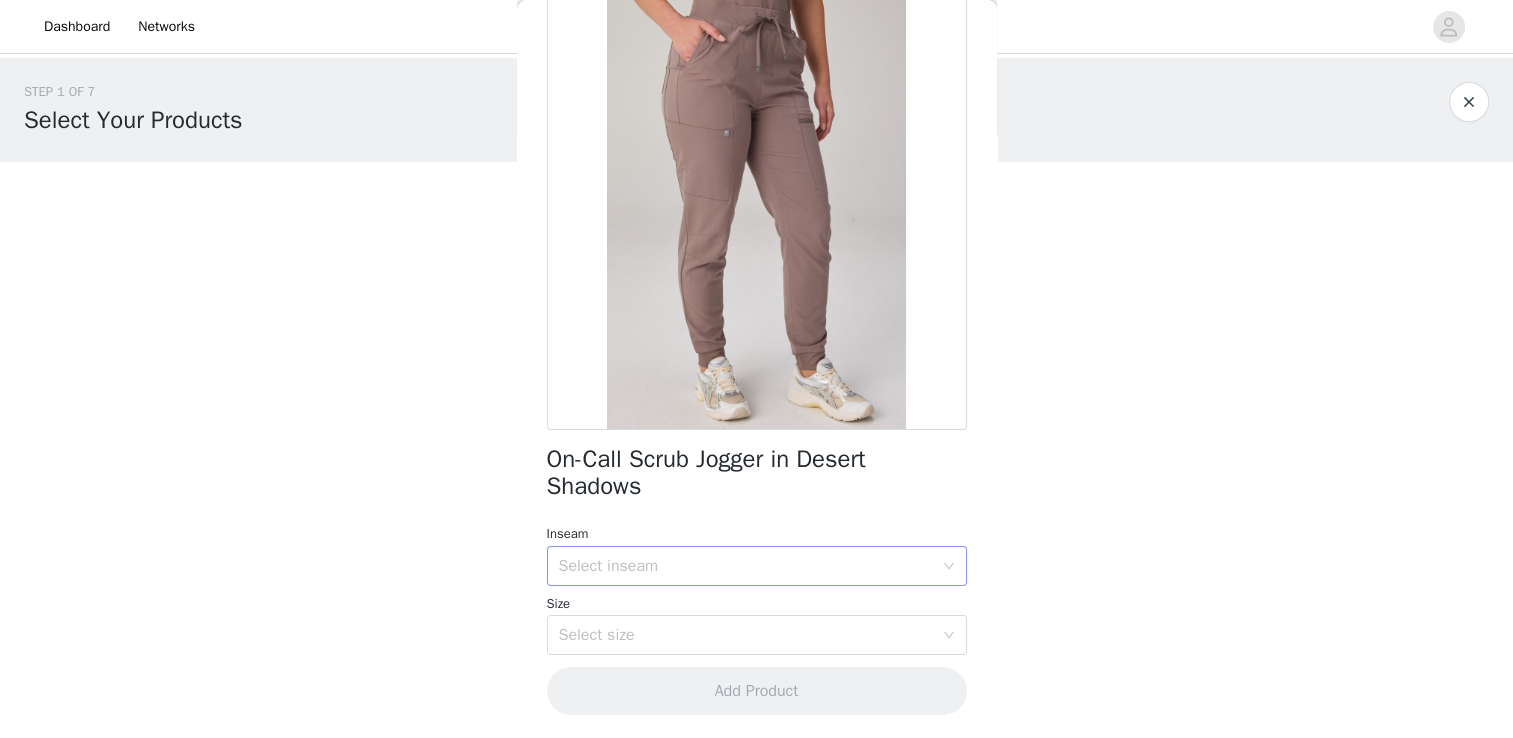 click on "Select inseam" at bounding box center [746, 566] 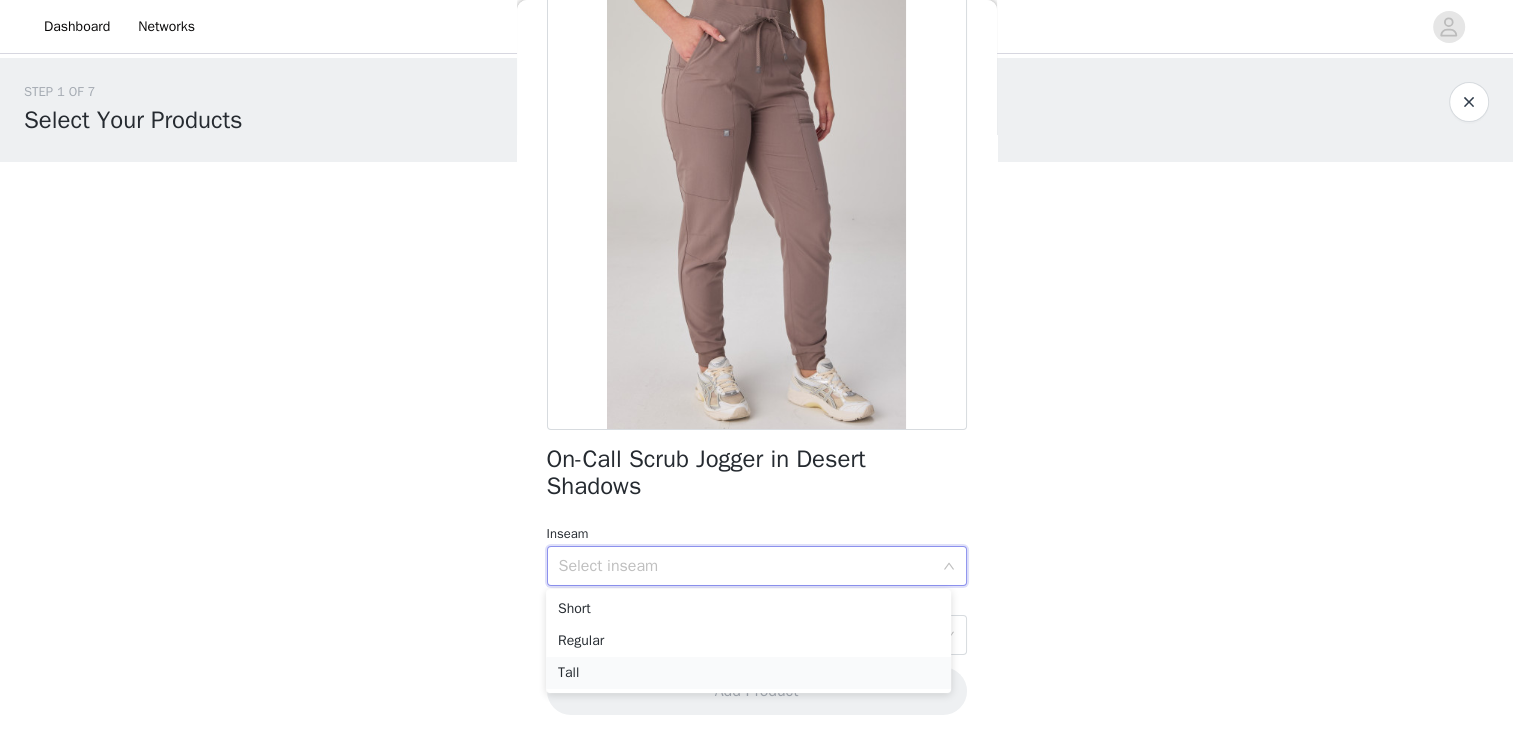 click on "Tall" at bounding box center (748, 673) 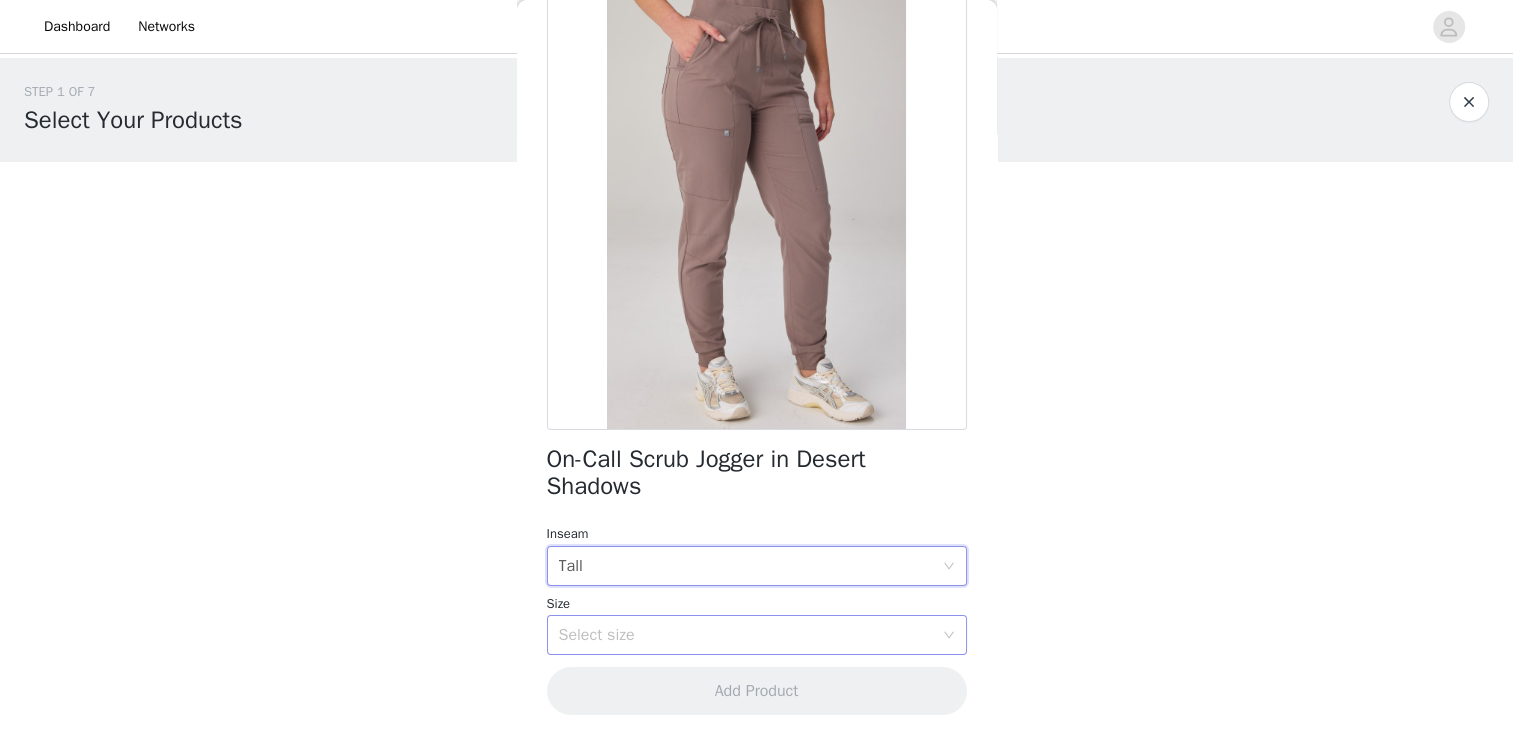 click on "Select size" at bounding box center (746, 635) 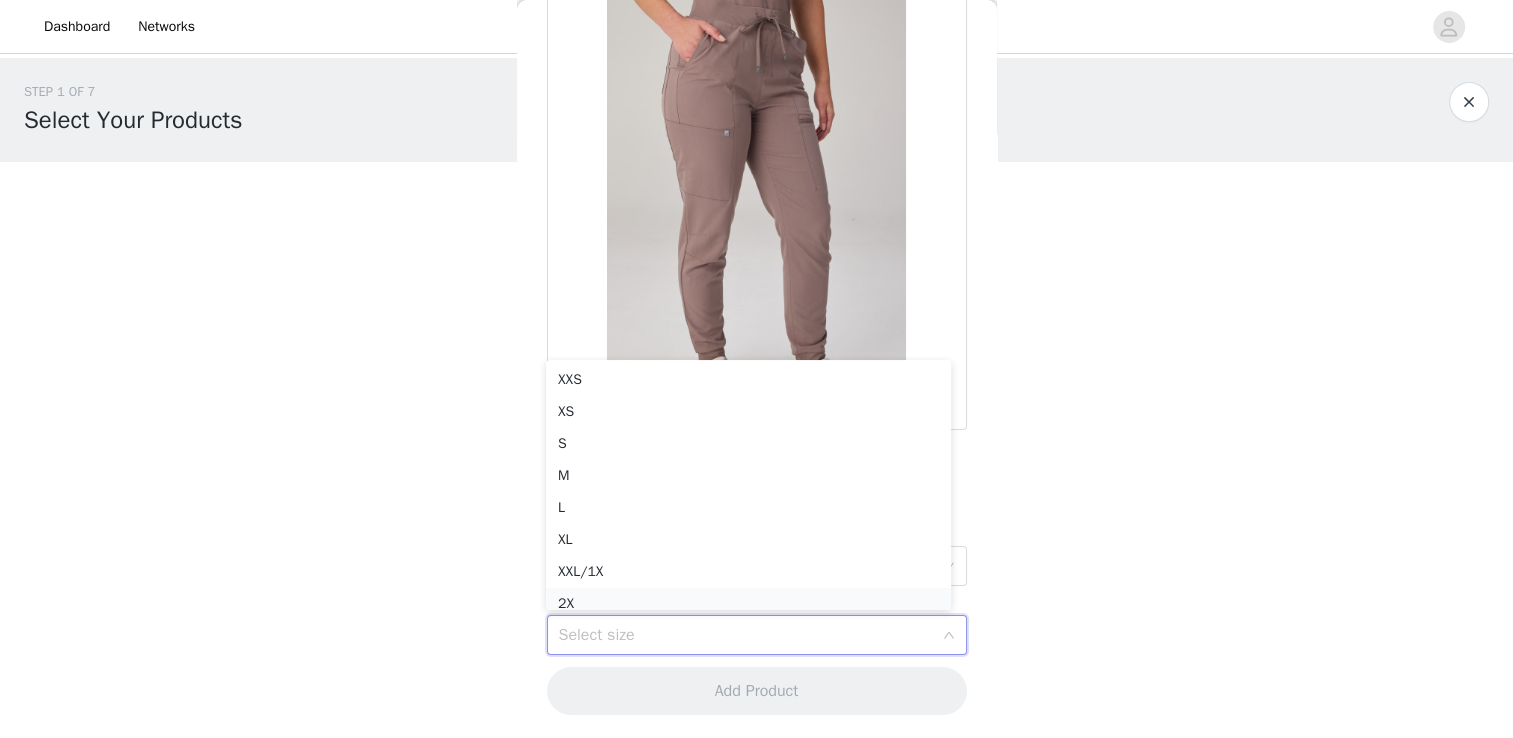 scroll, scrollTop: 10, scrollLeft: 0, axis: vertical 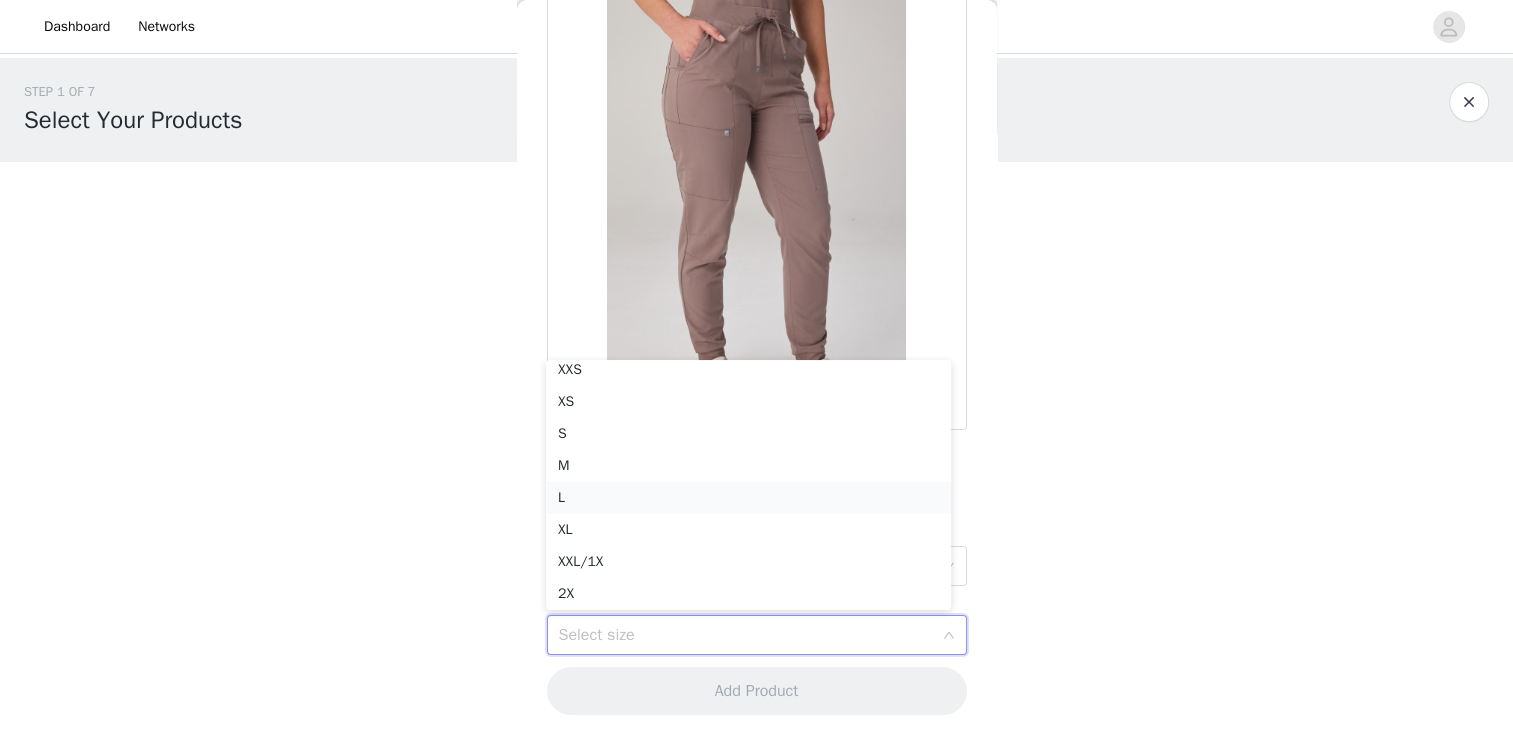 click on "L" at bounding box center [748, 498] 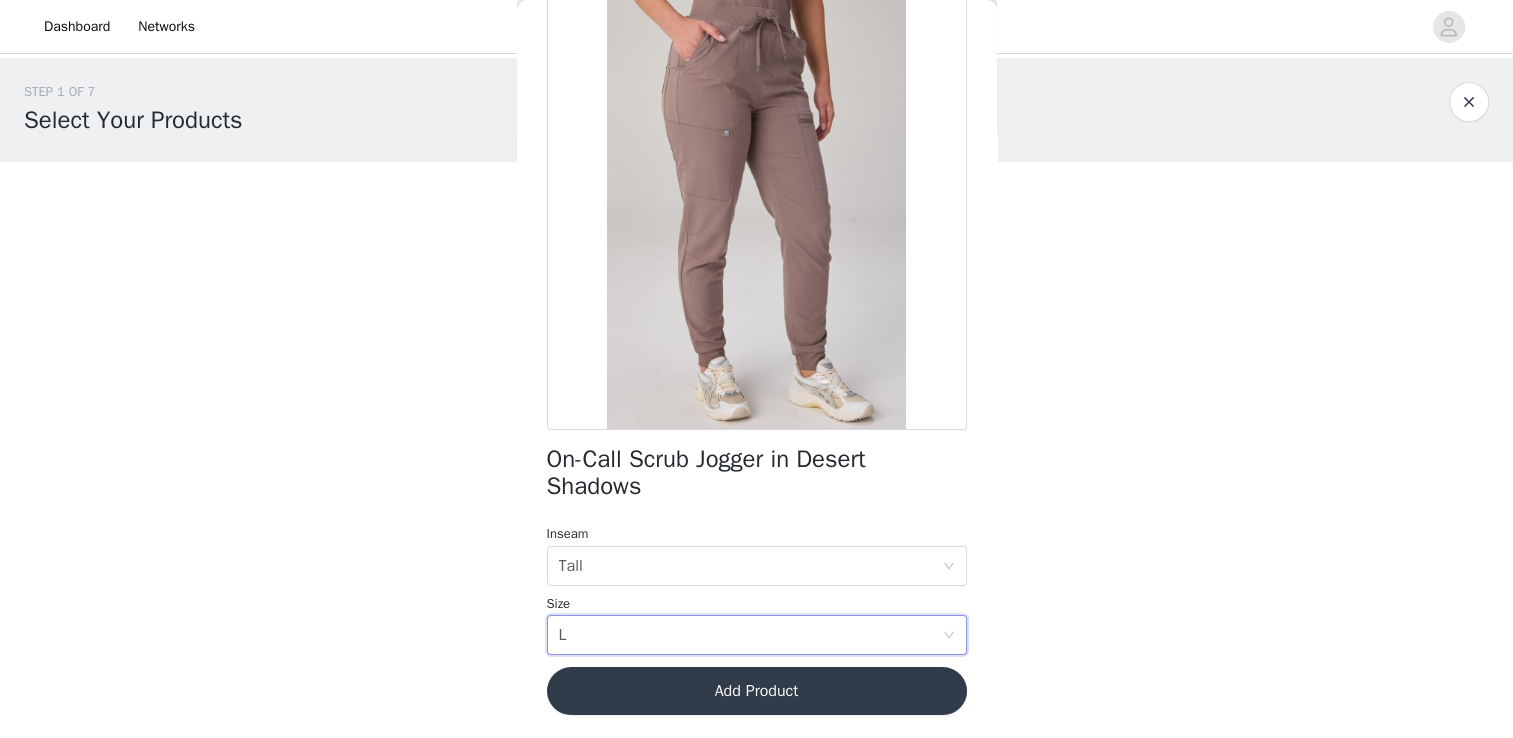 click on "Add Product" at bounding box center (757, 691) 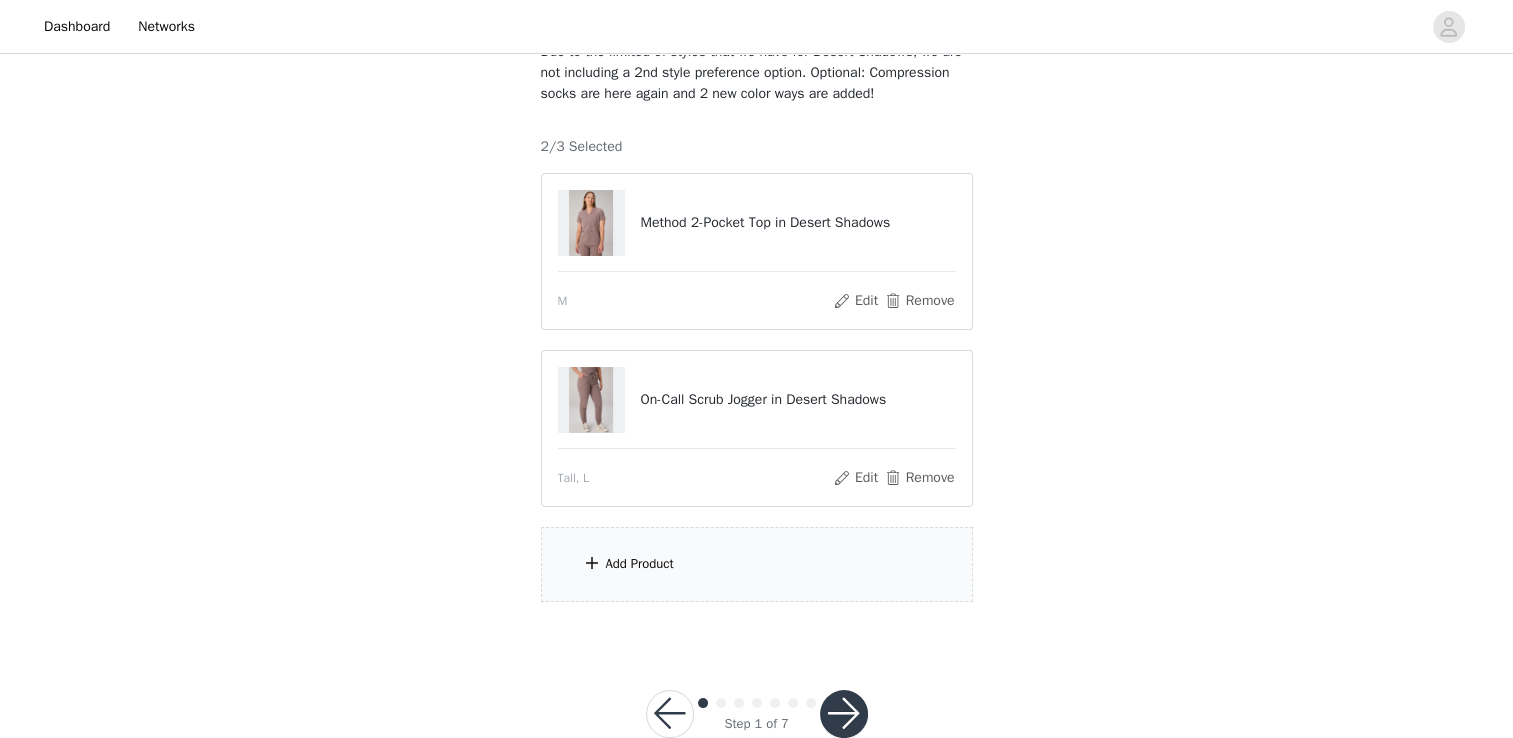 scroll, scrollTop: 176, scrollLeft: 0, axis: vertical 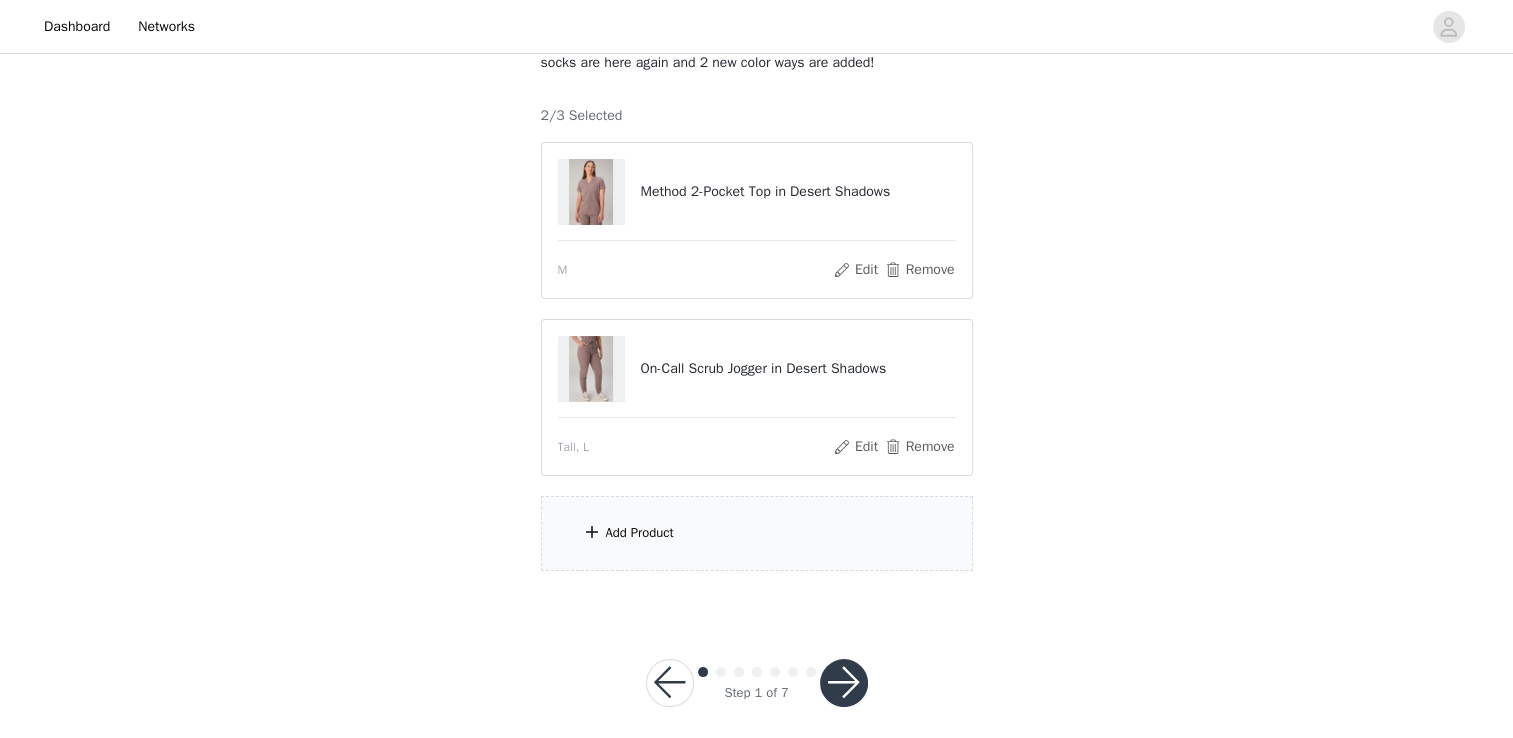 click on "Add Product" at bounding box center (757, 533) 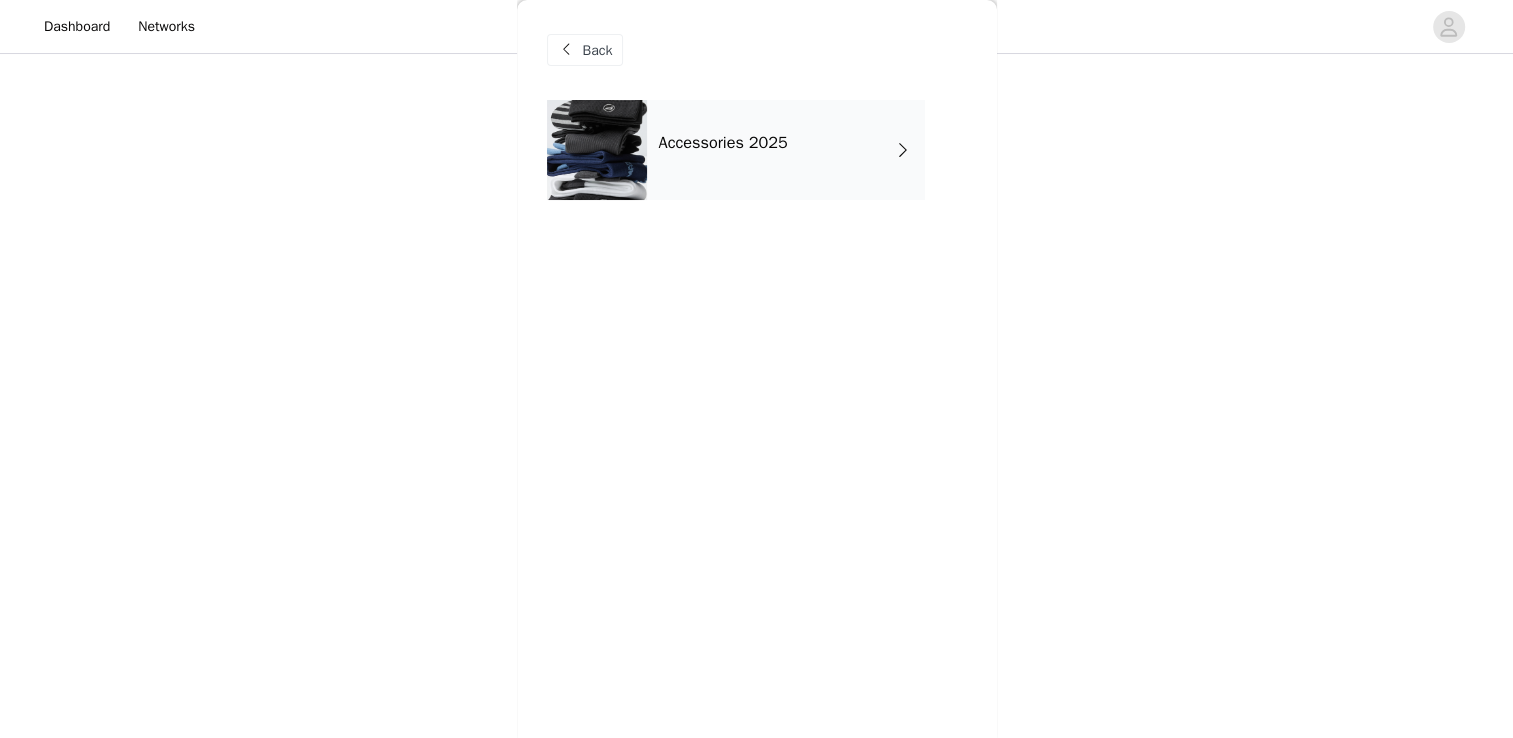 click on "Accessories 2025" at bounding box center [786, 150] 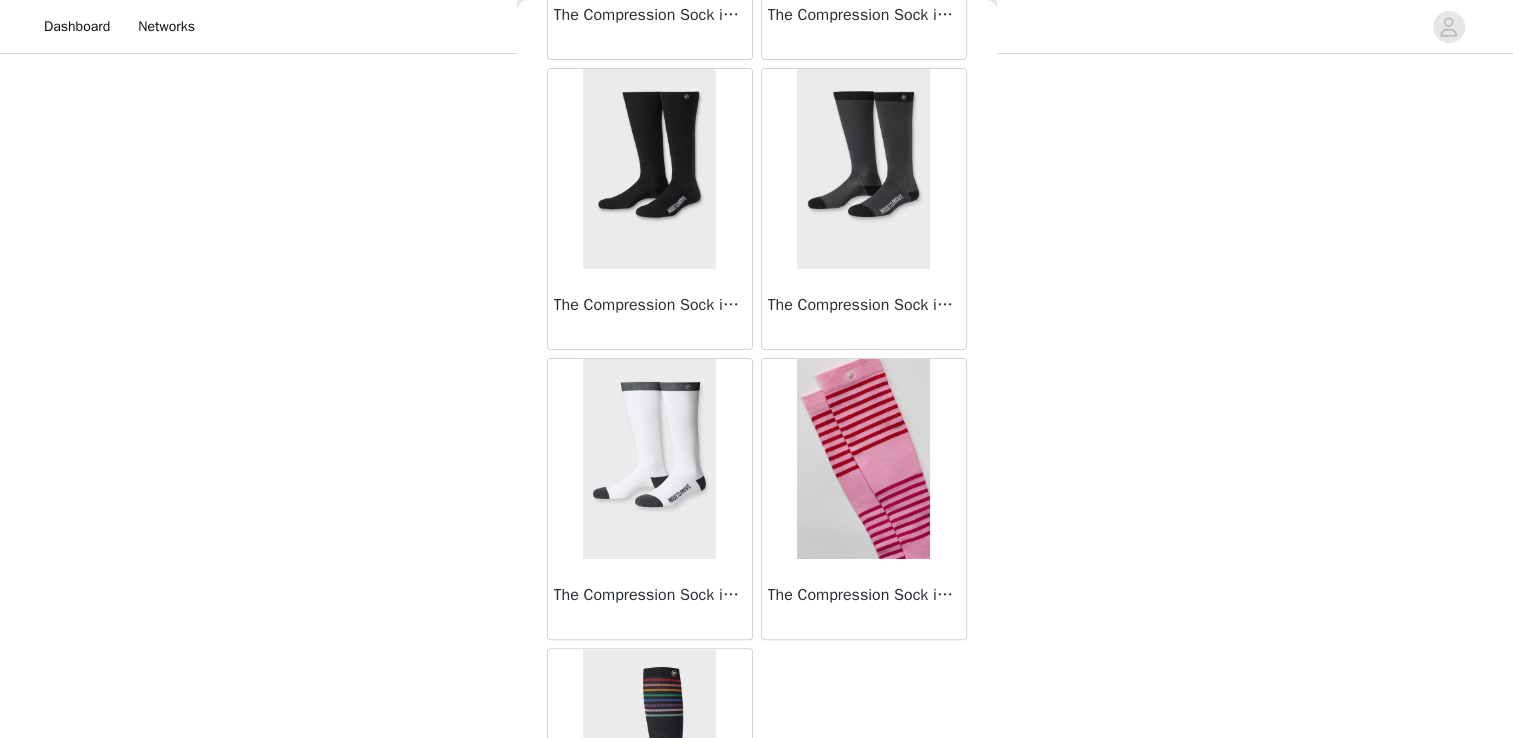 scroll, scrollTop: 326, scrollLeft: 0, axis: vertical 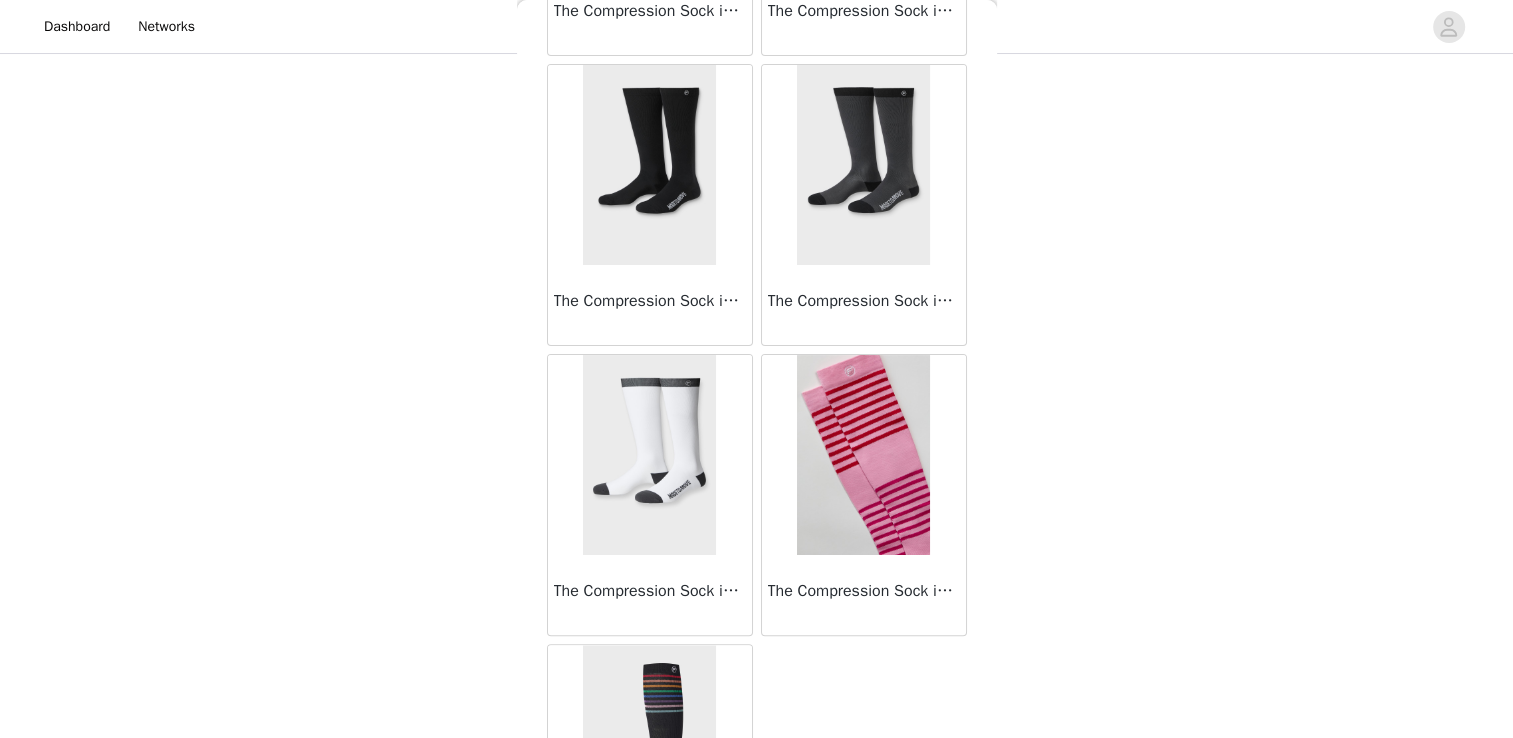 click at bounding box center [863, 455] 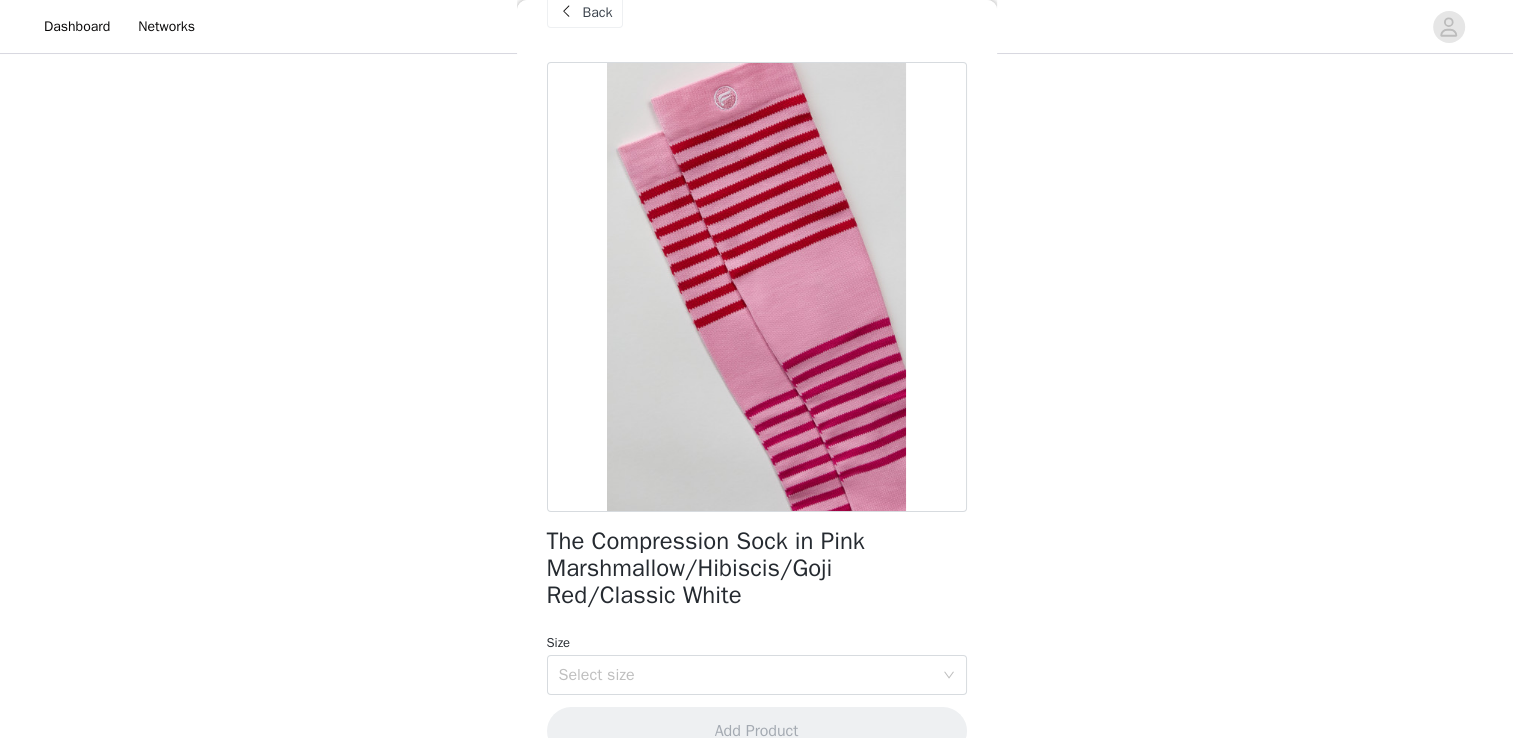 scroll, scrollTop: 78, scrollLeft: 0, axis: vertical 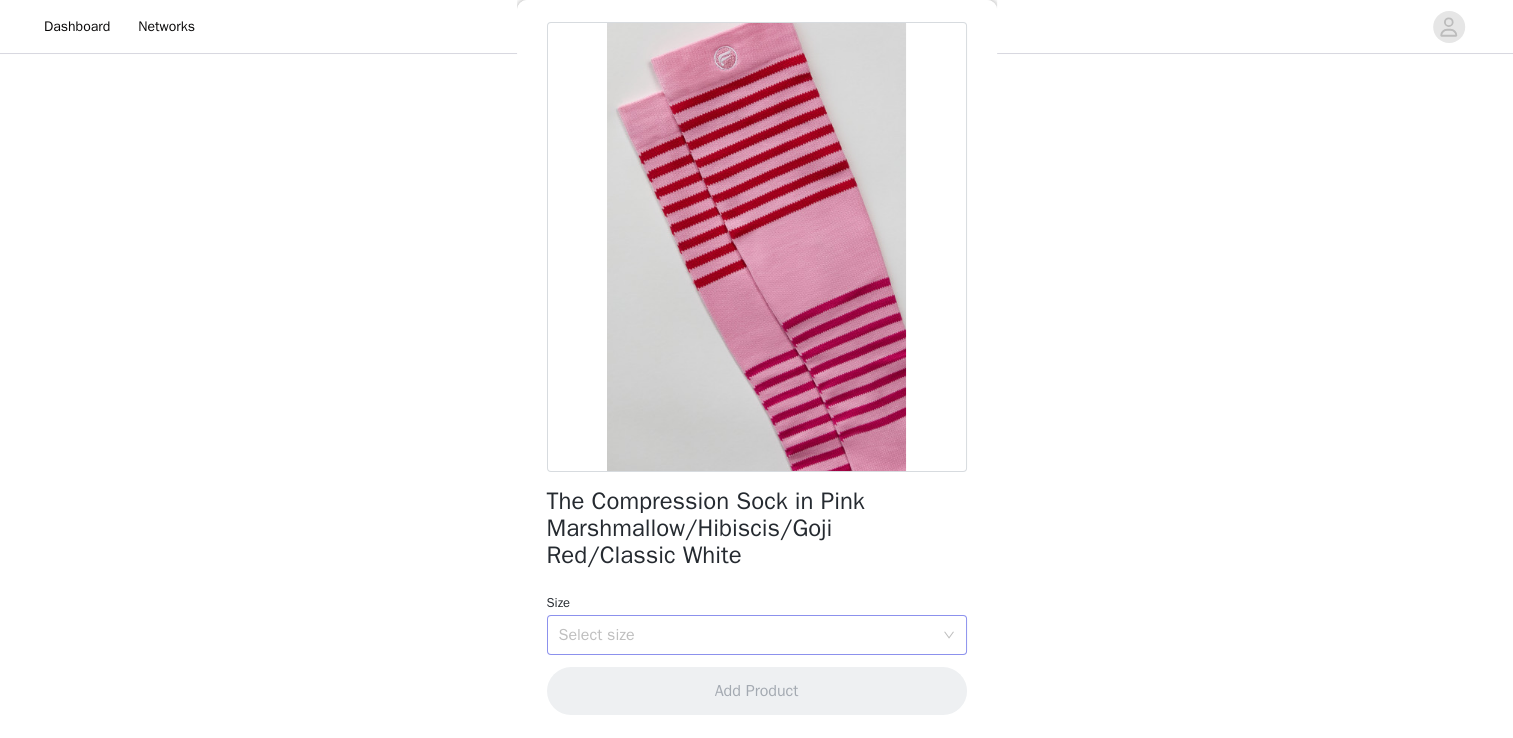 click on "Select size" at bounding box center [746, 635] 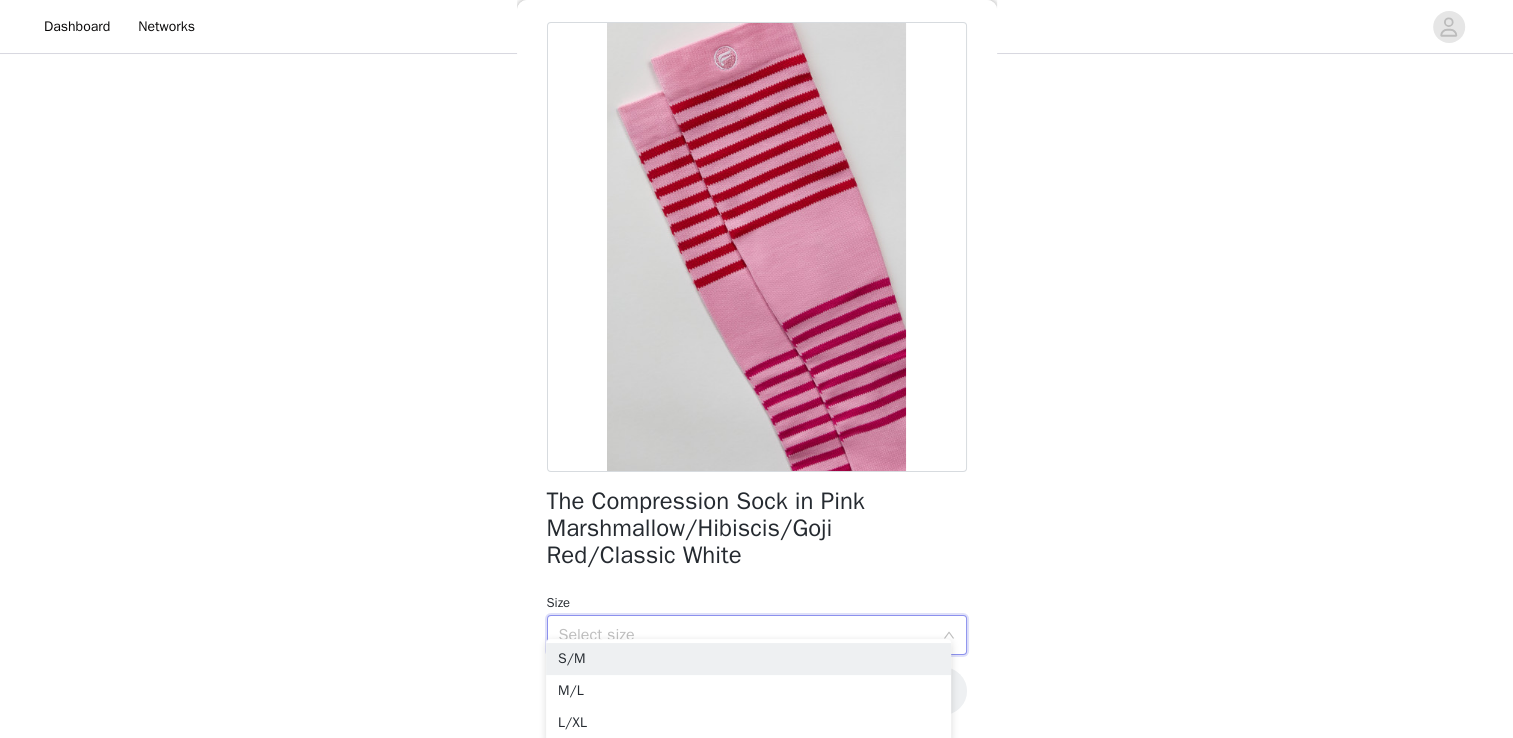 scroll, scrollTop: 200, scrollLeft: 0, axis: vertical 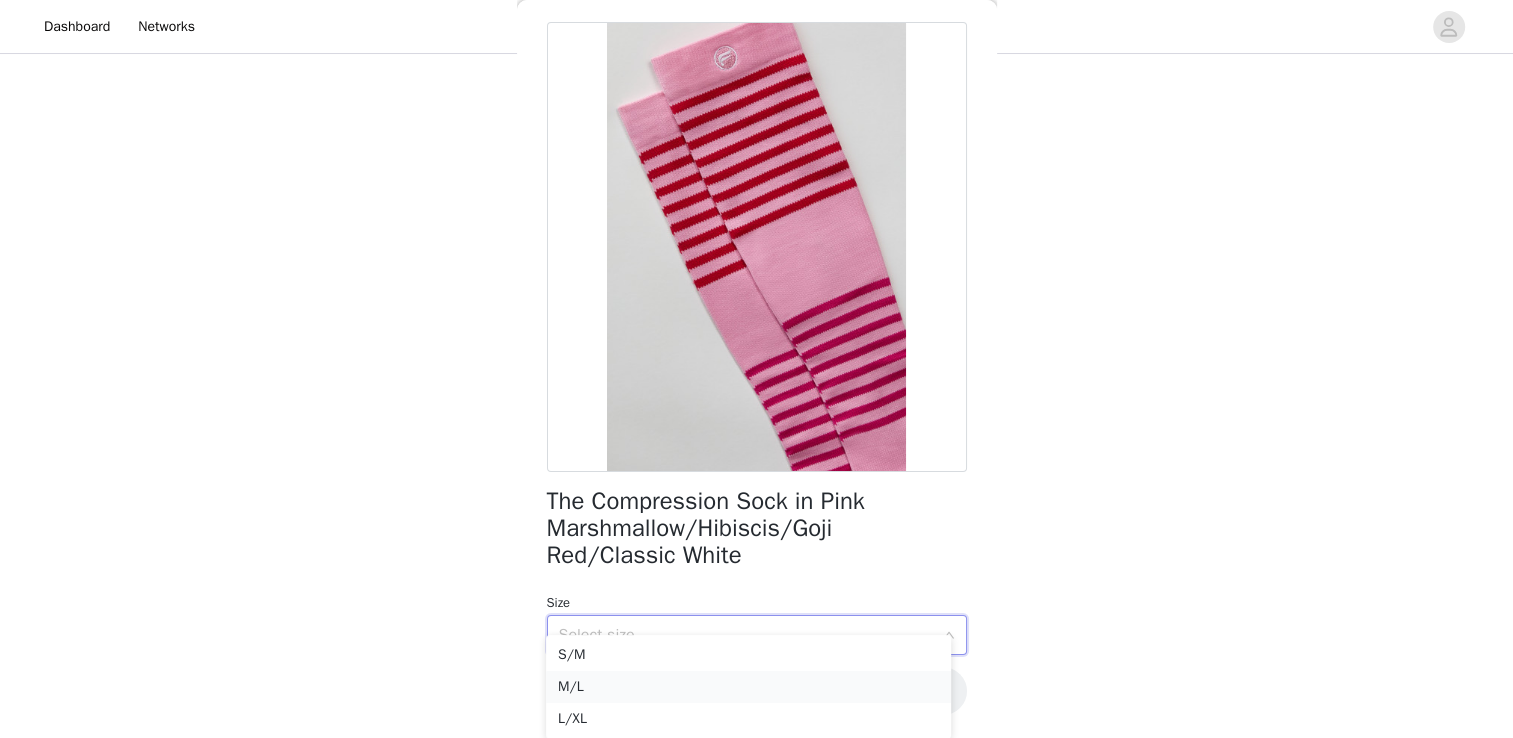 click on "M/L" at bounding box center (748, 687) 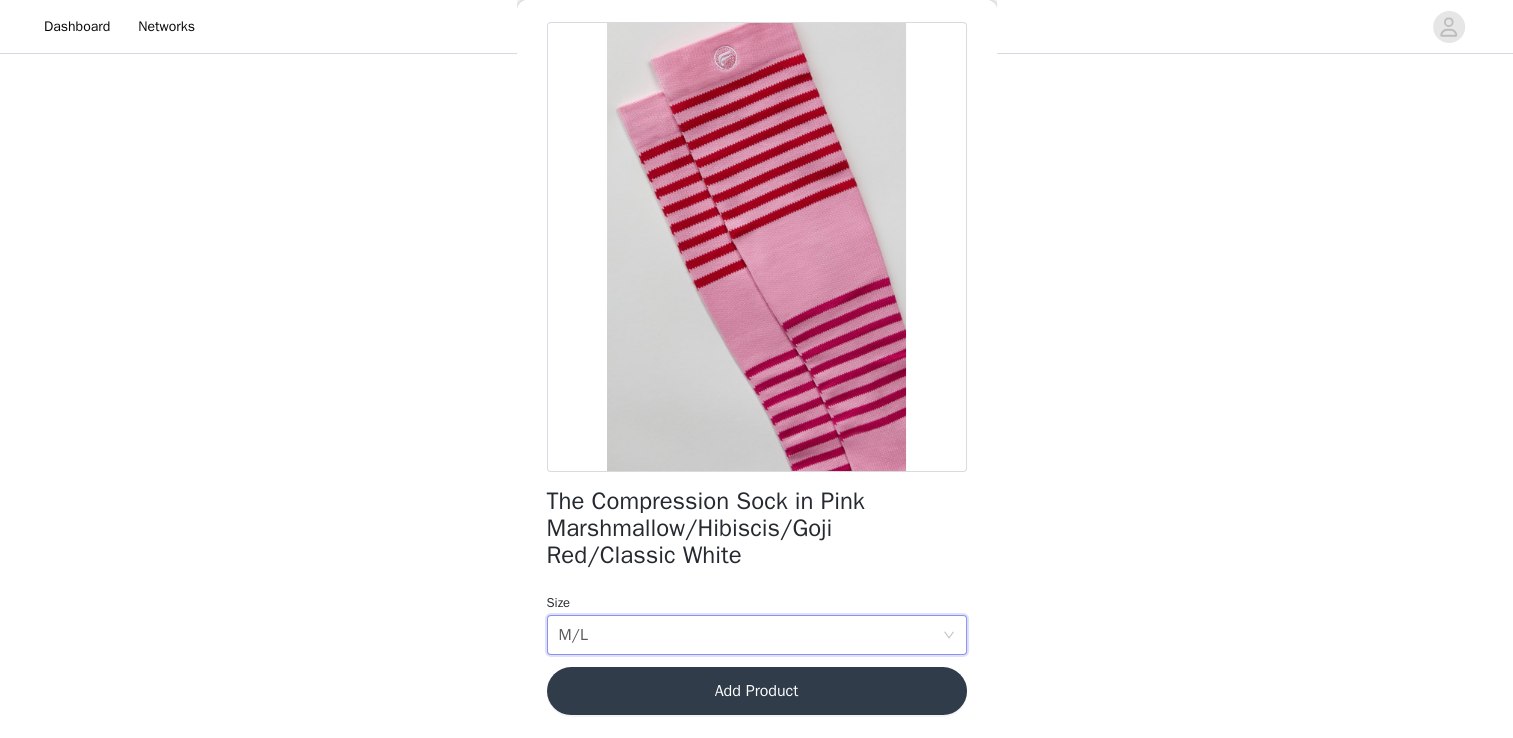scroll, scrollTop: 191, scrollLeft: 0, axis: vertical 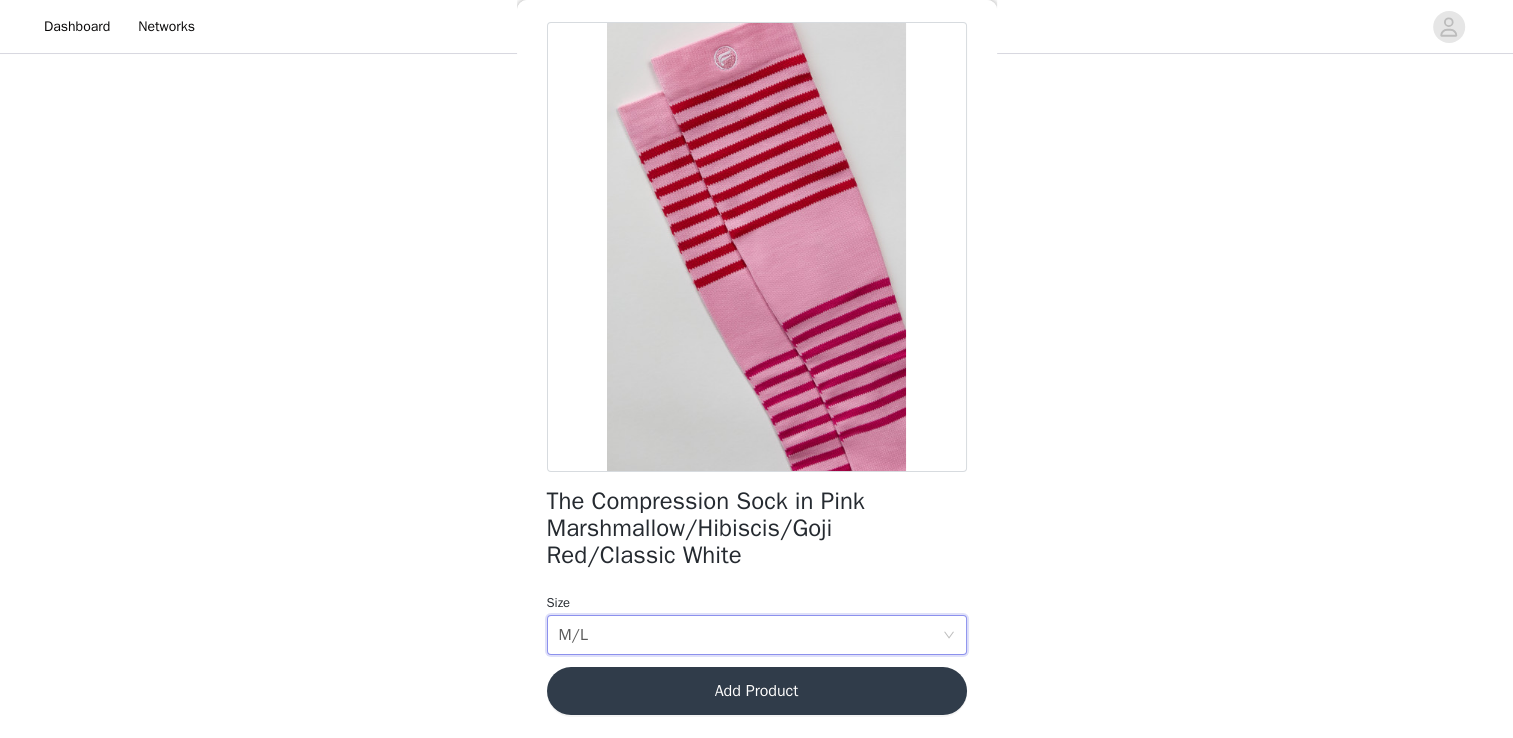 click on "Add Product" at bounding box center (757, 691) 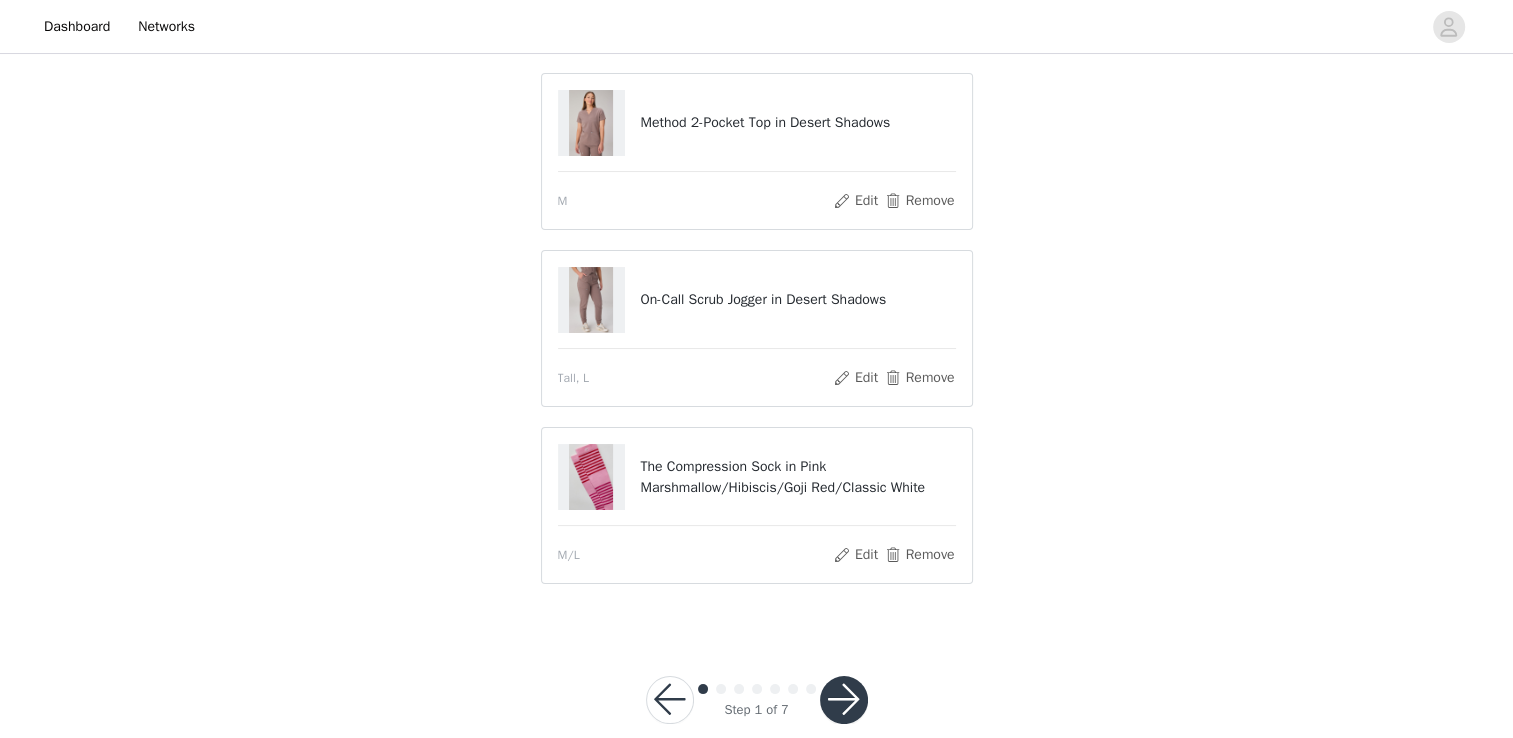 click at bounding box center [844, 700] 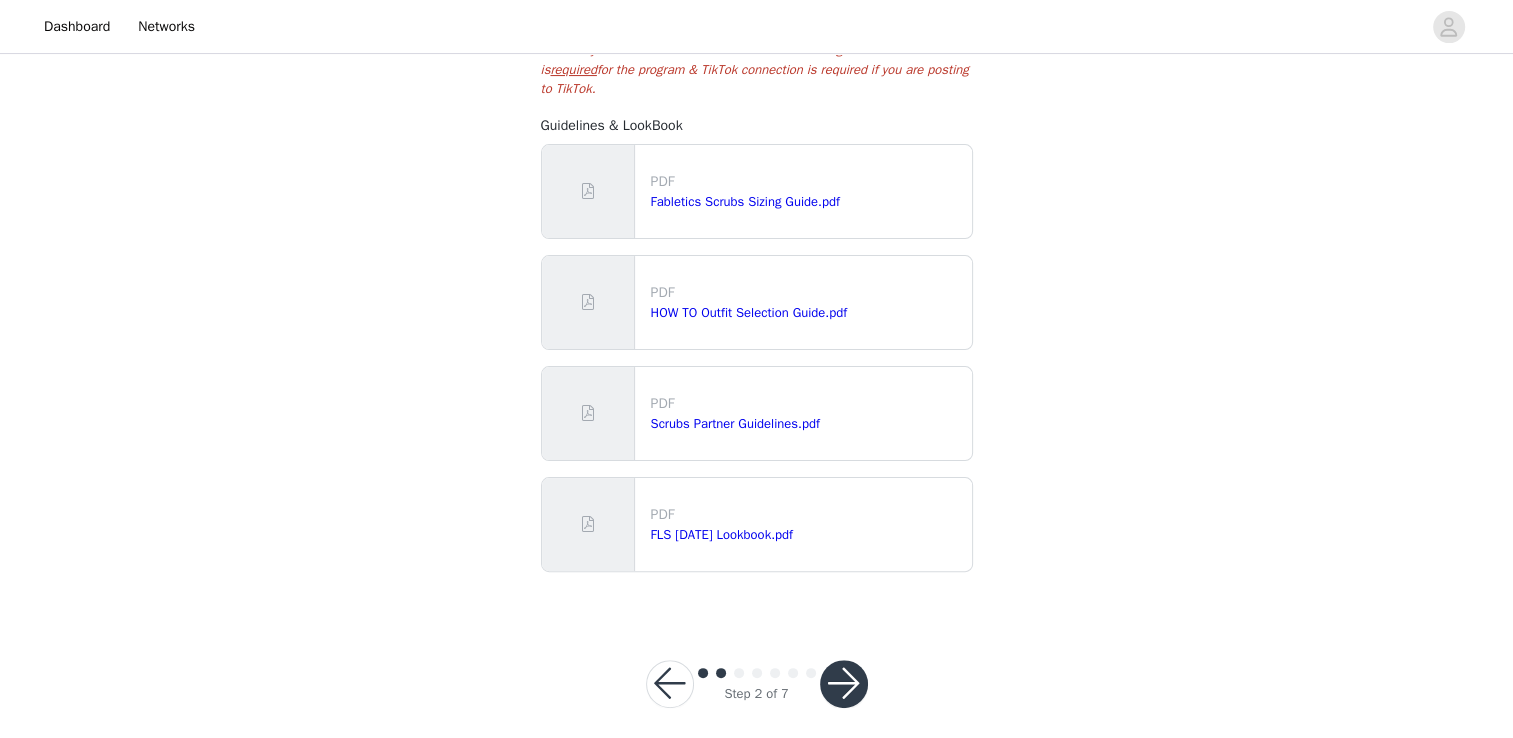 scroll, scrollTop: 476, scrollLeft: 0, axis: vertical 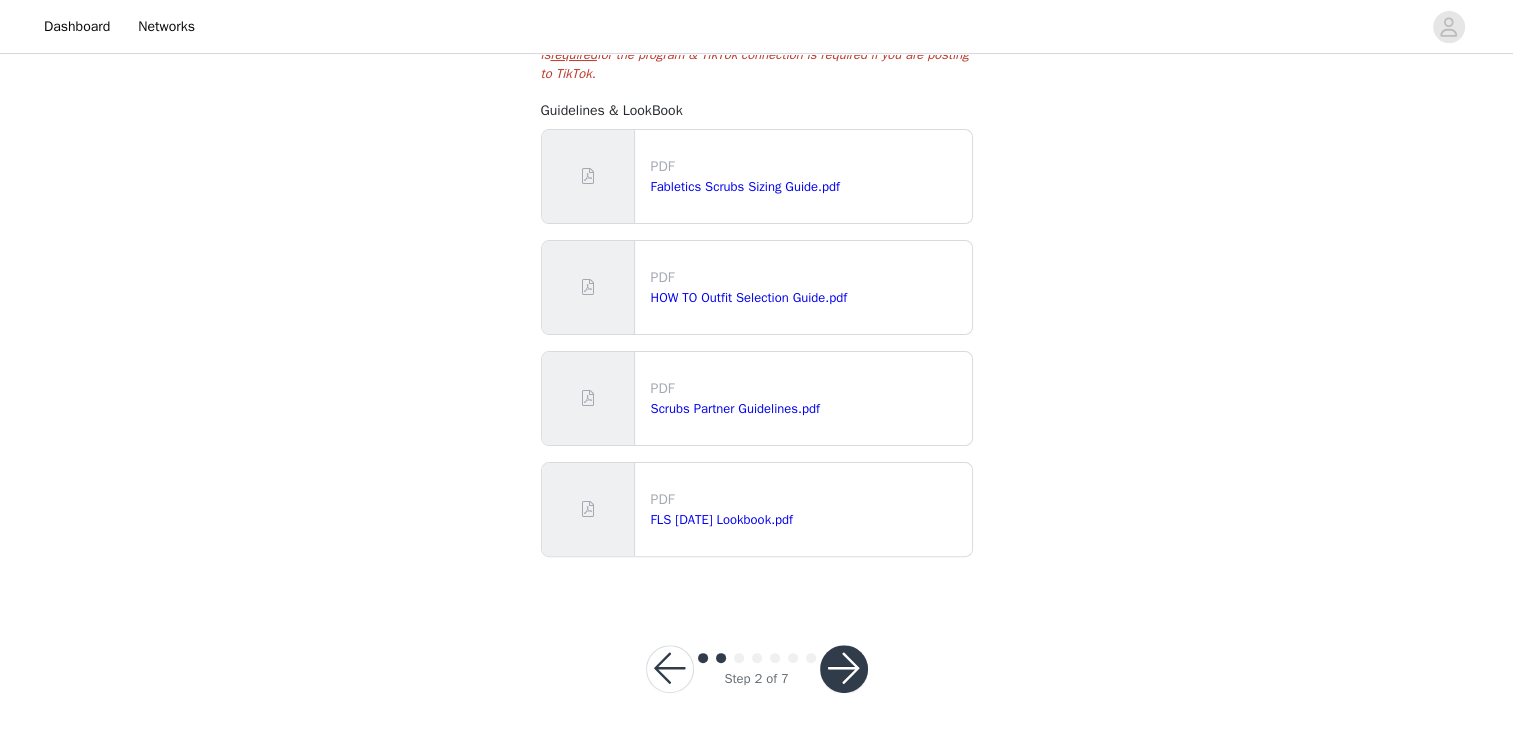 click at bounding box center [844, 669] 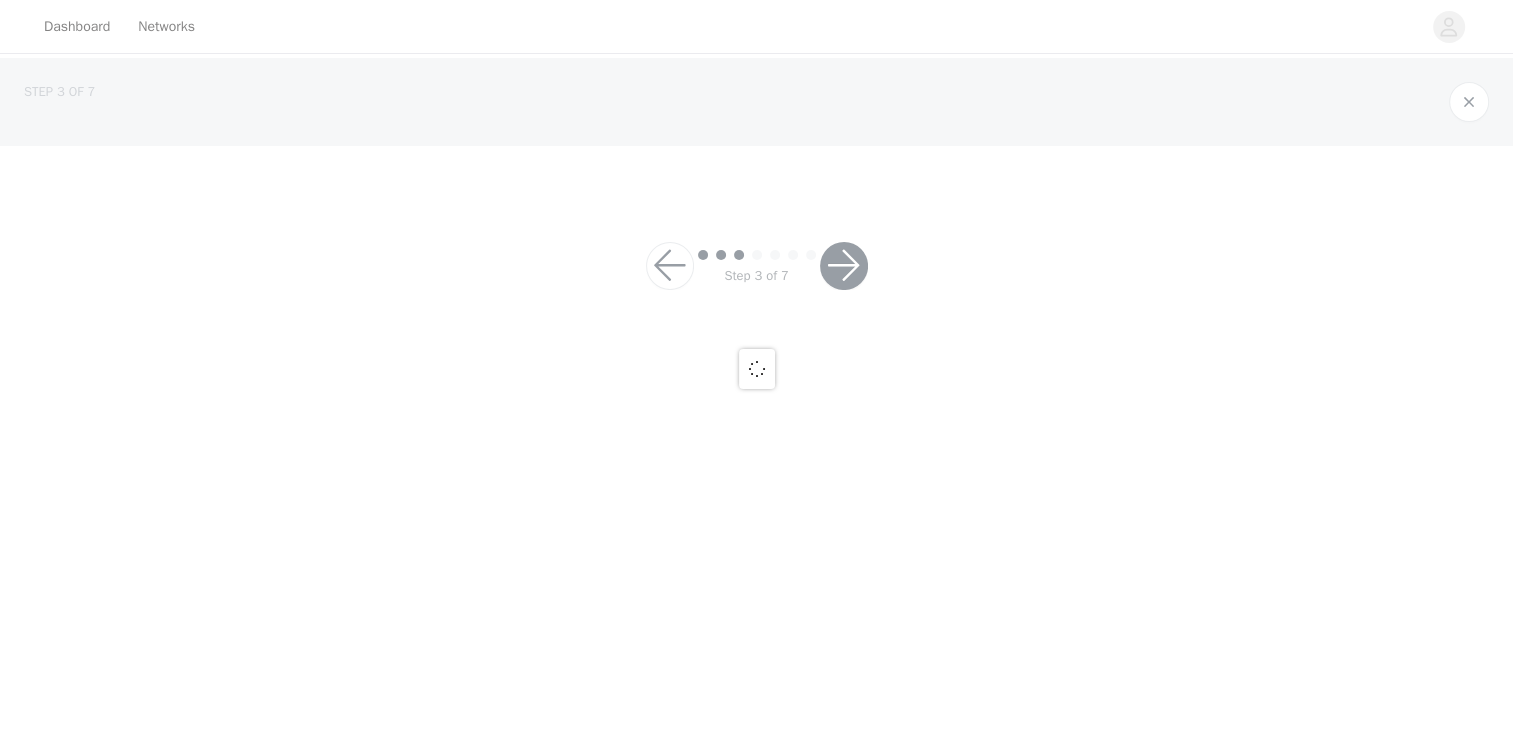 scroll, scrollTop: 0, scrollLeft: 0, axis: both 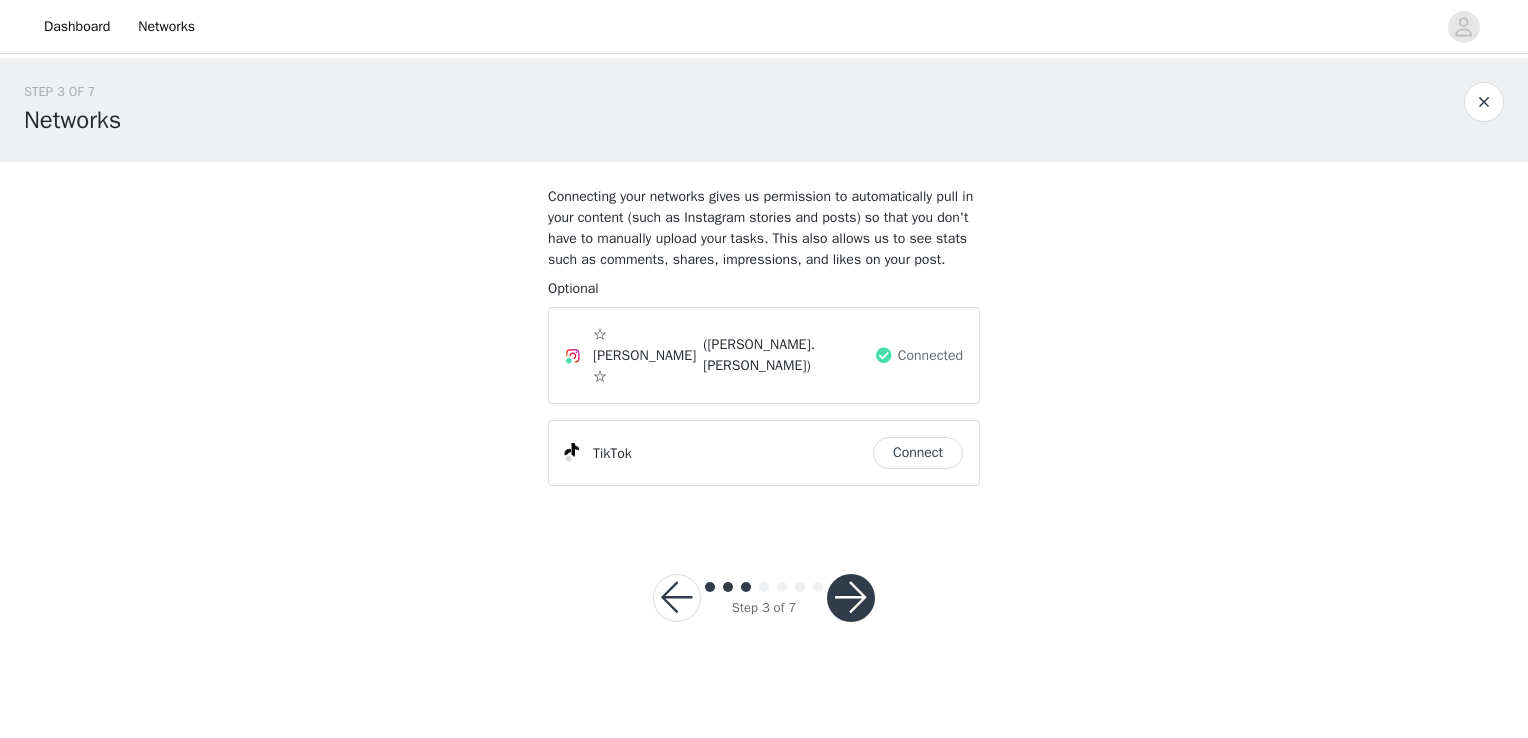 click on "Connect" at bounding box center [918, 453] 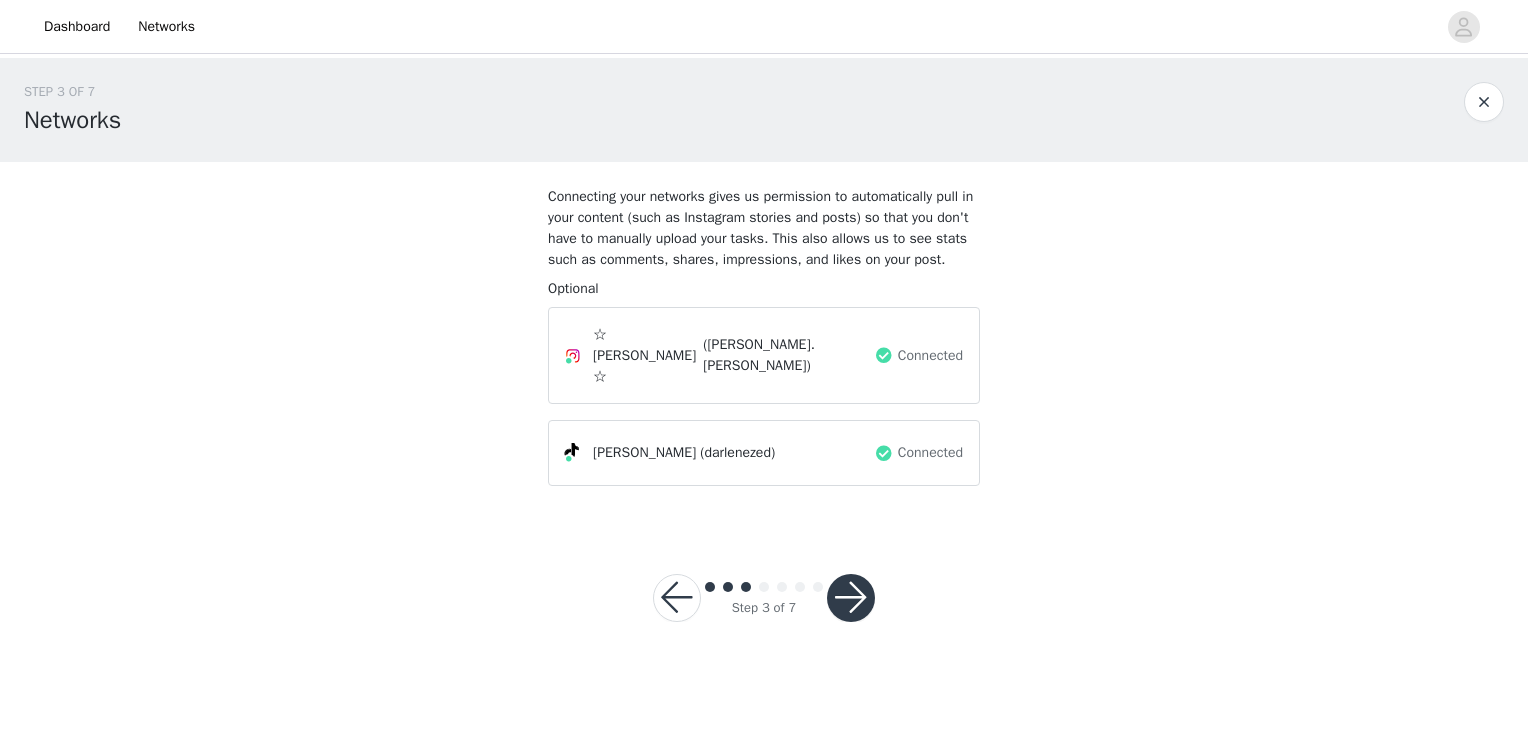 click at bounding box center (851, 598) 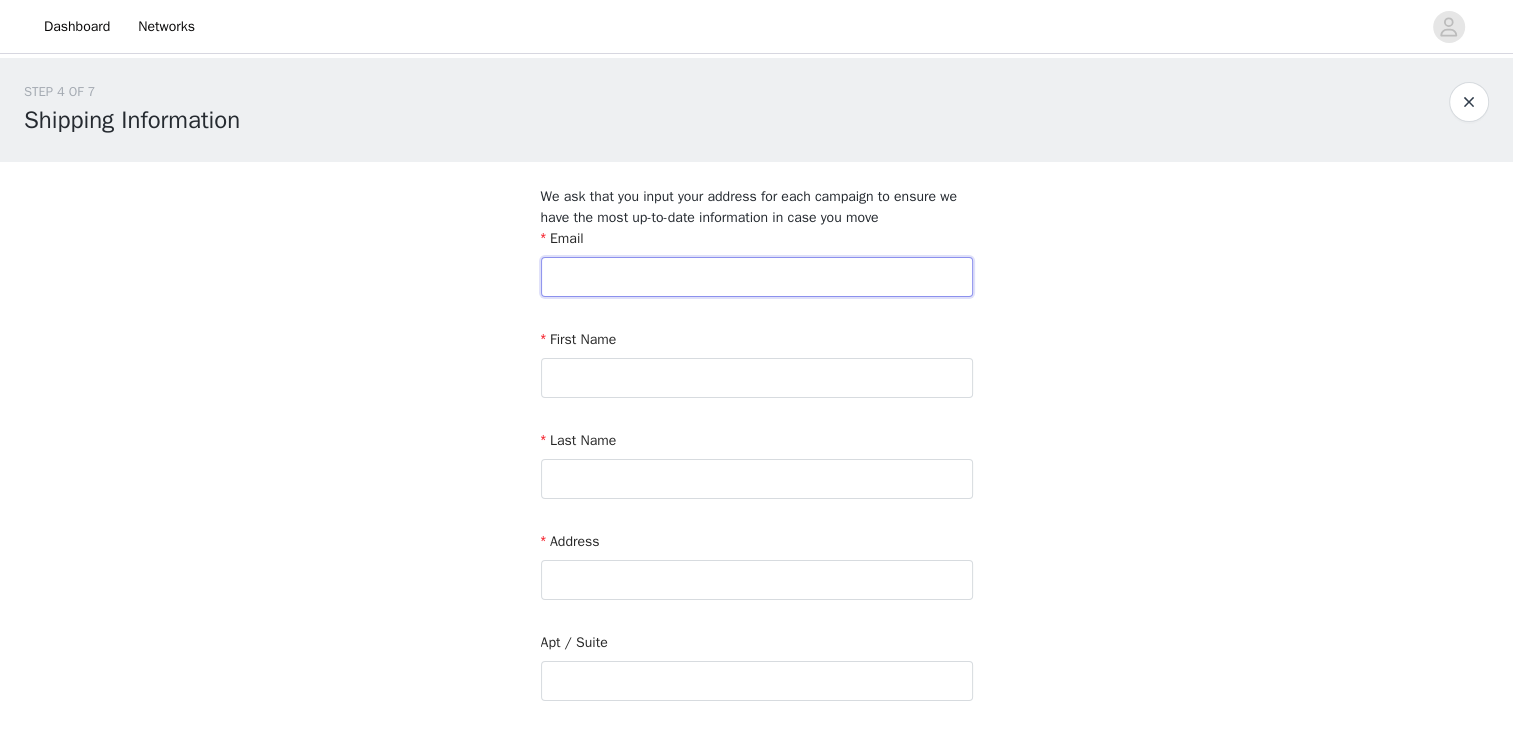 click at bounding box center (757, 277) 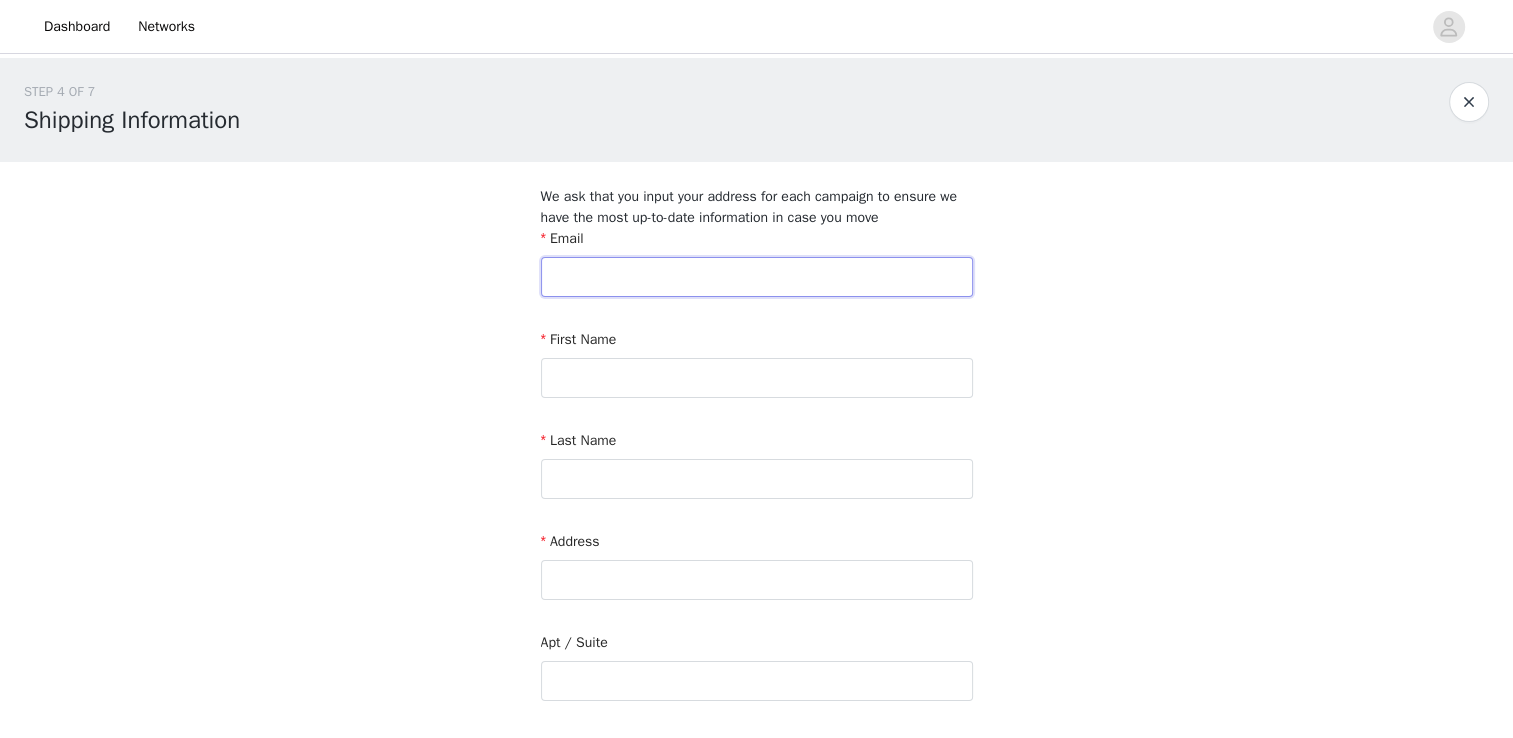 type on "darlenezediker@gmail.com" 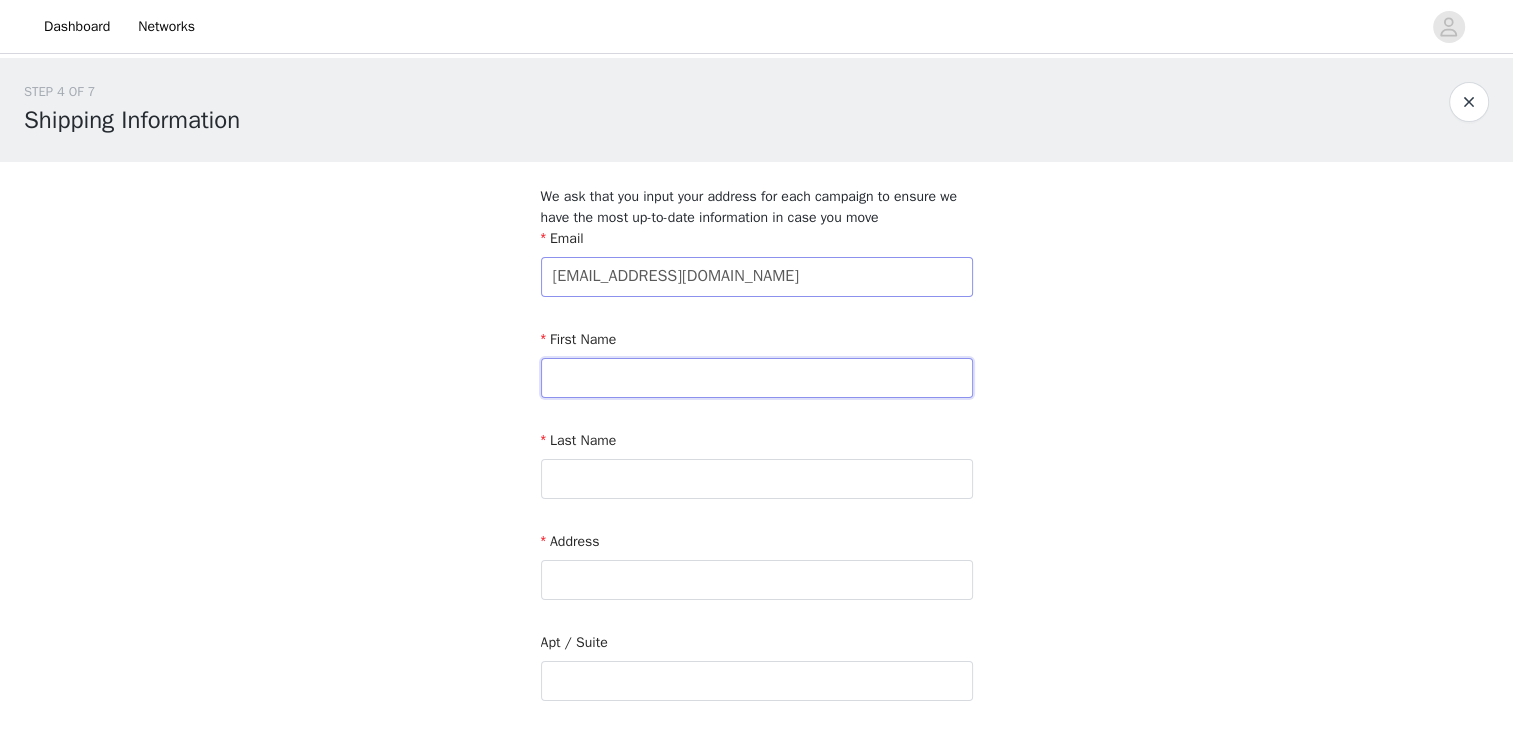 type on "Darlene" 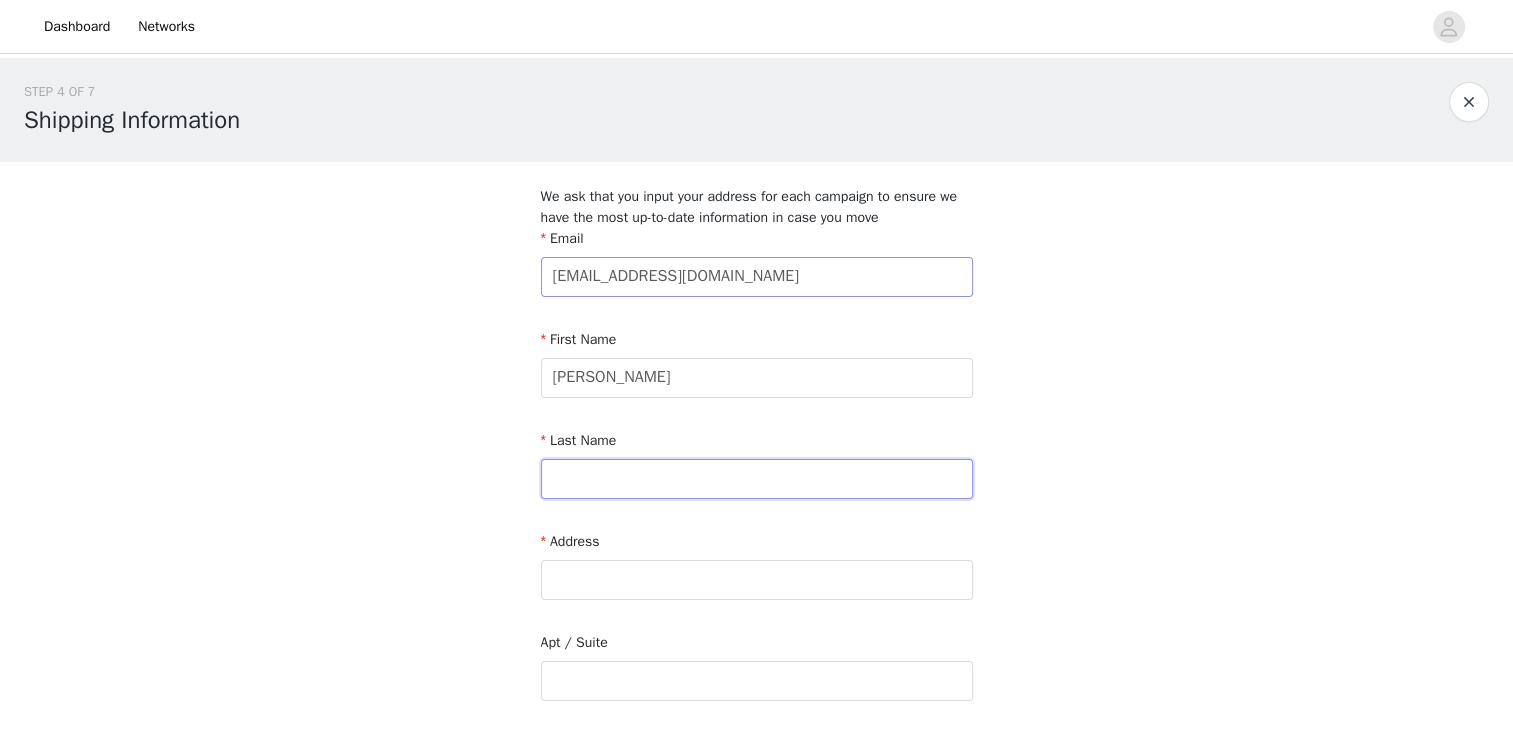 type on "Zediker" 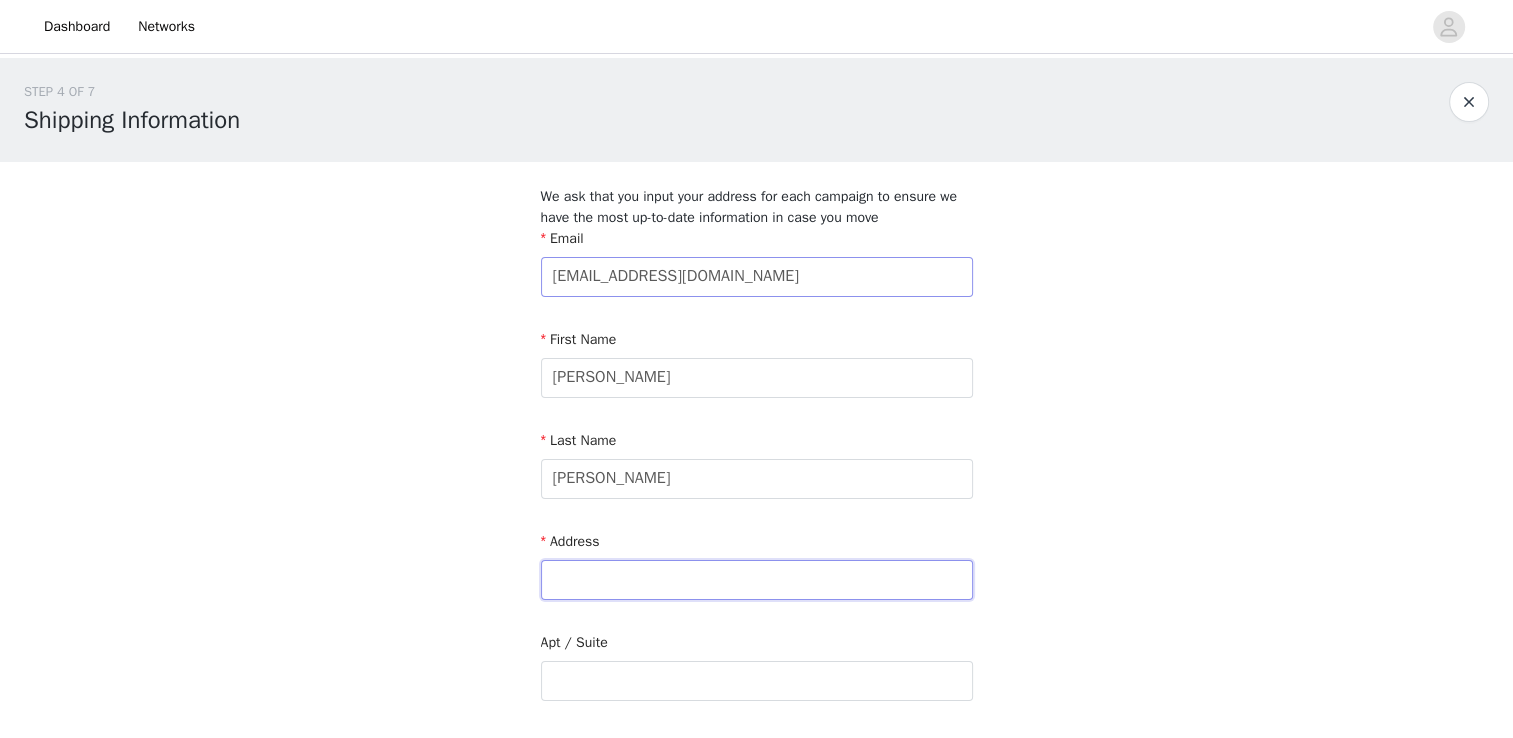 type on "1519 Tower Grove Ave Apt 2430" 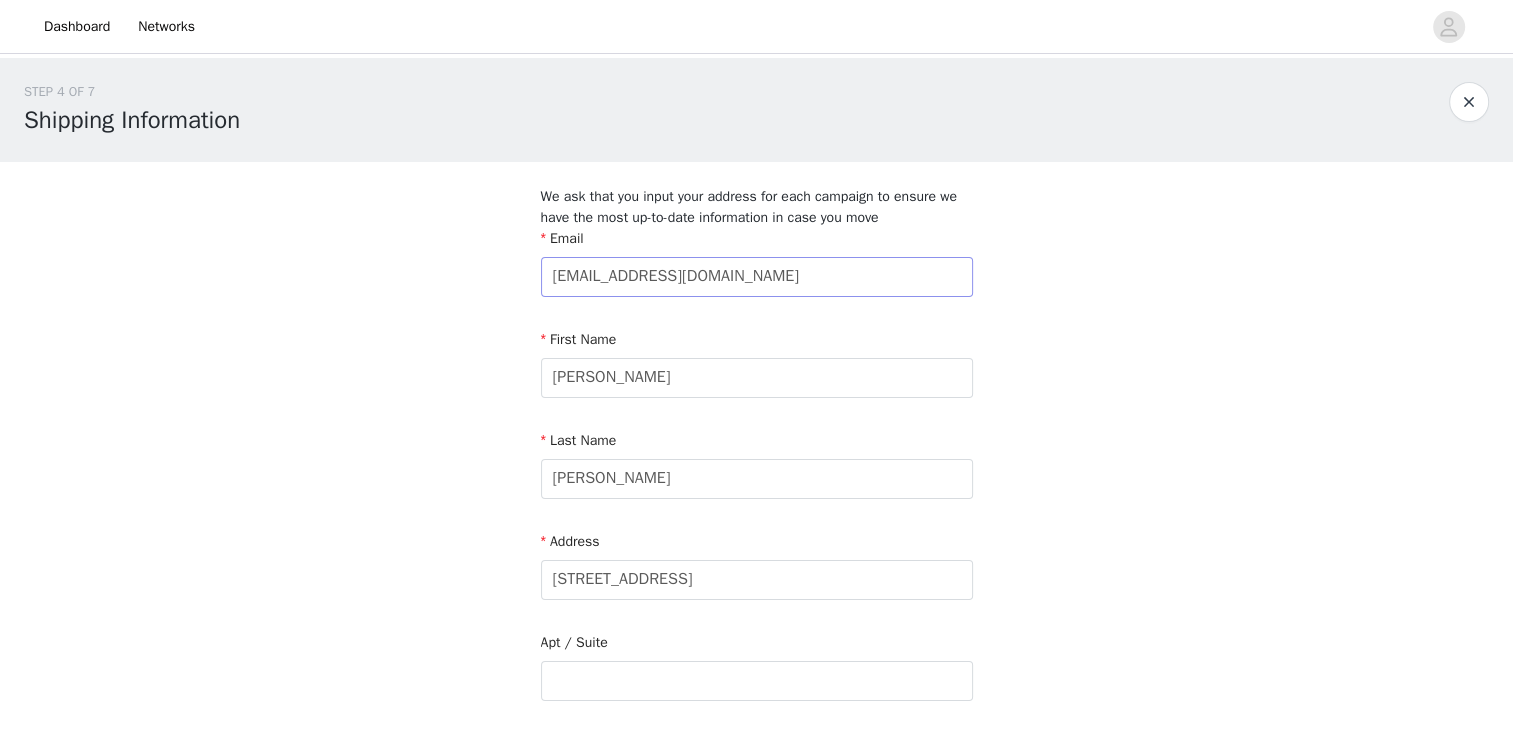 type on "St. Louis" 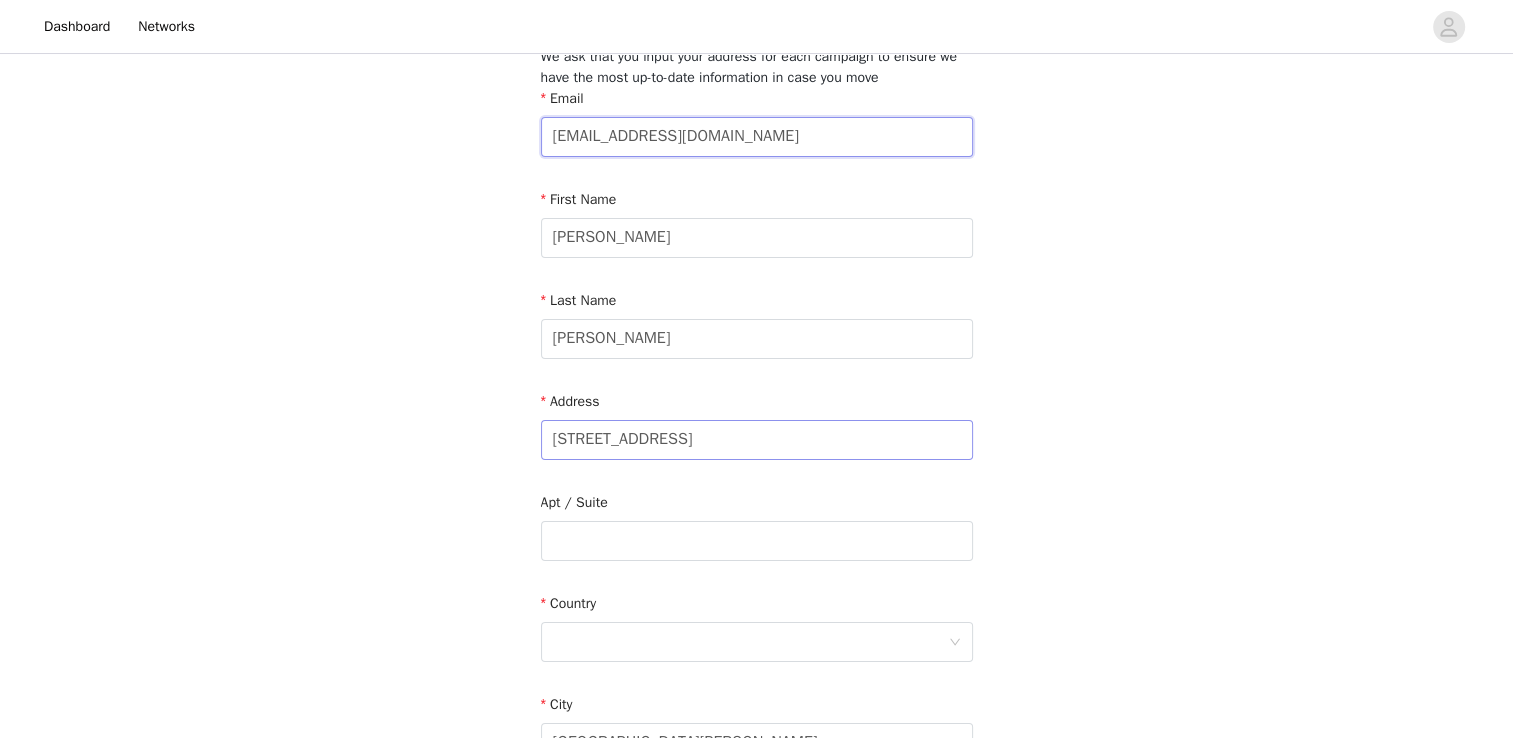 scroll, scrollTop: 153, scrollLeft: 0, axis: vertical 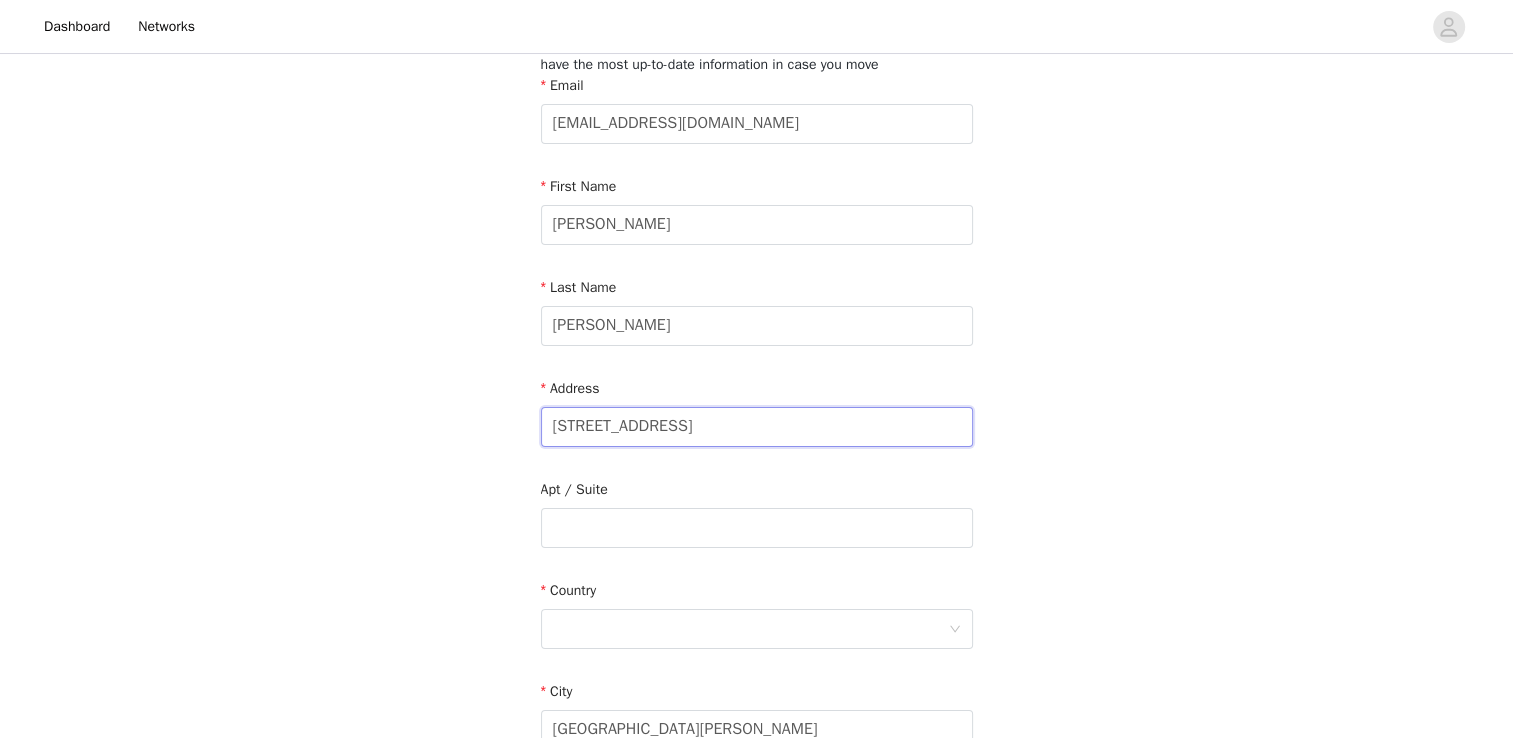 drag, startPoint x: 560, startPoint y: 425, endPoint x: 522, endPoint y: 419, distance: 38.470768 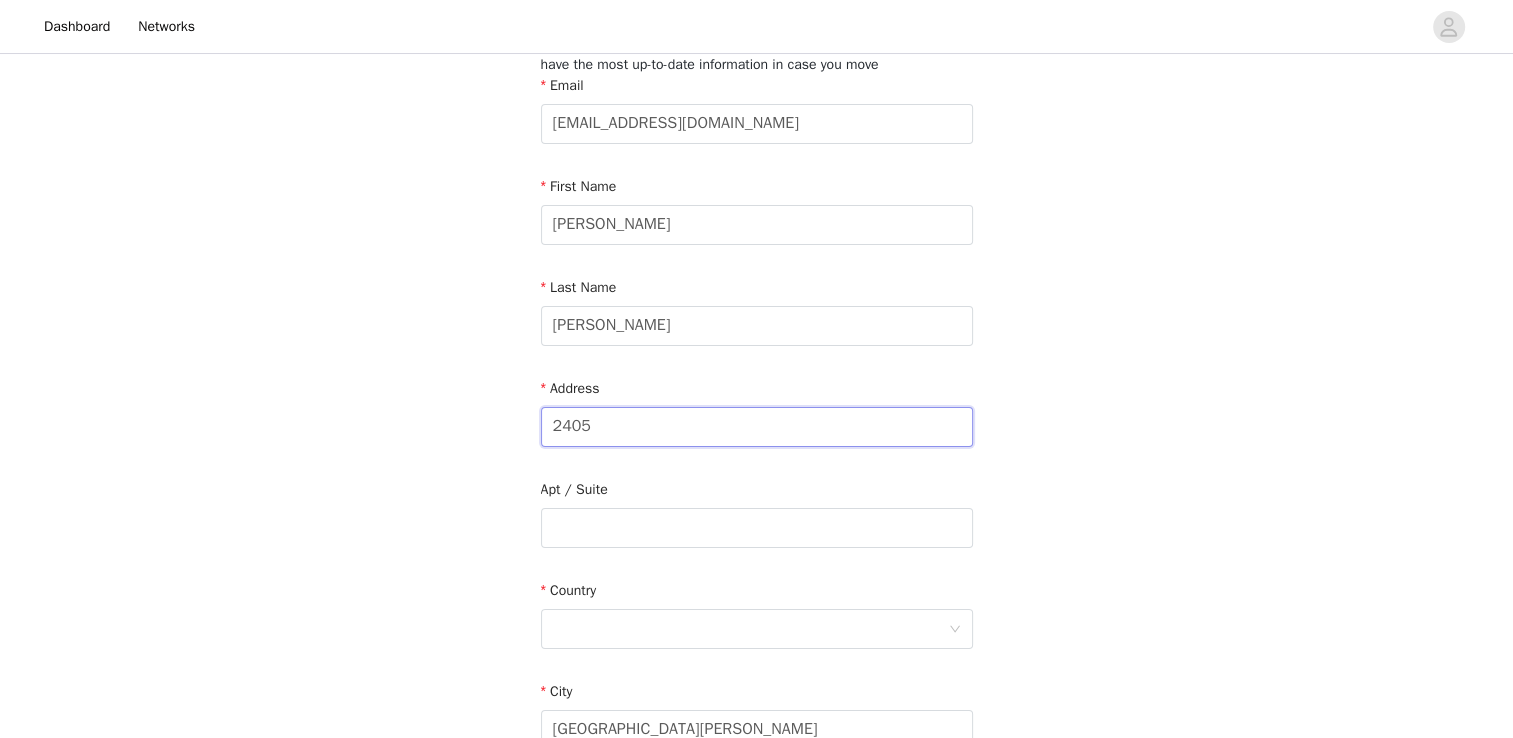type on "2405 Billiken Way" 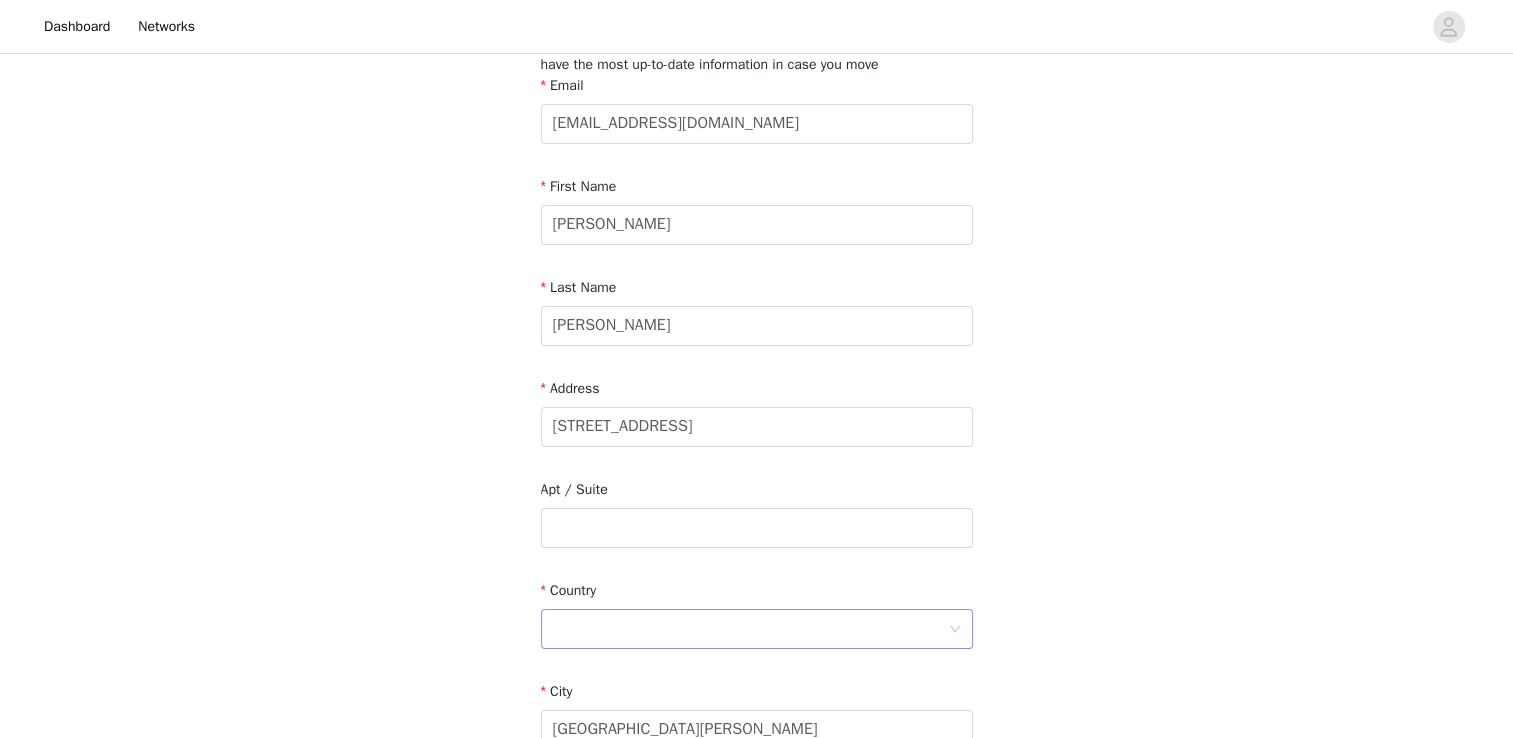 click at bounding box center (750, 629) 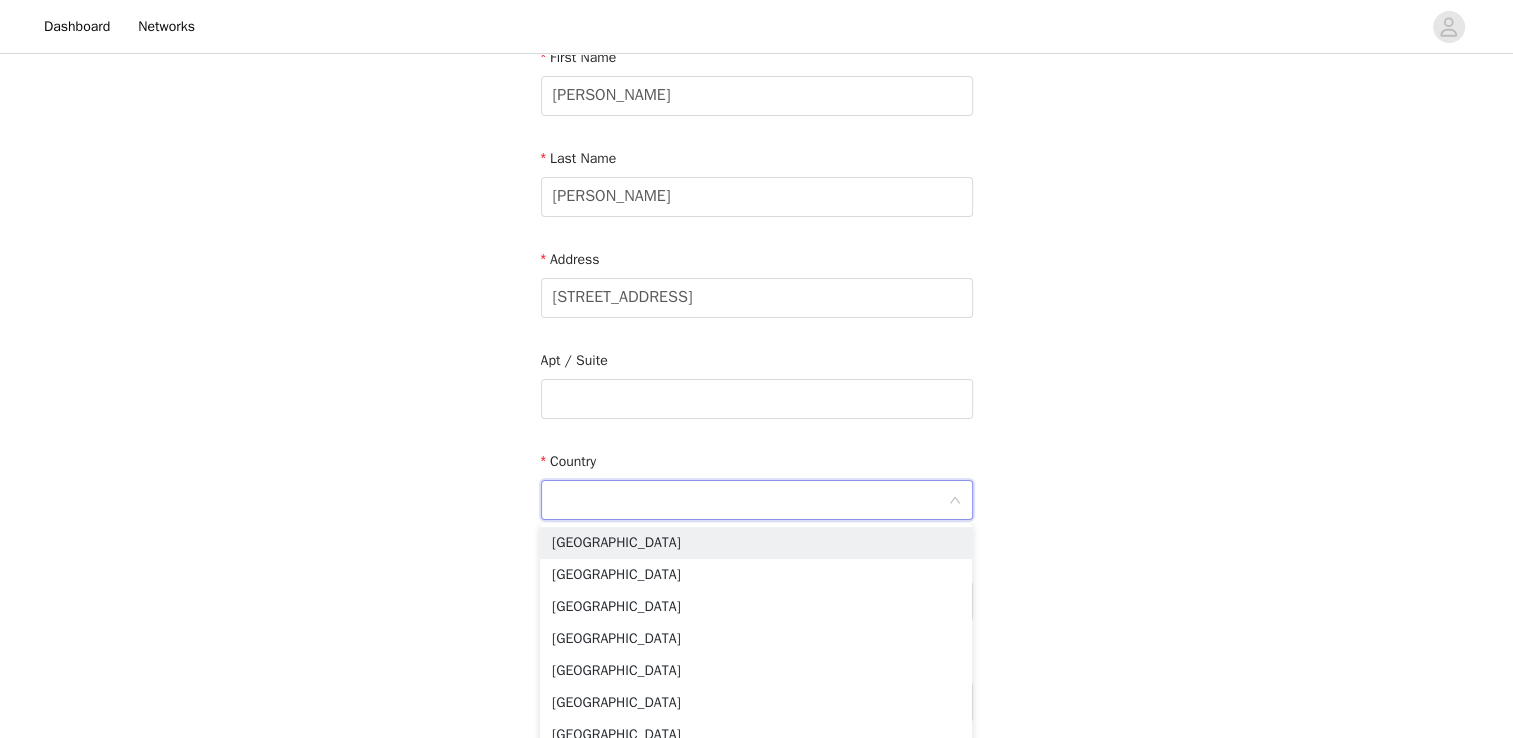 scroll, scrollTop: 306, scrollLeft: 0, axis: vertical 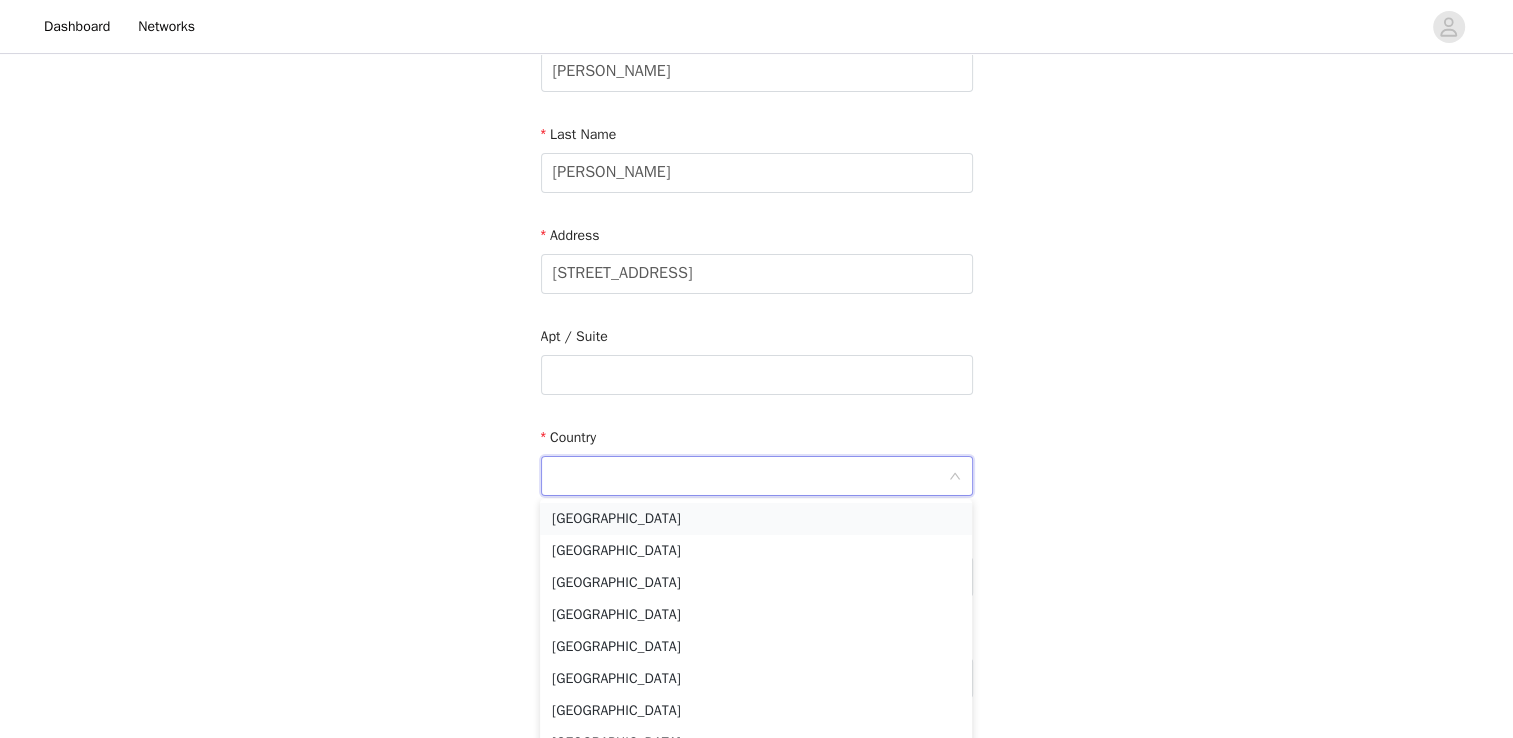 click on "United States" at bounding box center (756, 519) 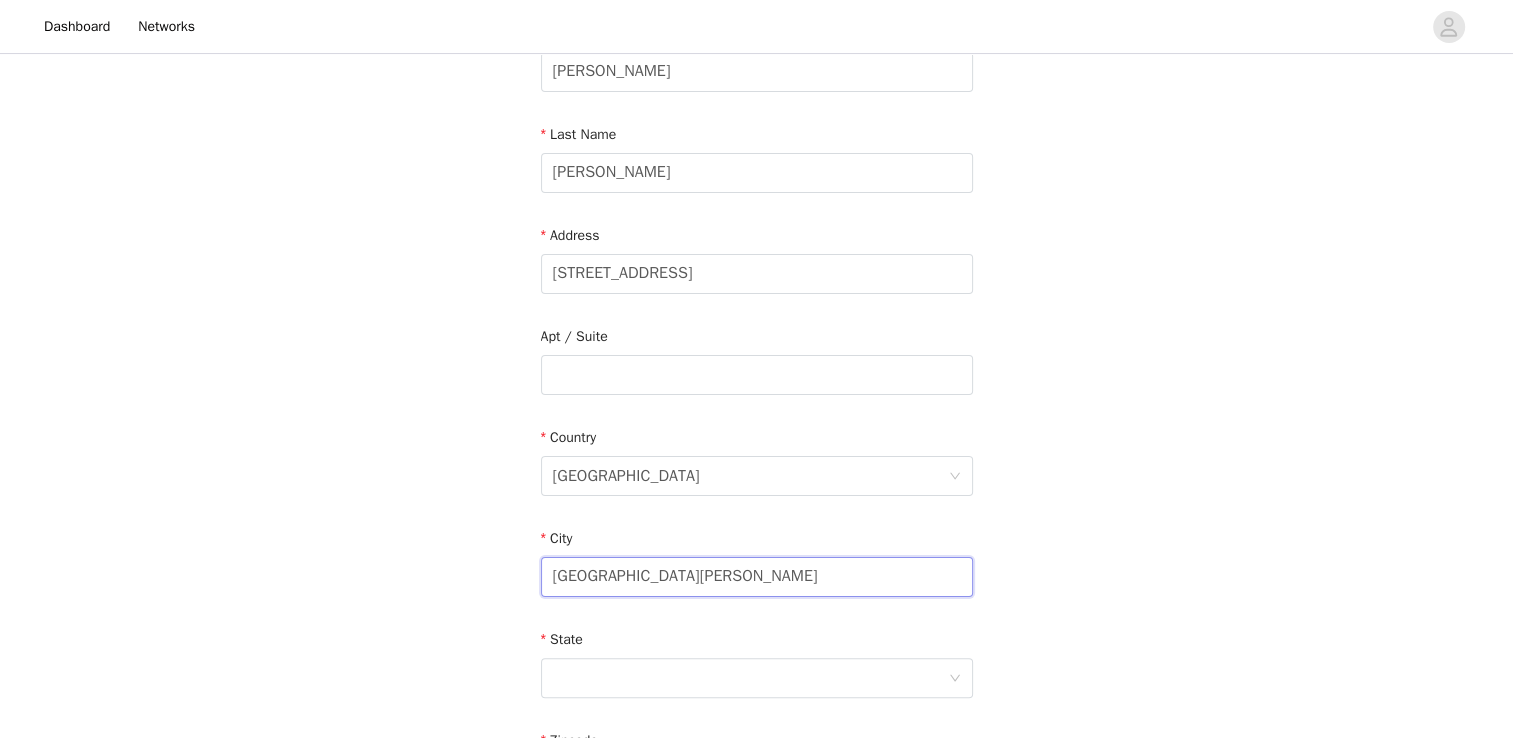 drag, startPoint x: 636, startPoint y: 576, endPoint x: 472, endPoint y: 563, distance: 164.51443 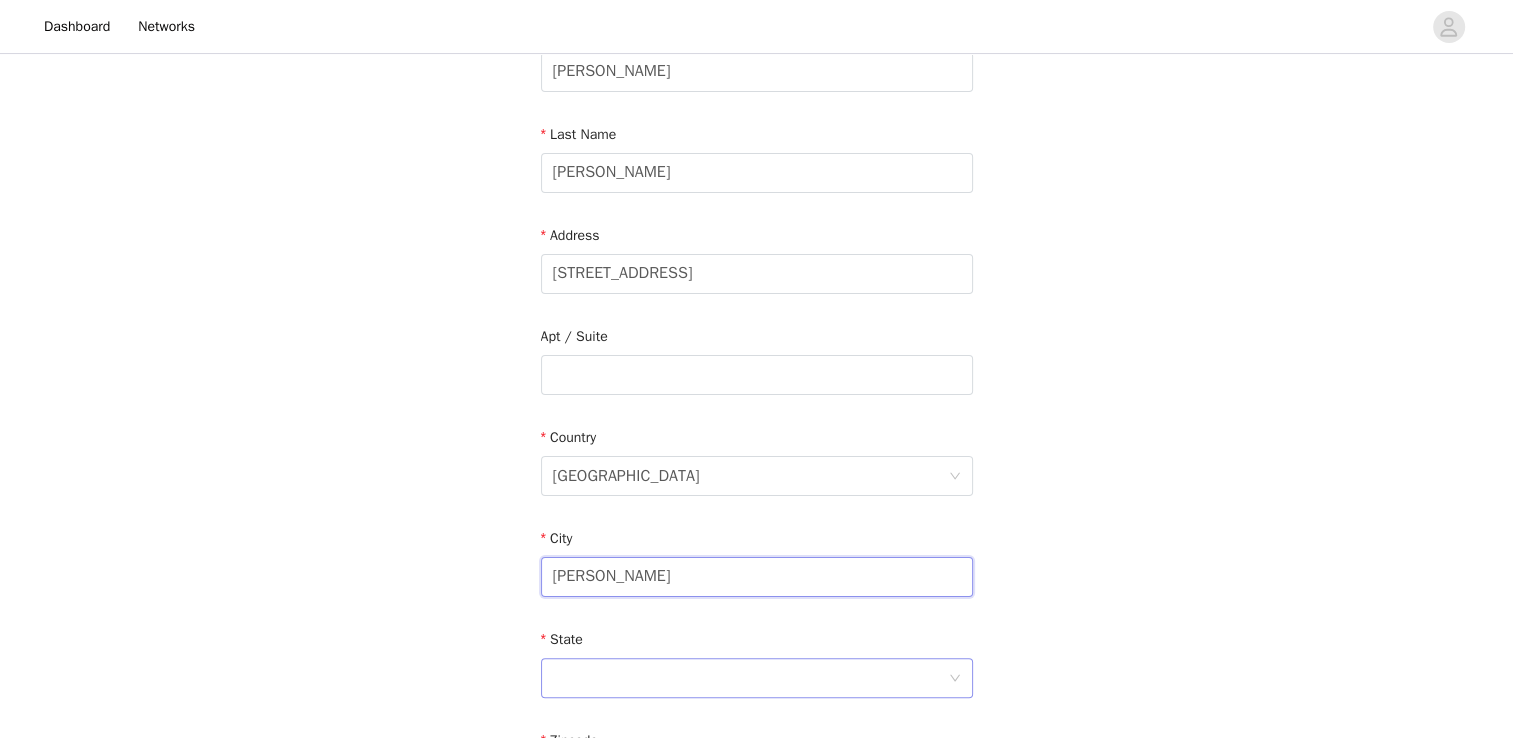 type on "O'Fallon" 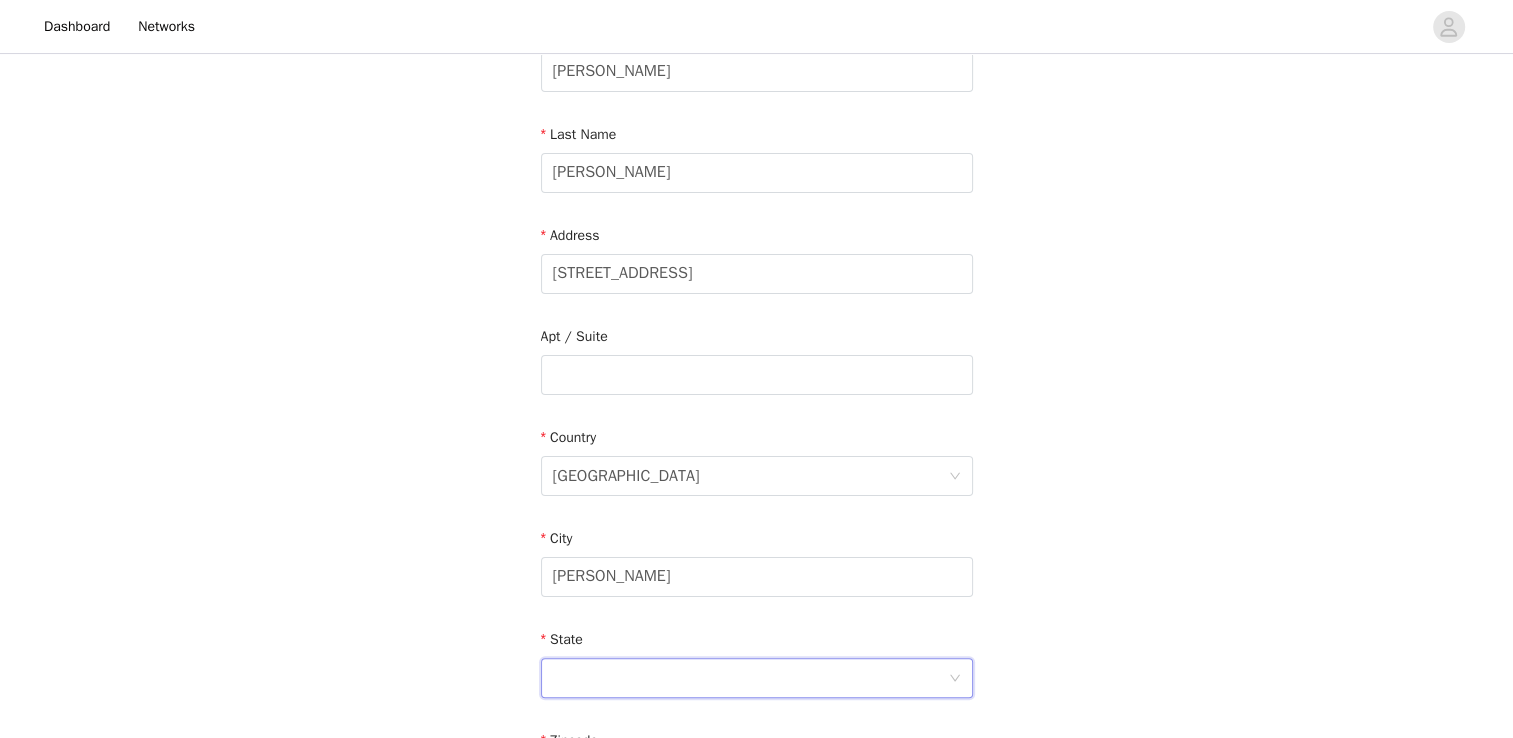 click at bounding box center (750, 678) 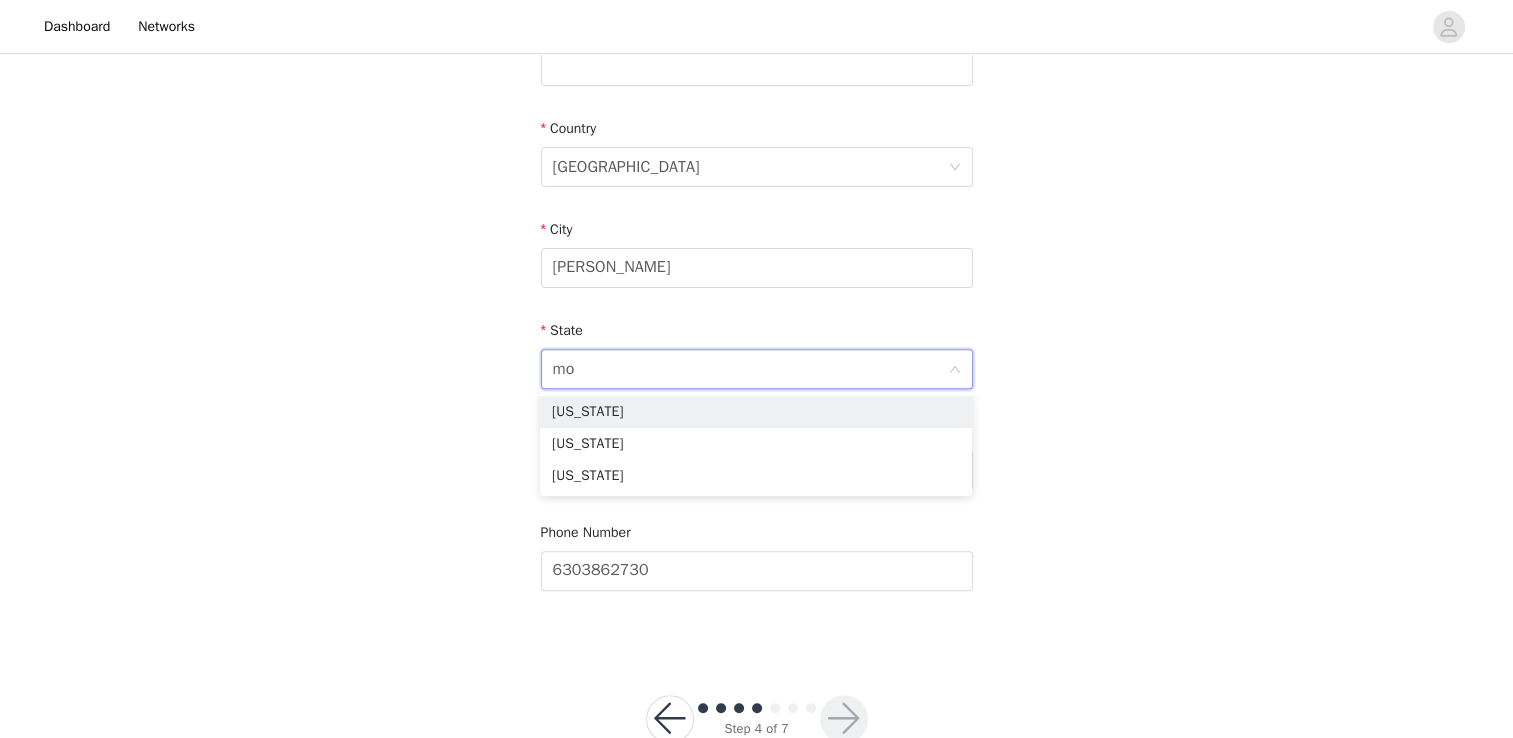 scroll, scrollTop: 643, scrollLeft: 0, axis: vertical 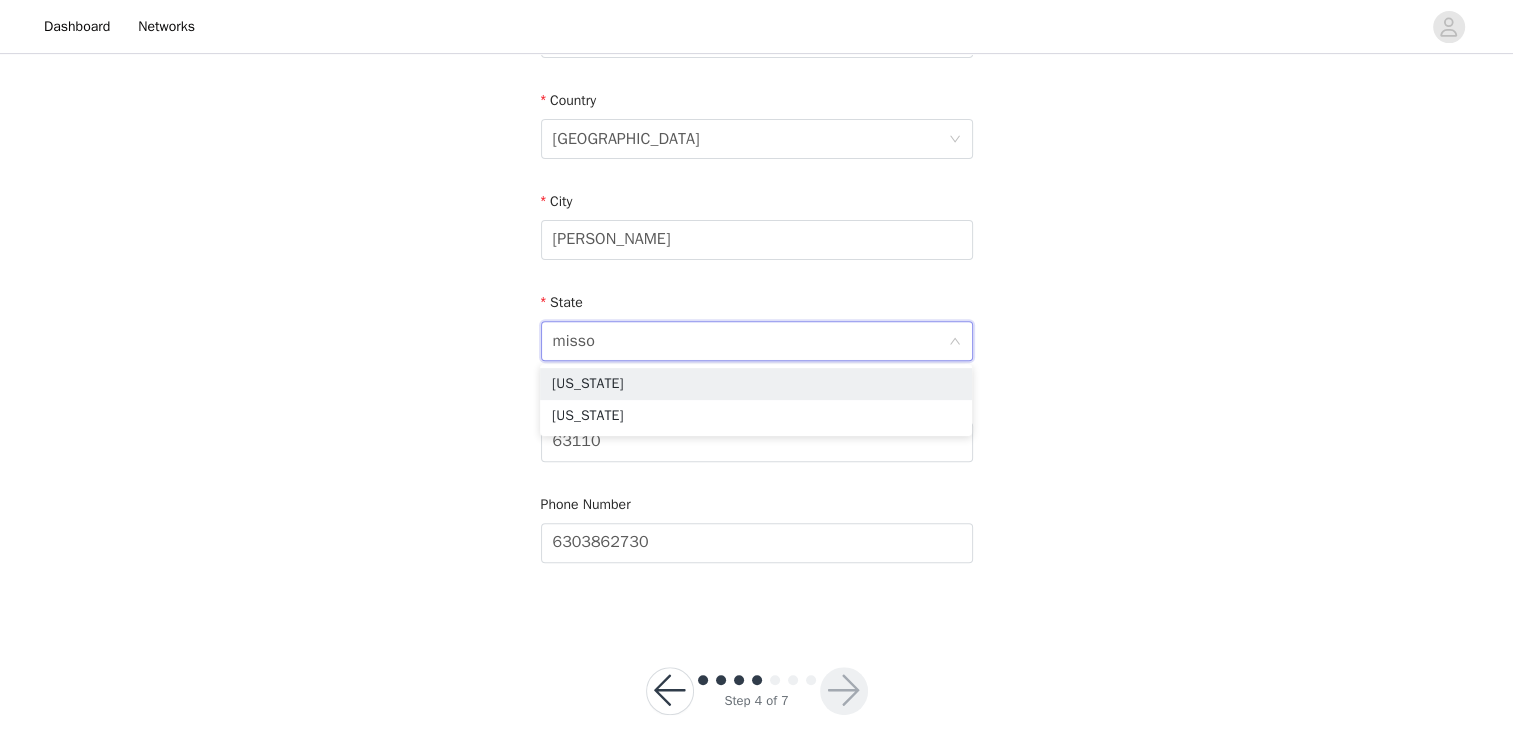 type on "missou" 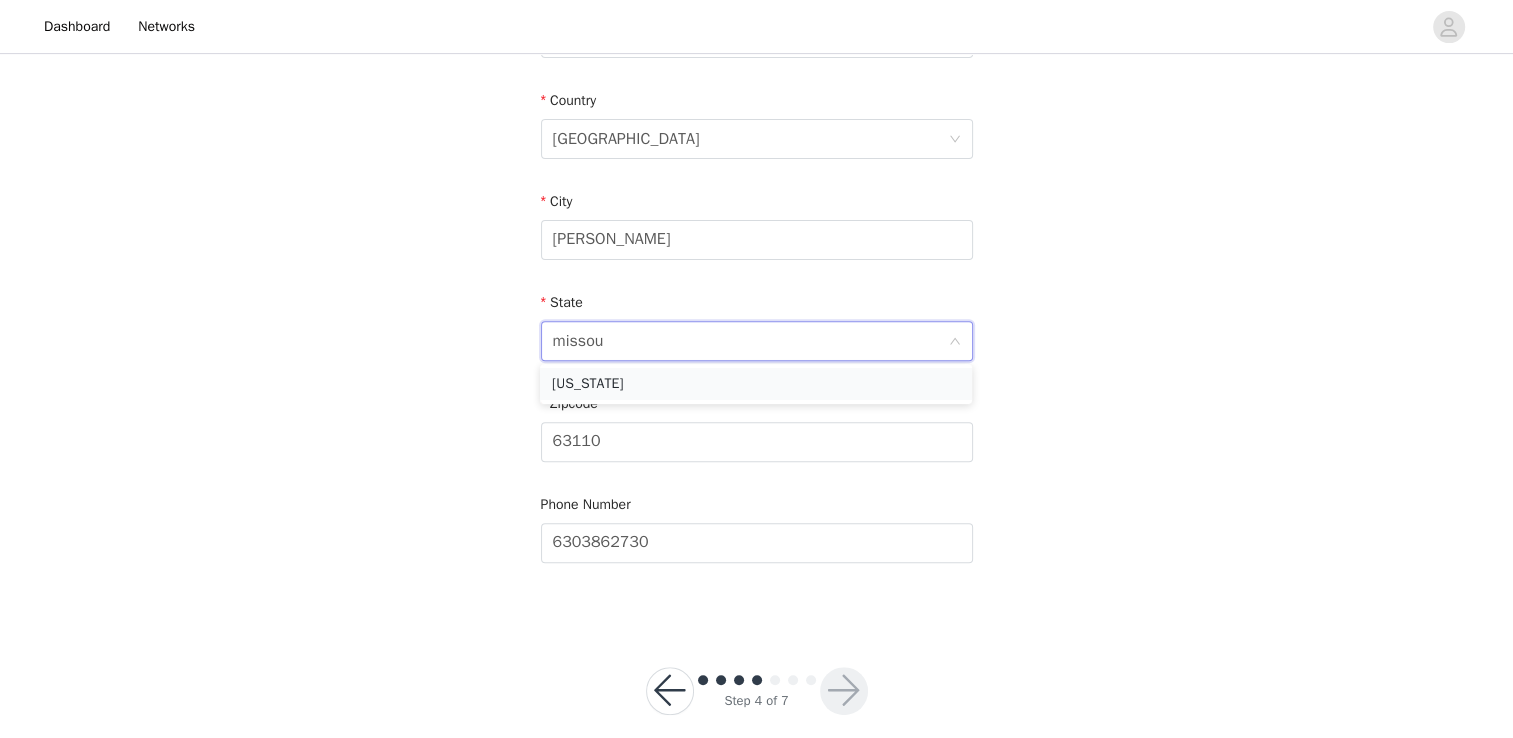 click on "Missouri" at bounding box center (756, 384) 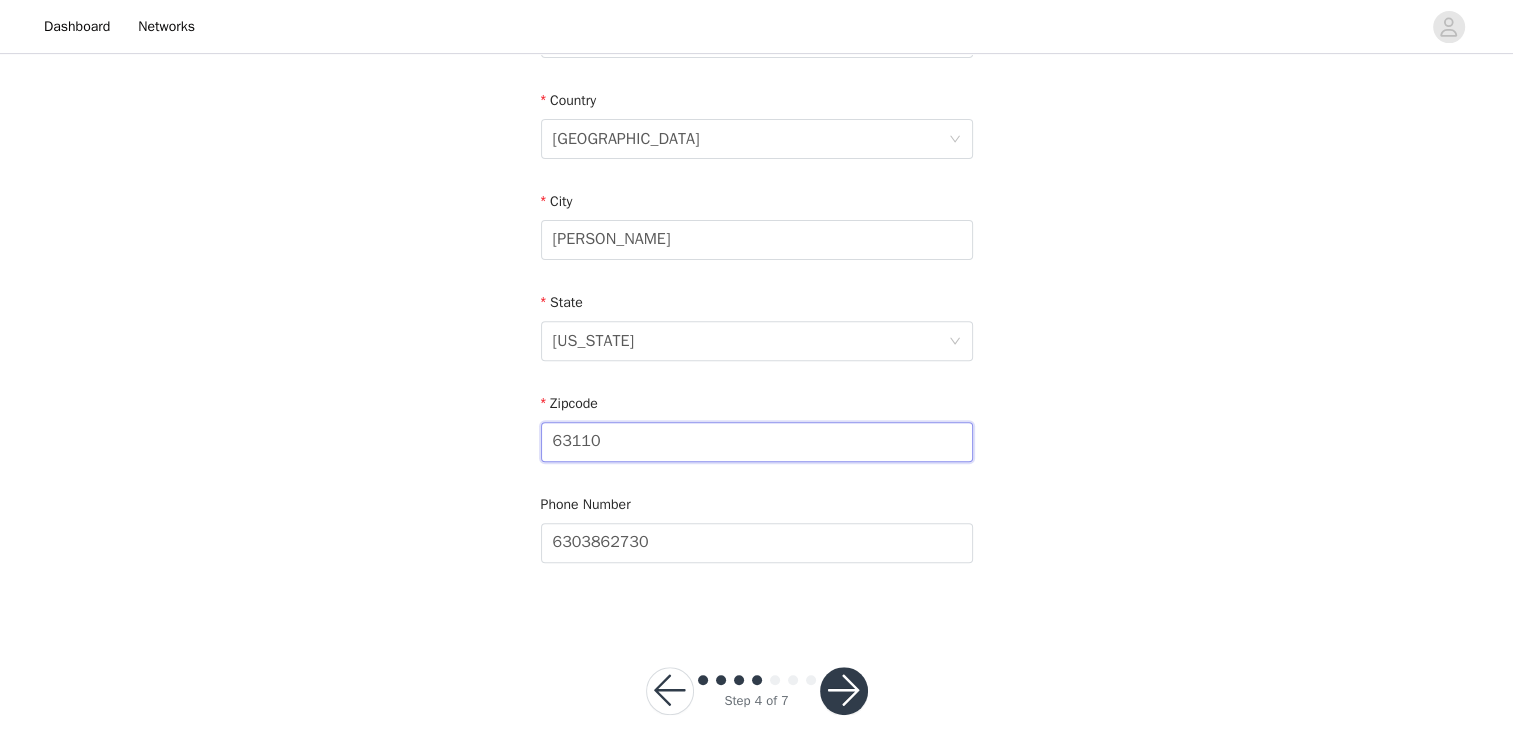 click on "63110" at bounding box center (757, 442) 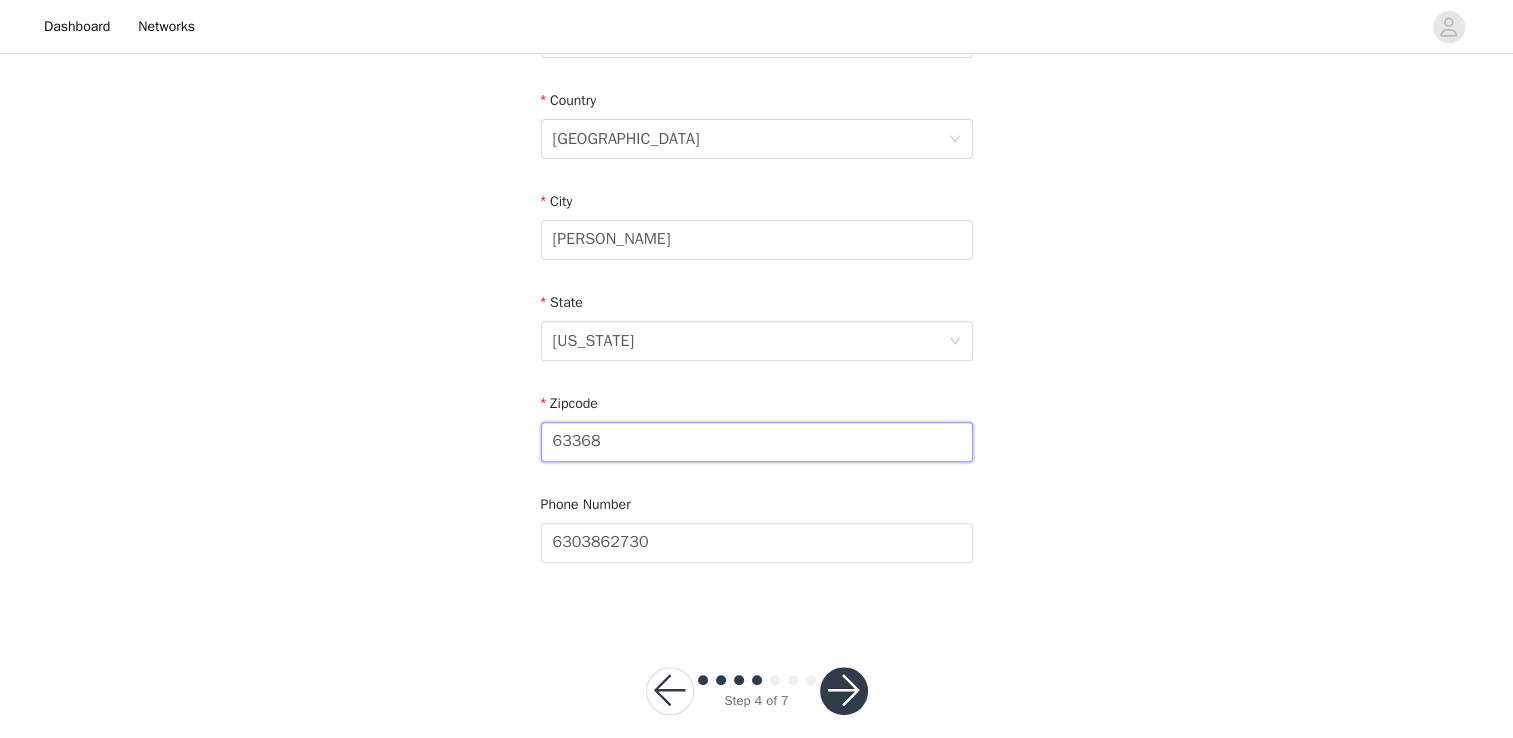 type on "63368" 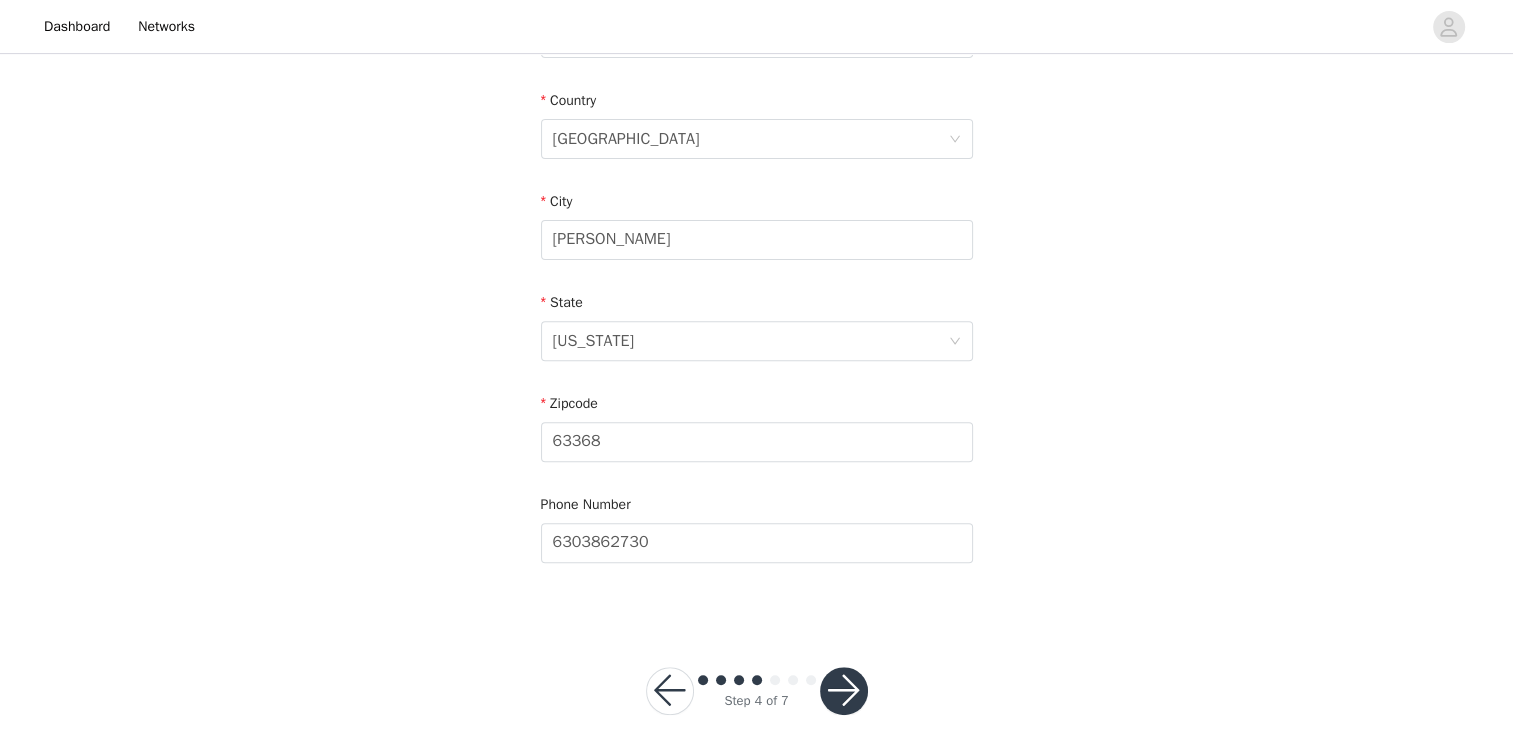 click on "STEP 4 OF 7
Shipping Information
We ask that you input your address for each campaign to ensure we have the most up-to-date information in case you move       Email darlenezediker@gmail.com   First Name Darlene   Last Name Zediker   Address 2405 Billiken Way   Apt / Suite   Country
United States
City O'Fallon   State
Missouri
Zipcode 63368   Phone Number 6303862730" at bounding box center (756, 17) 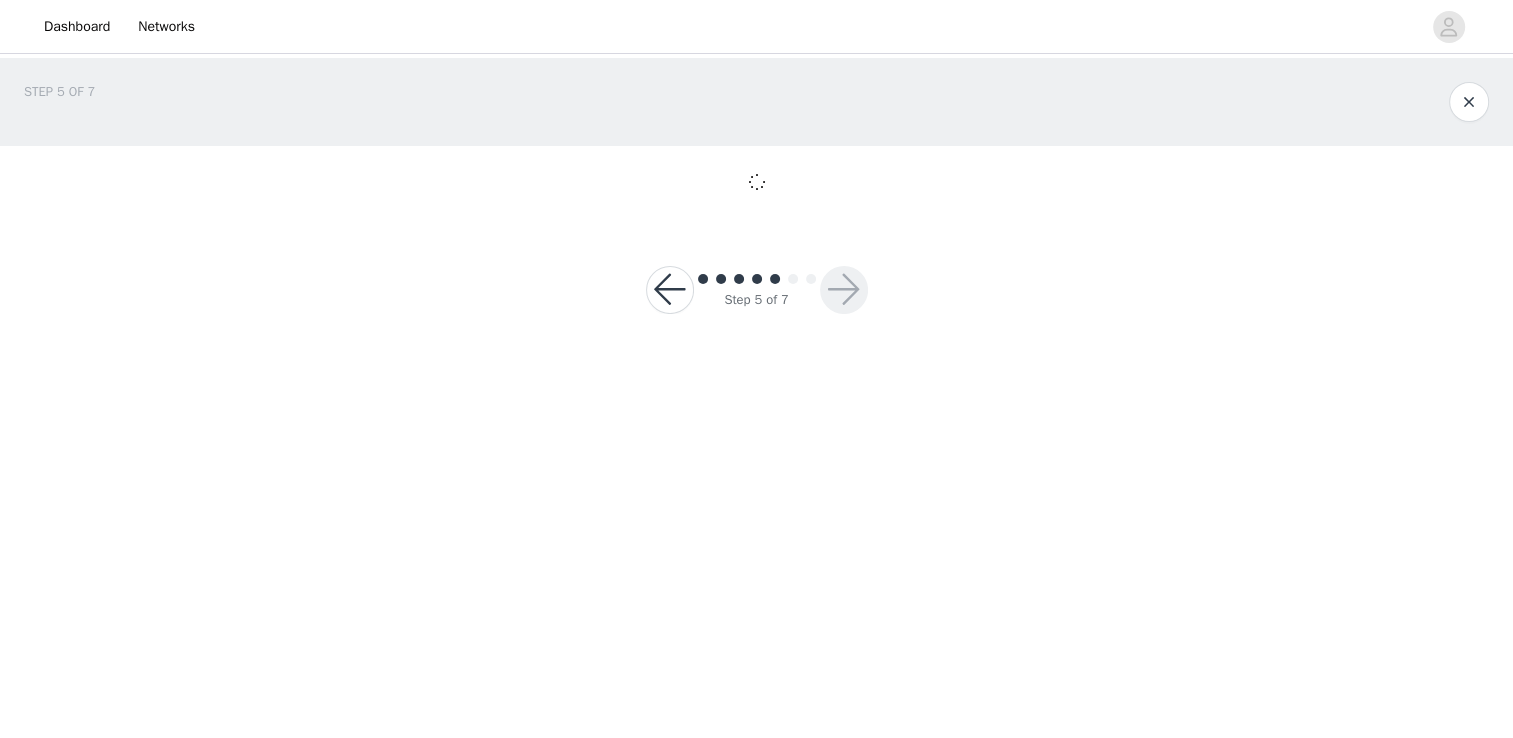 scroll, scrollTop: 0, scrollLeft: 0, axis: both 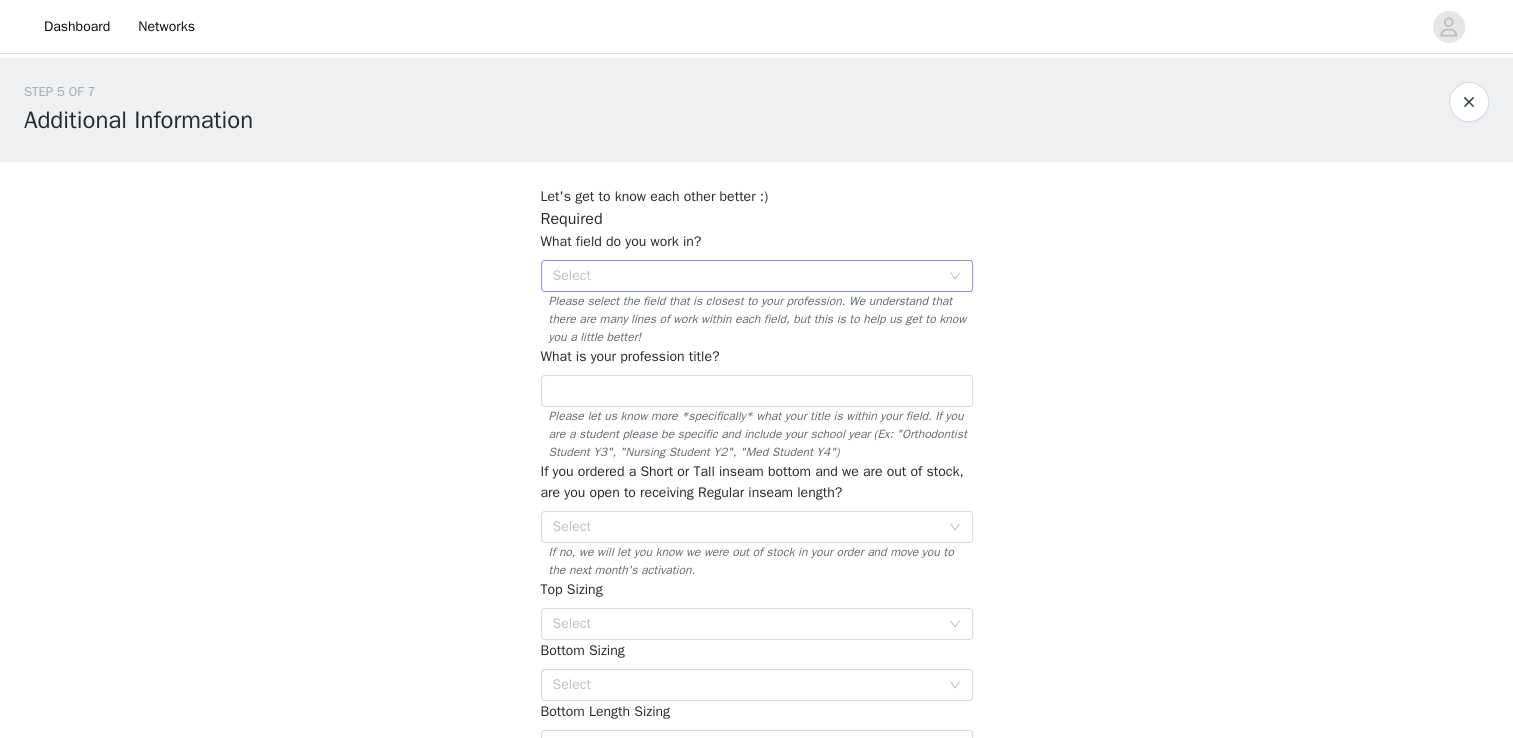 click on "Select" at bounding box center (746, 276) 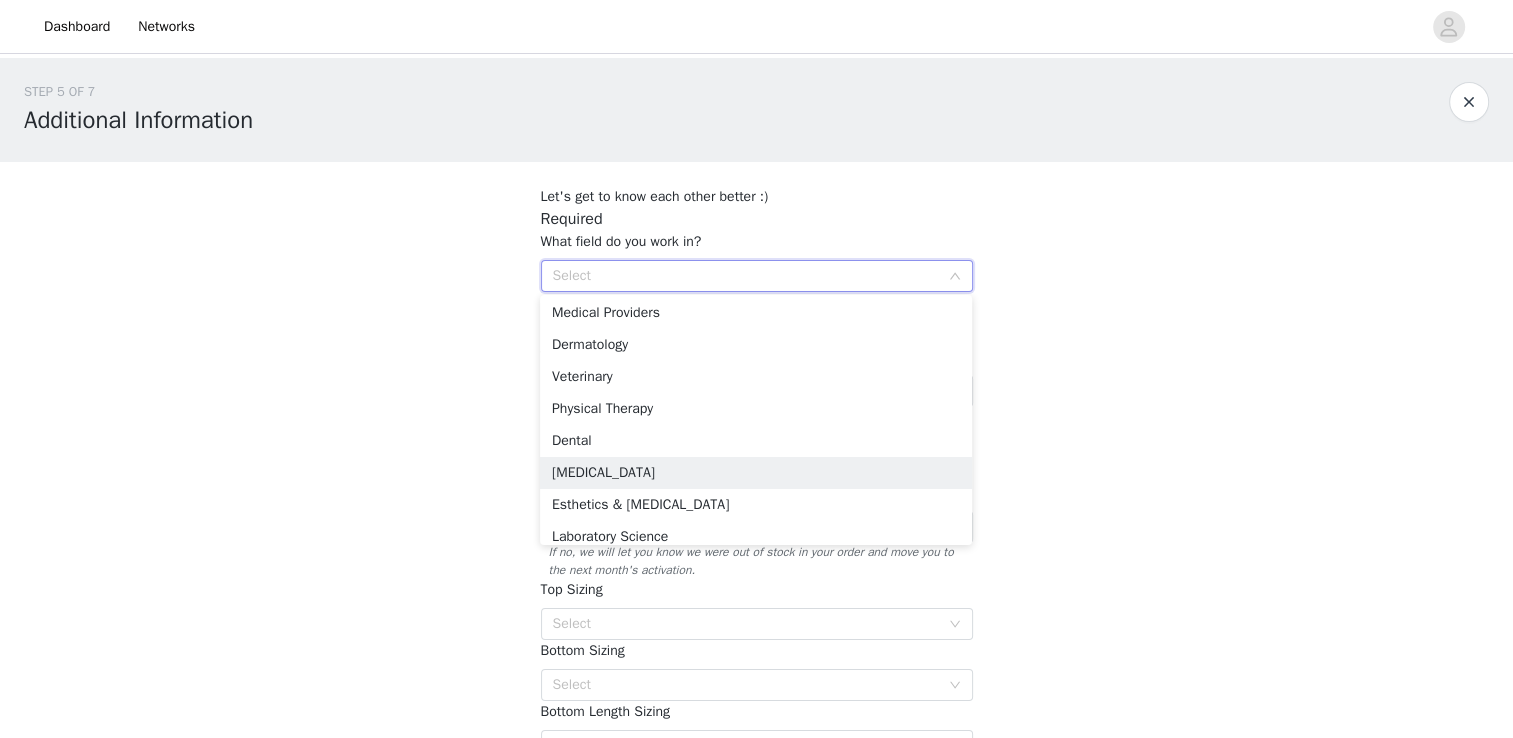scroll, scrollTop: 141, scrollLeft: 0, axis: vertical 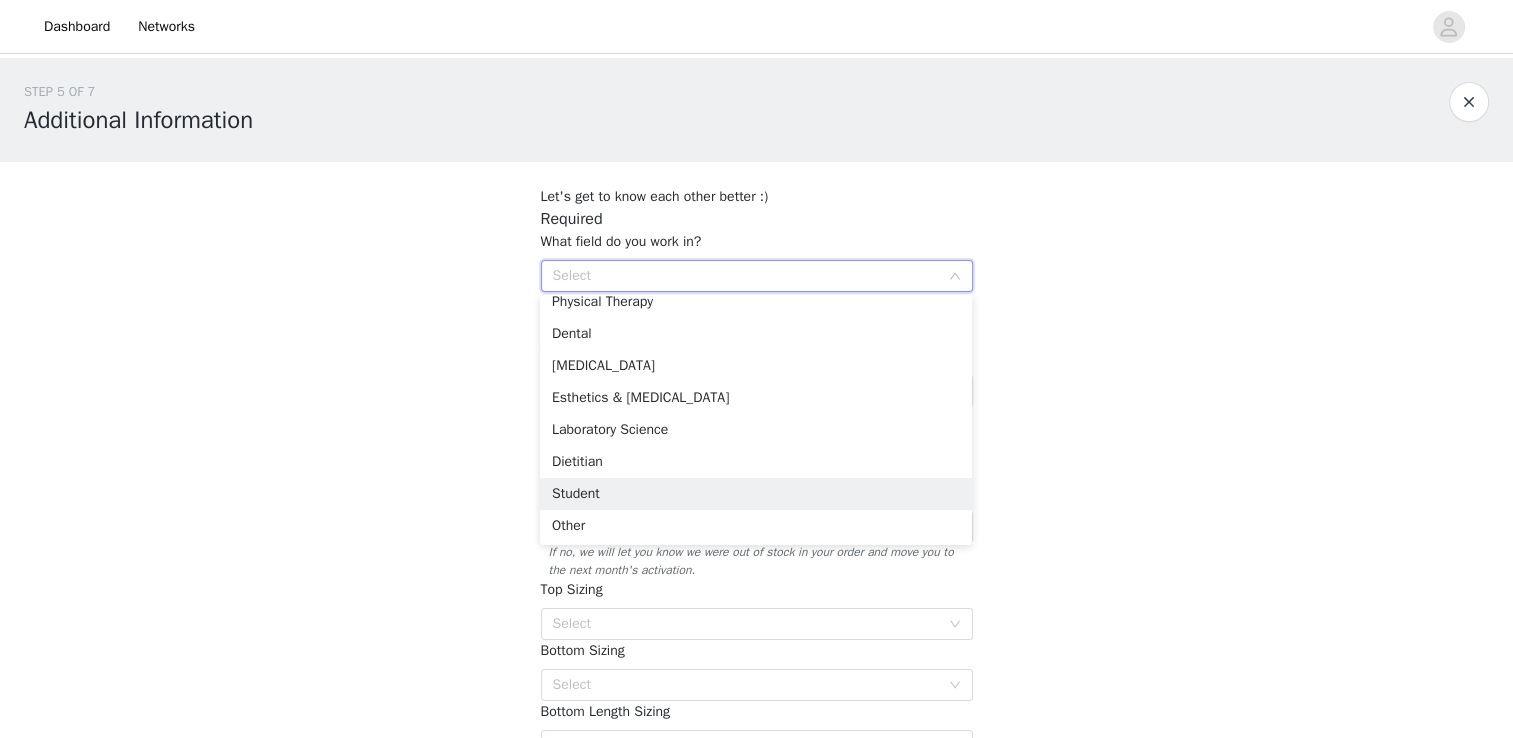 click on "Student" at bounding box center [756, 494] 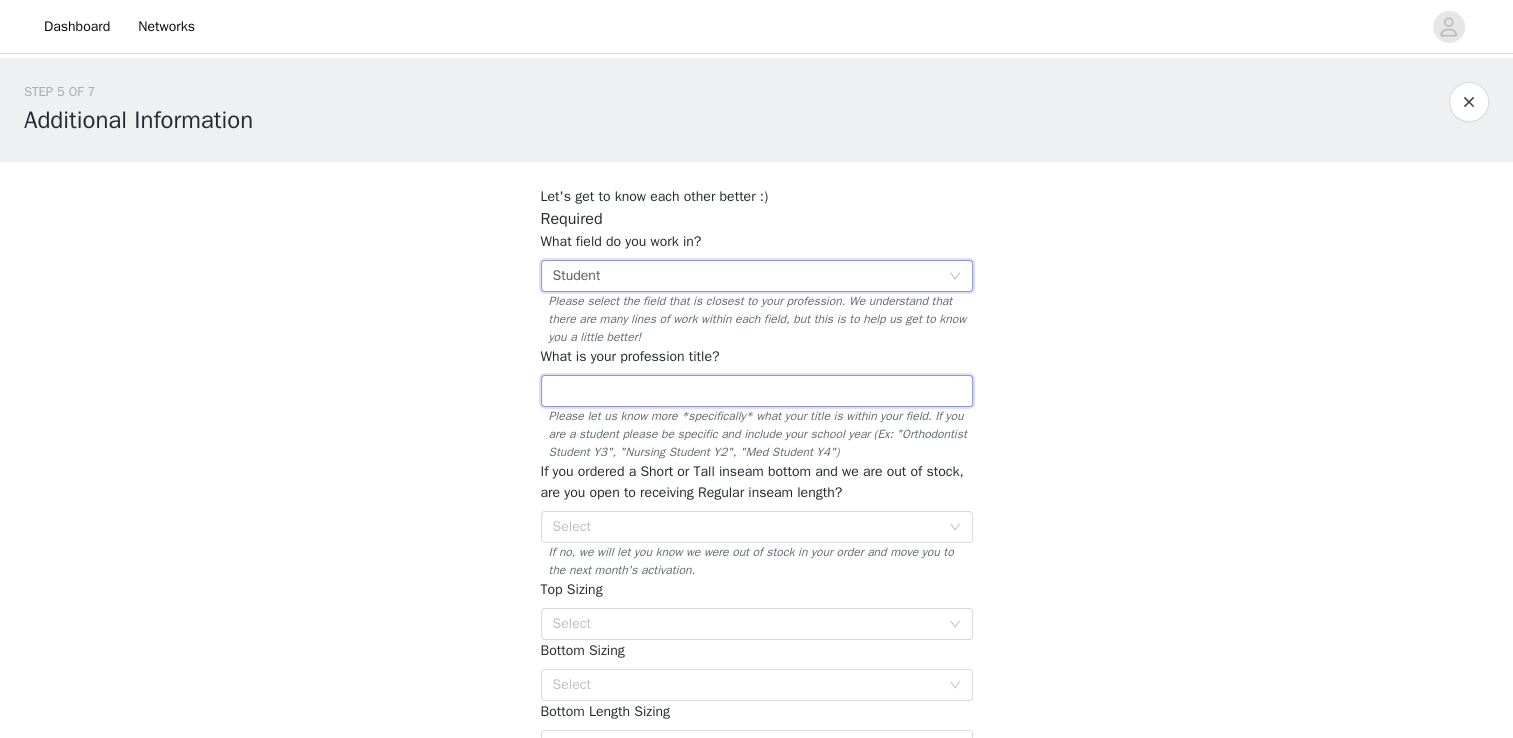 click at bounding box center (757, 391) 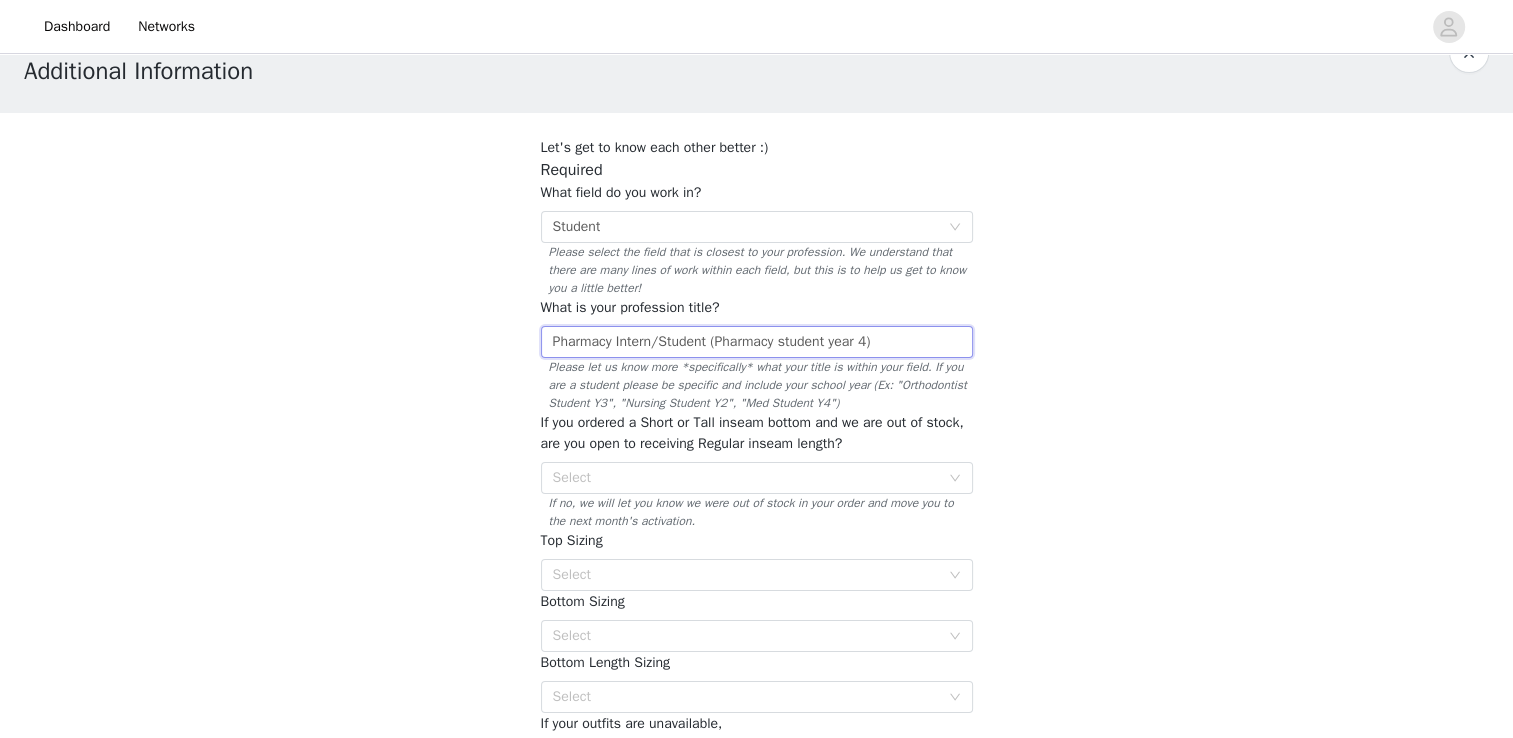 scroll, scrollTop: 50, scrollLeft: 0, axis: vertical 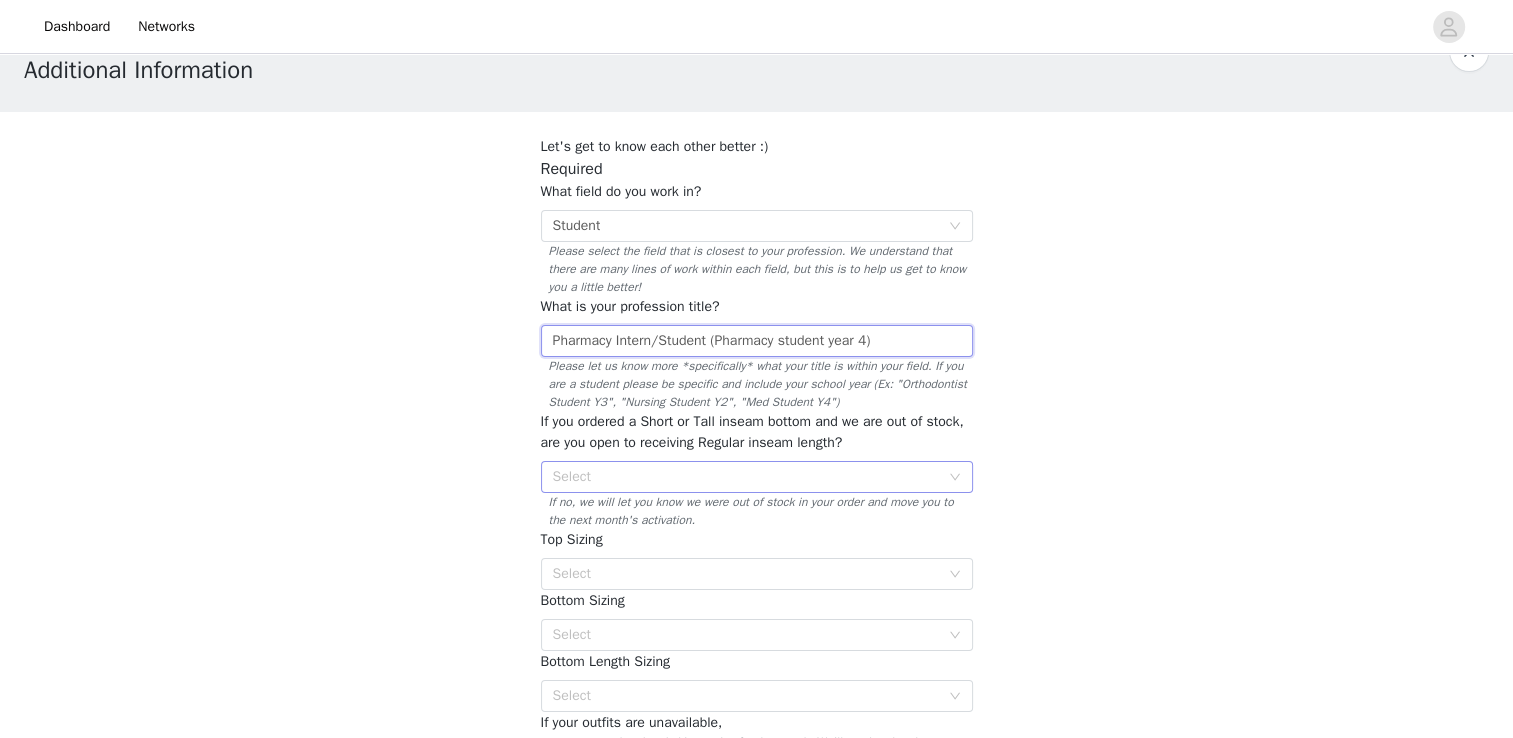 click on "Select" at bounding box center (746, 477) 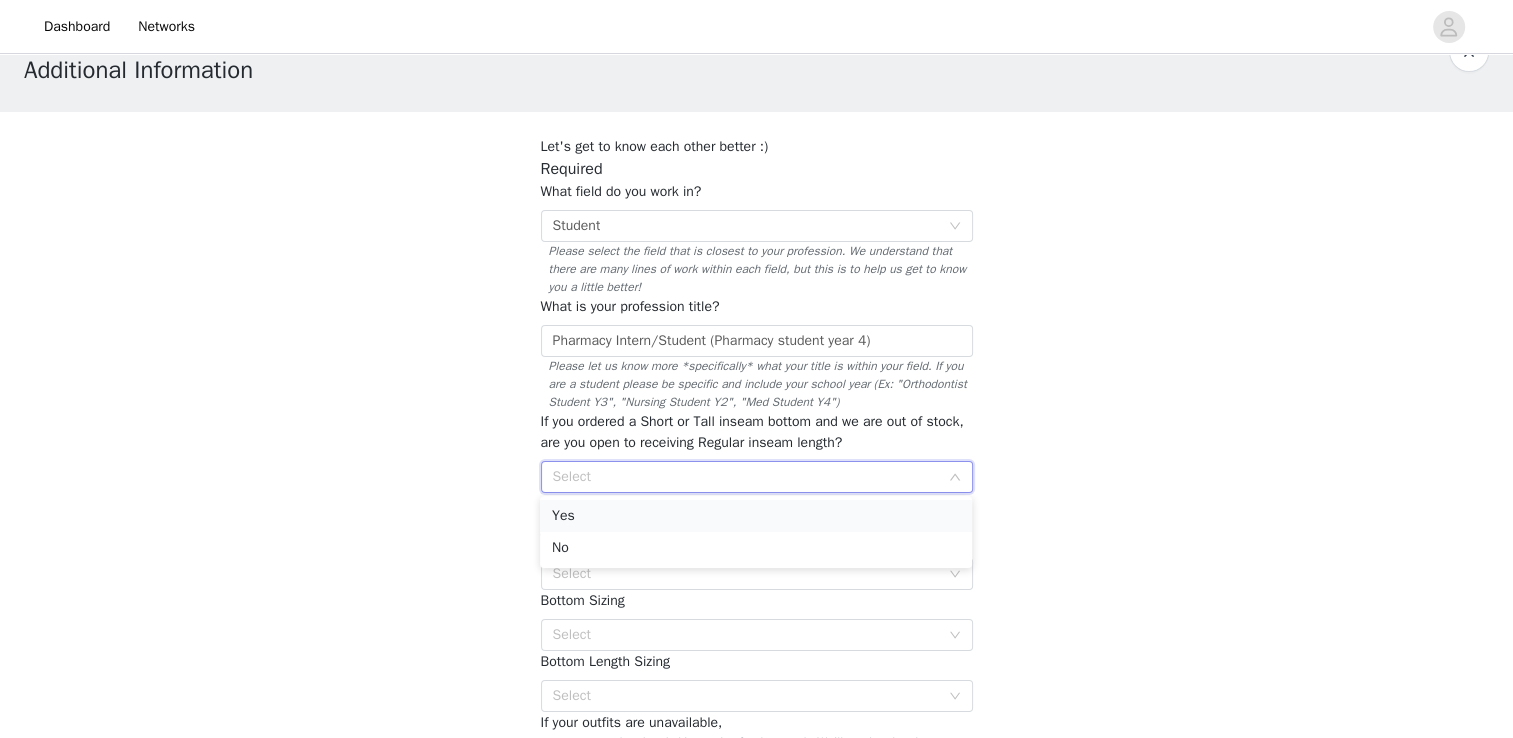 click on "Yes" at bounding box center [756, 516] 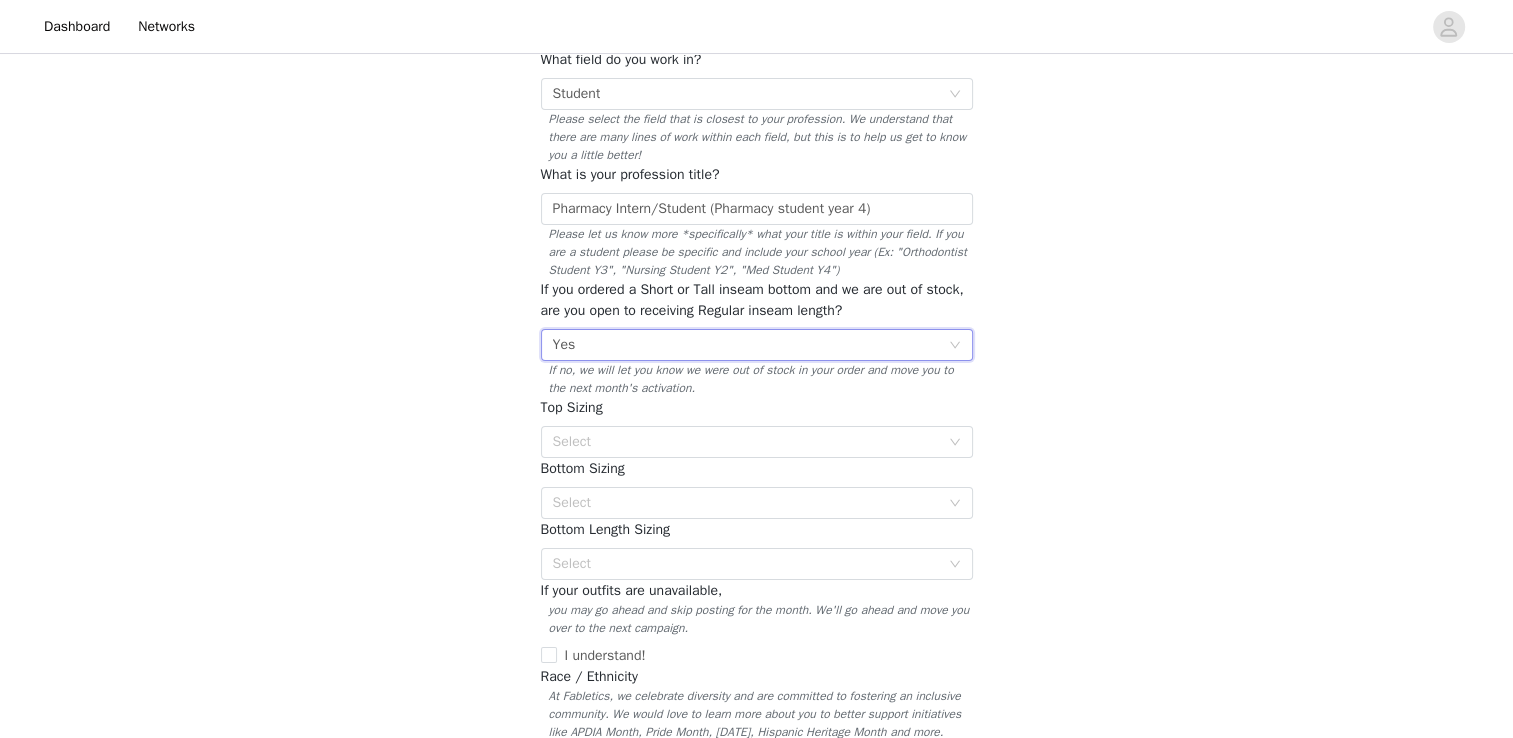scroll, scrollTop: 190, scrollLeft: 0, axis: vertical 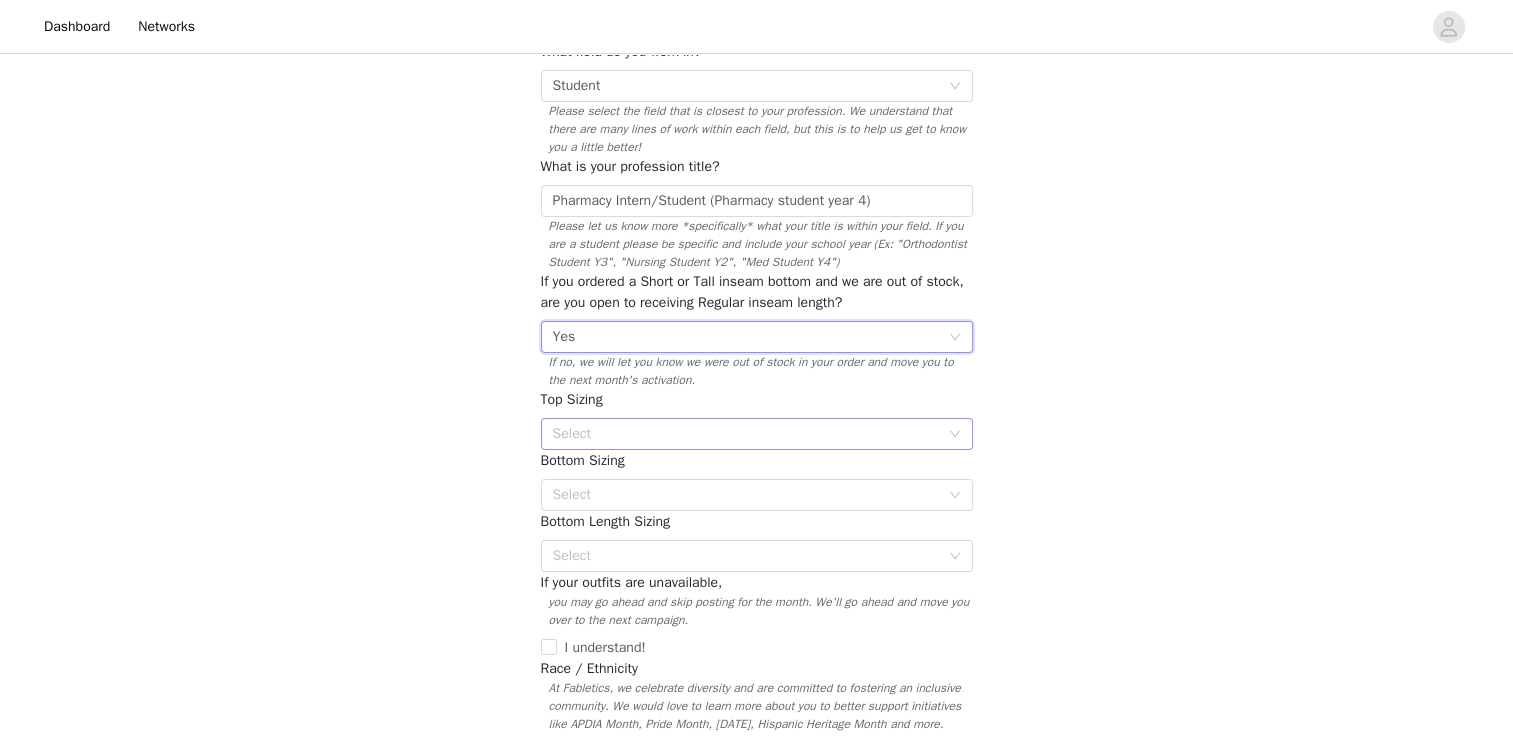 click on "Select" at bounding box center (746, 434) 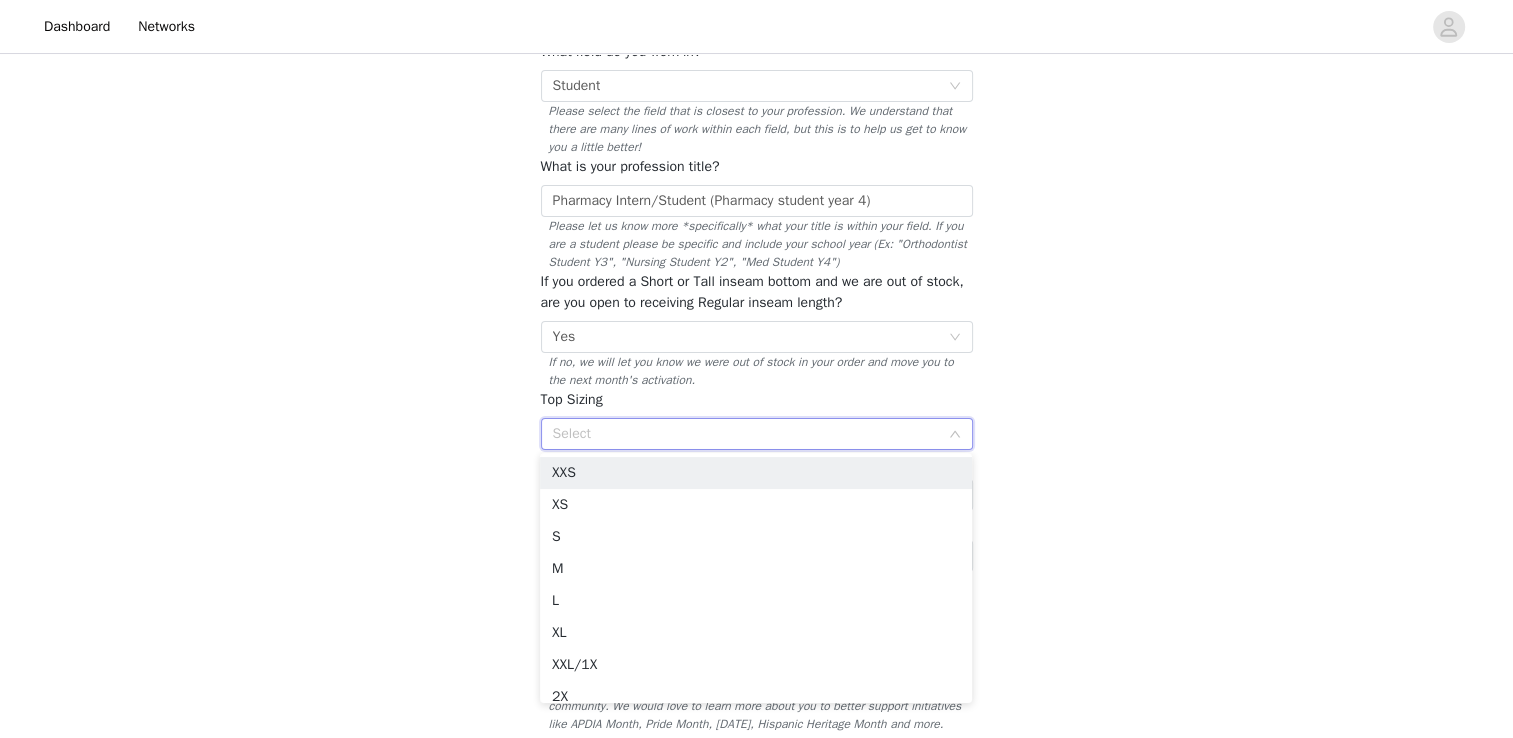 click on "Select" at bounding box center [746, 434] 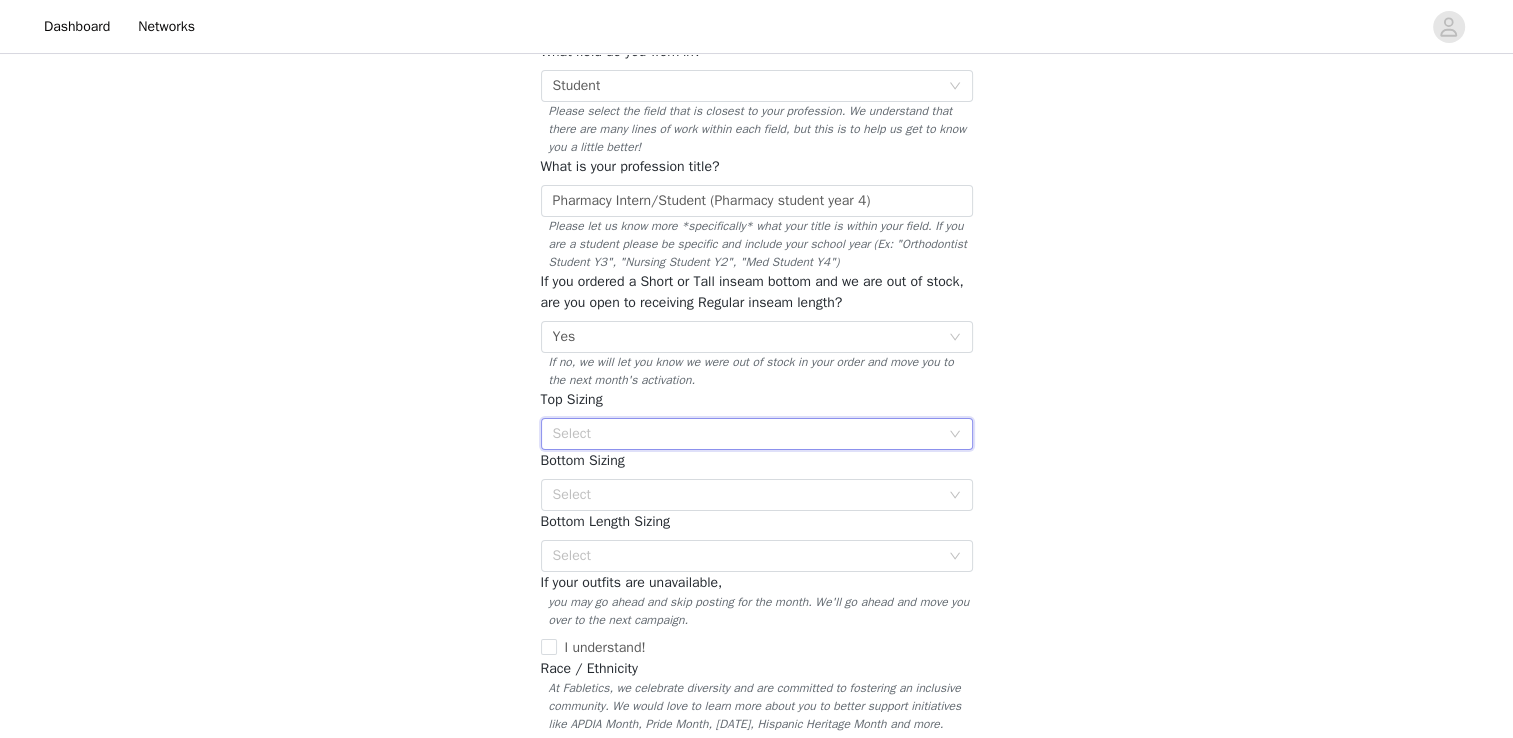 click on "Select" at bounding box center (746, 434) 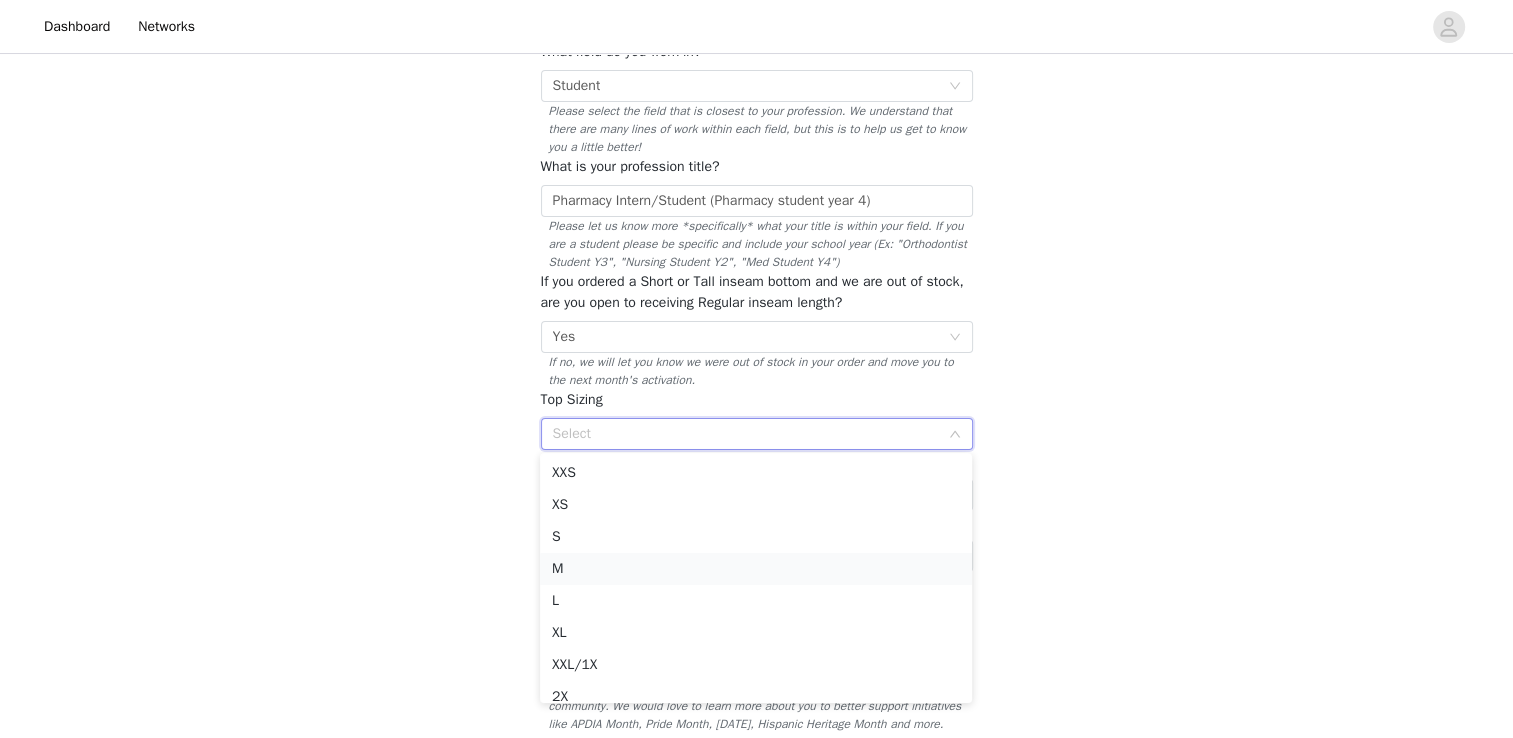 click on "M" at bounding box center (756, 569) 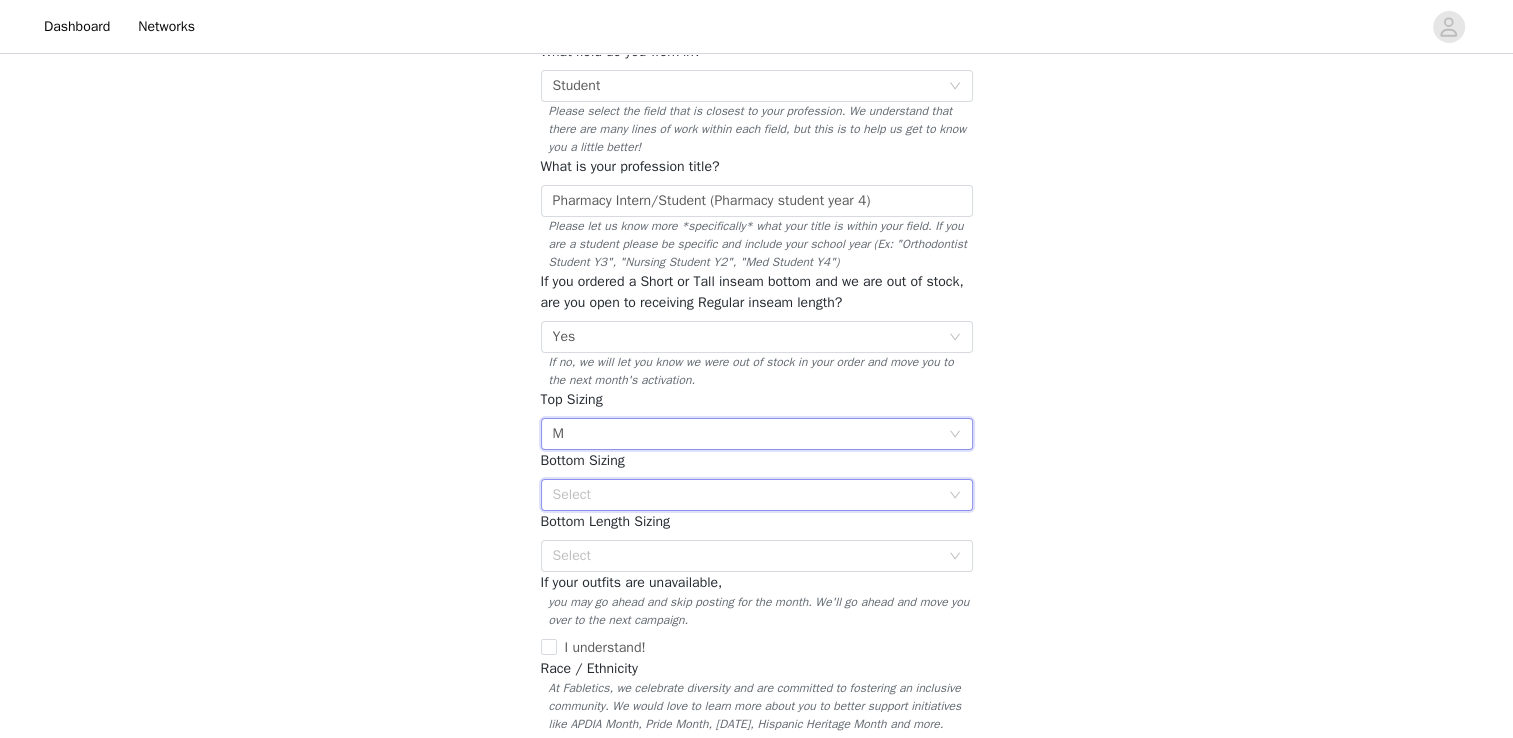click on "Select" at bounding box center [750, 495] 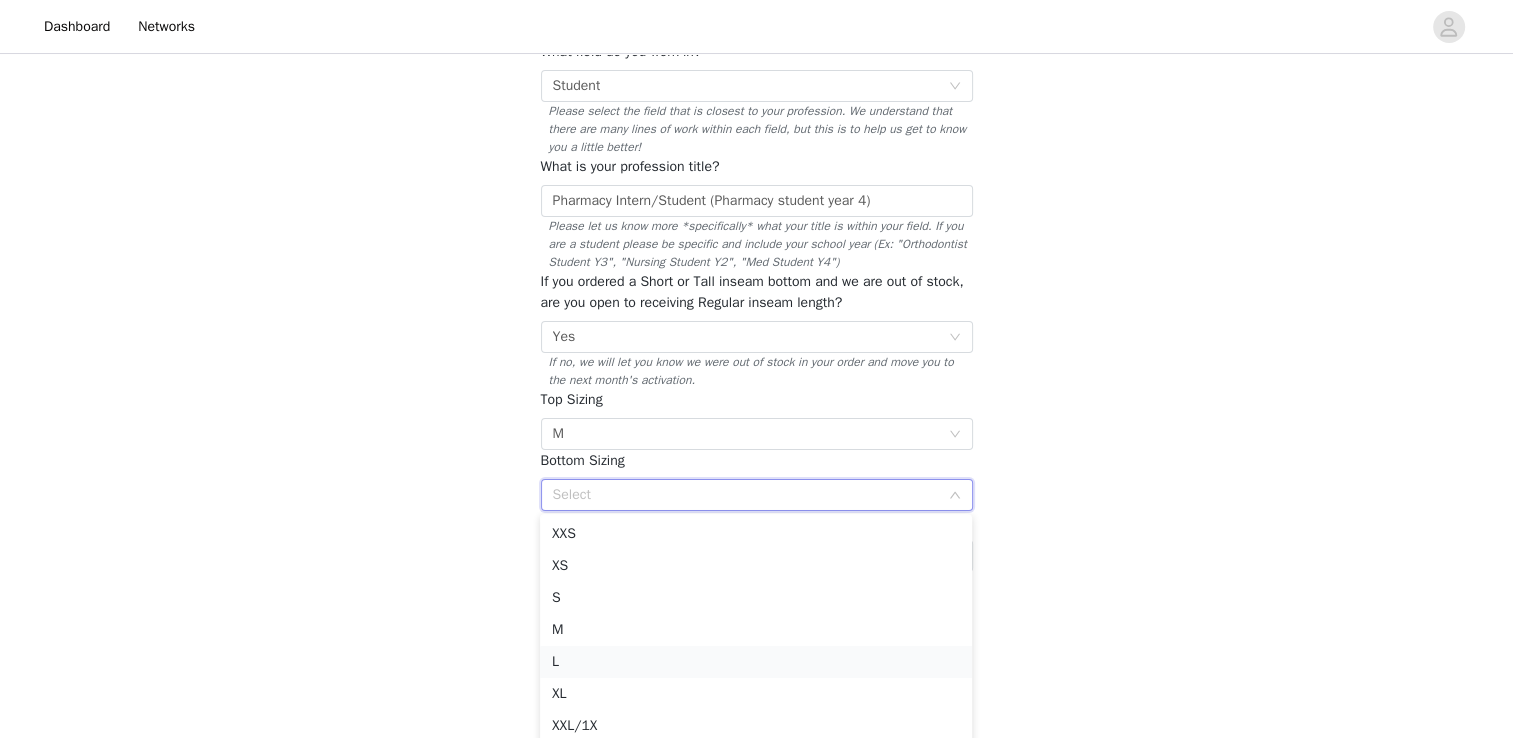 click on "L" at bounding box center (756, 662) 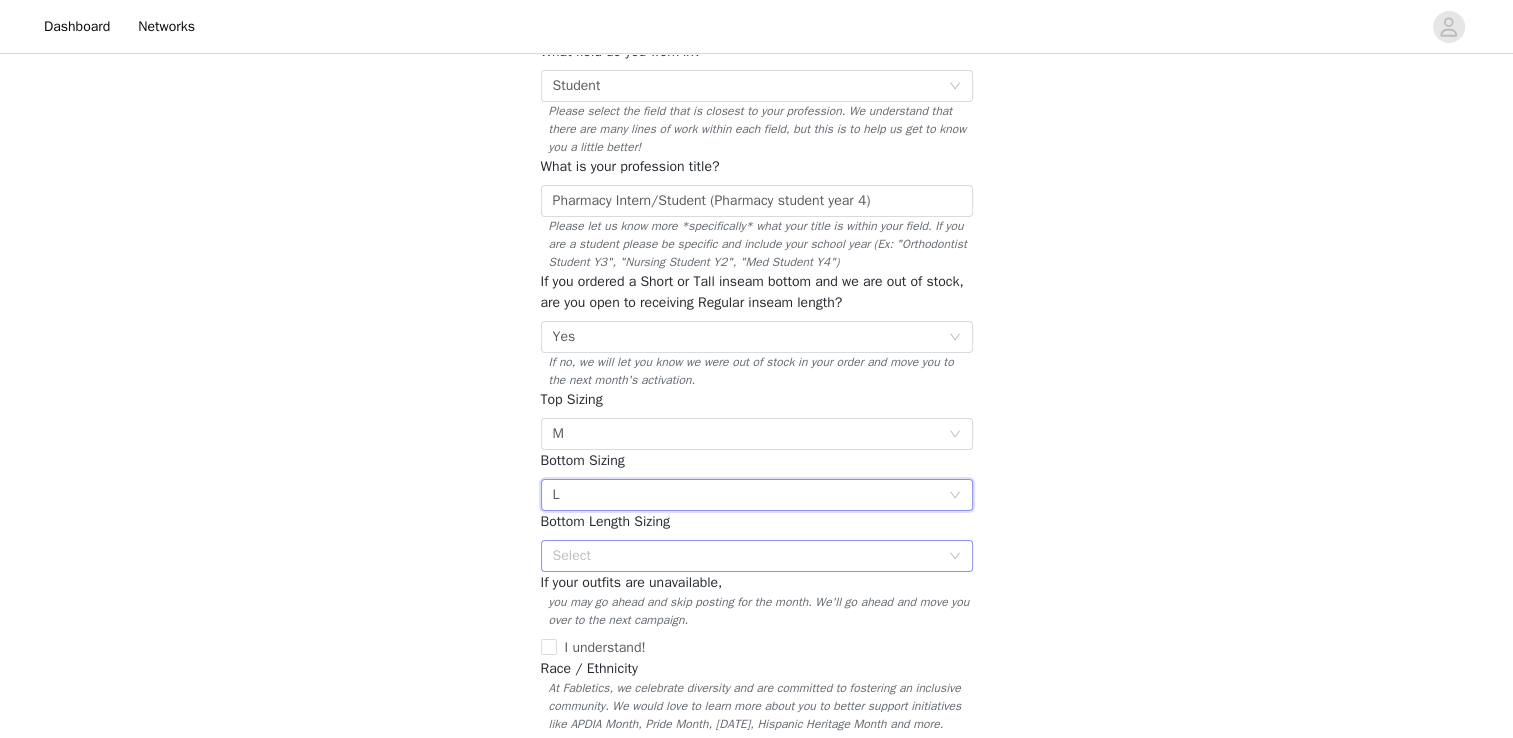 click on "Select" at bounding box center [750, 556] 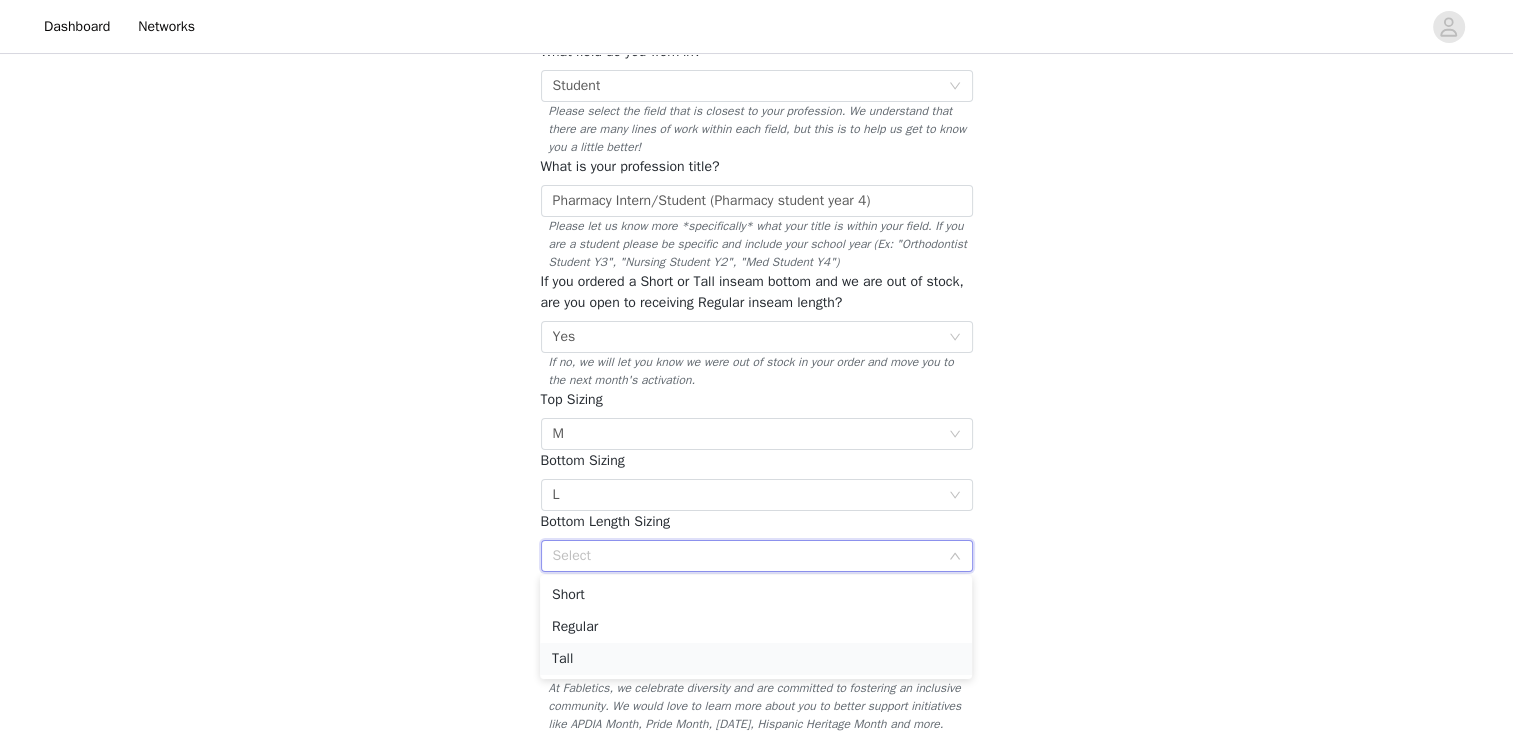 click on "Tall" at bounding box center (756, 659) 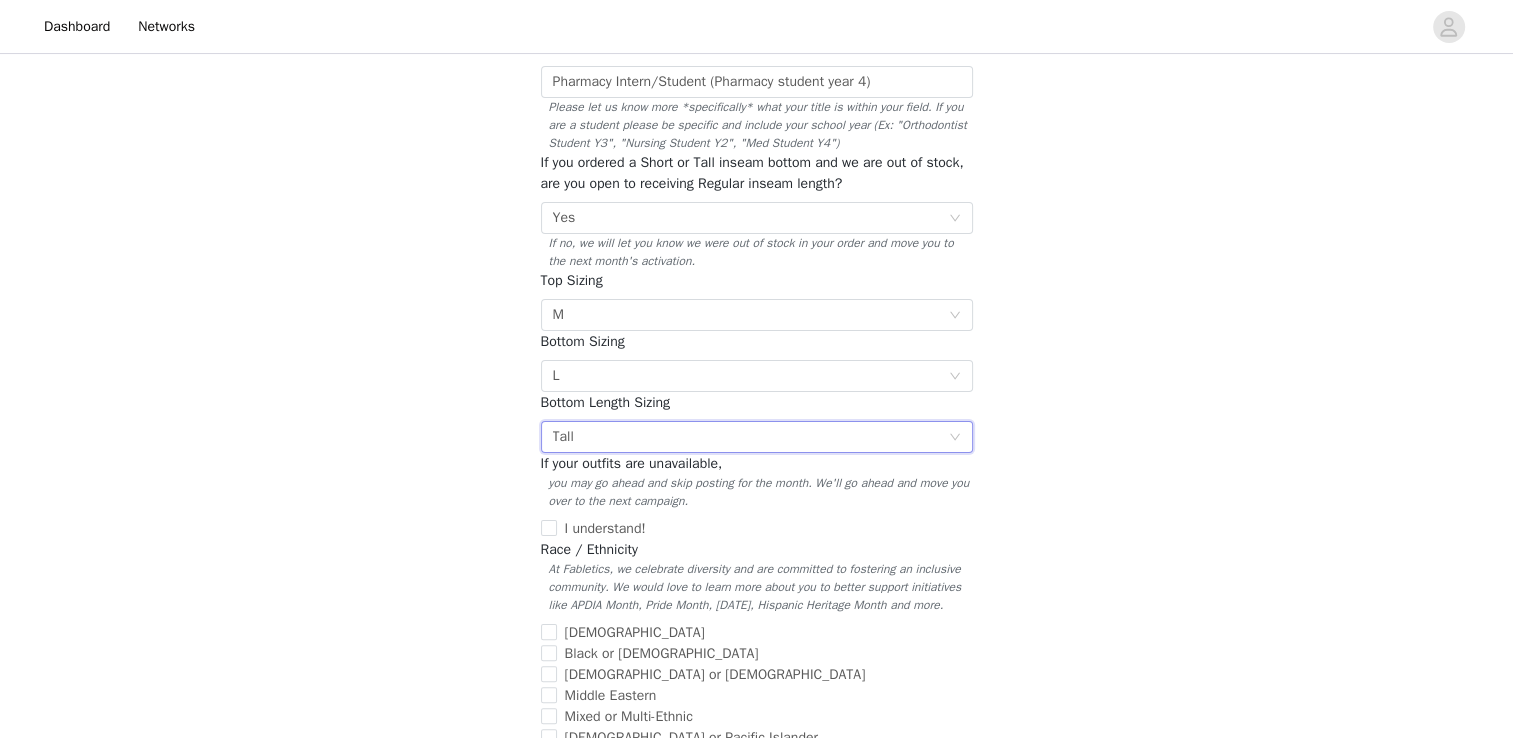 scroll, scrollTop: 310, scrollLeft: 0, axis: vertical 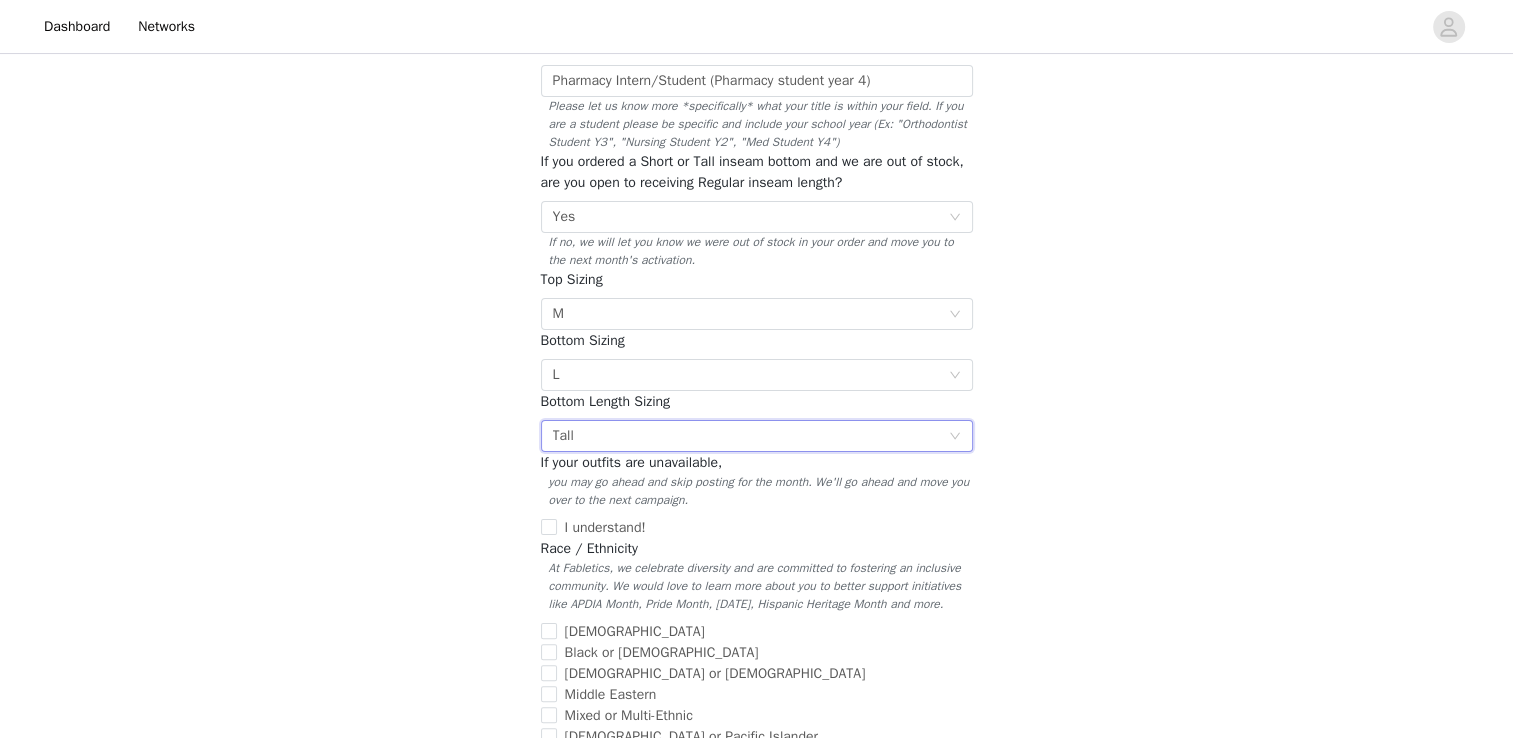 click on "Race / Ethnicity" at bounding box center (589, 548) 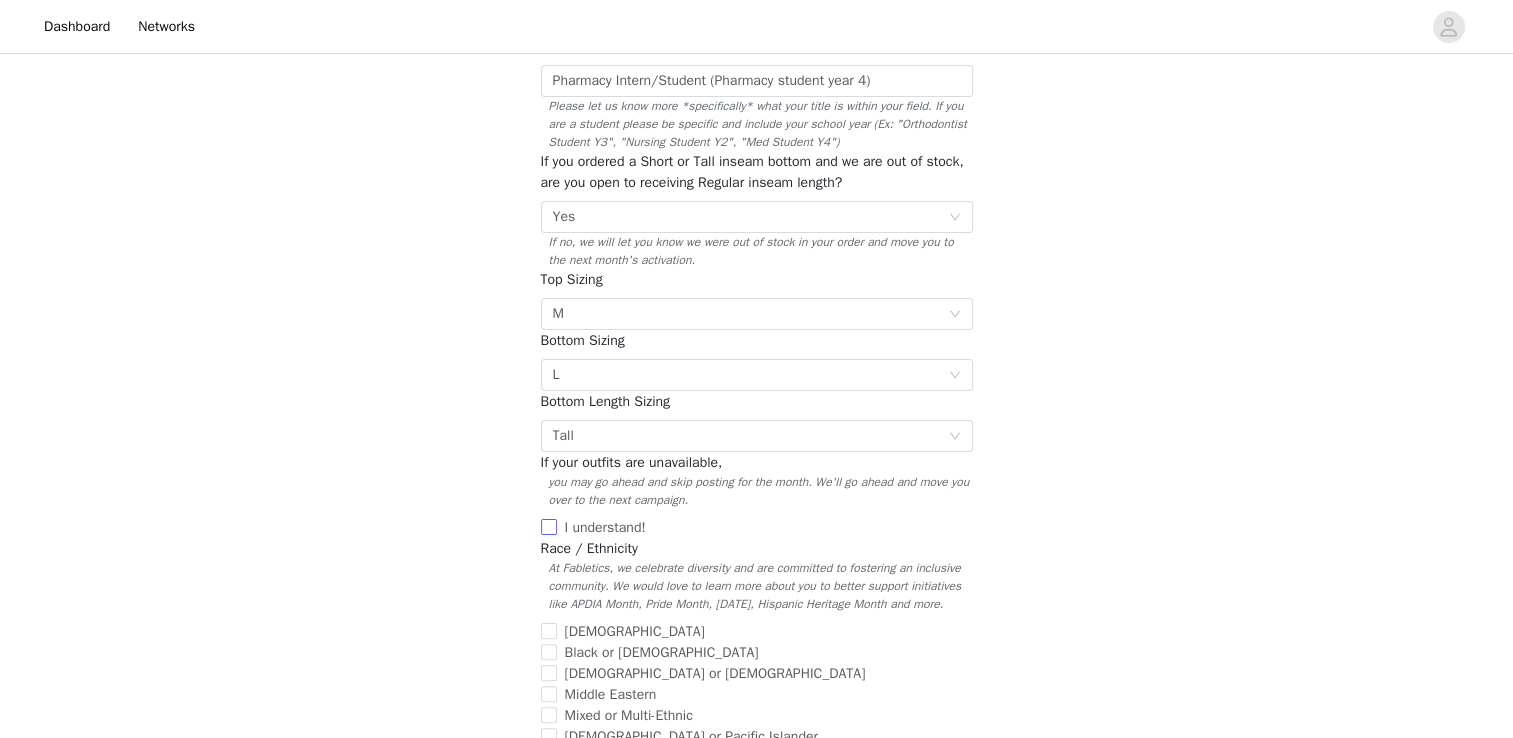 click on "I understand!" at bounding box center (757, 527) 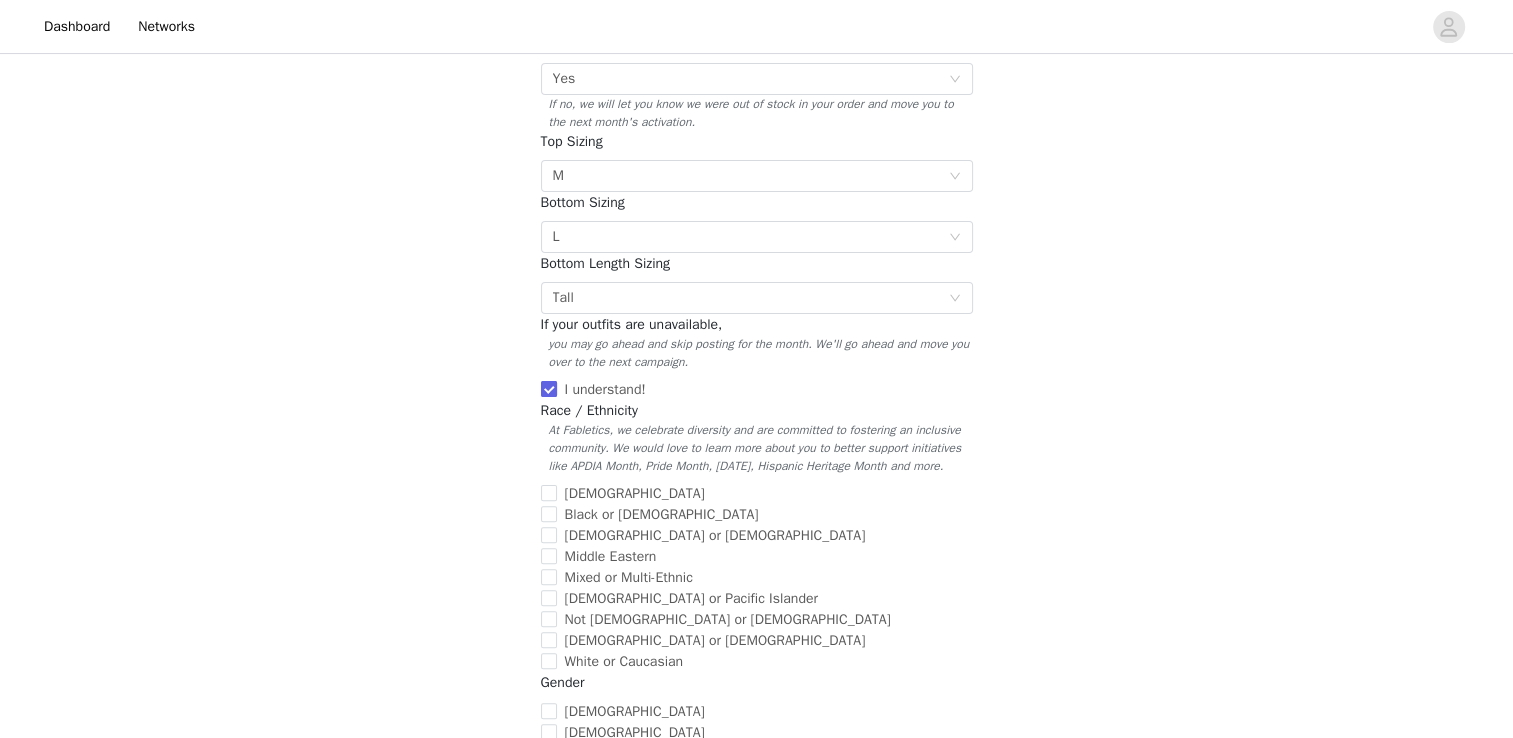 scroll, scrollTop: 463, scrollLeft: 0, axis: vertical 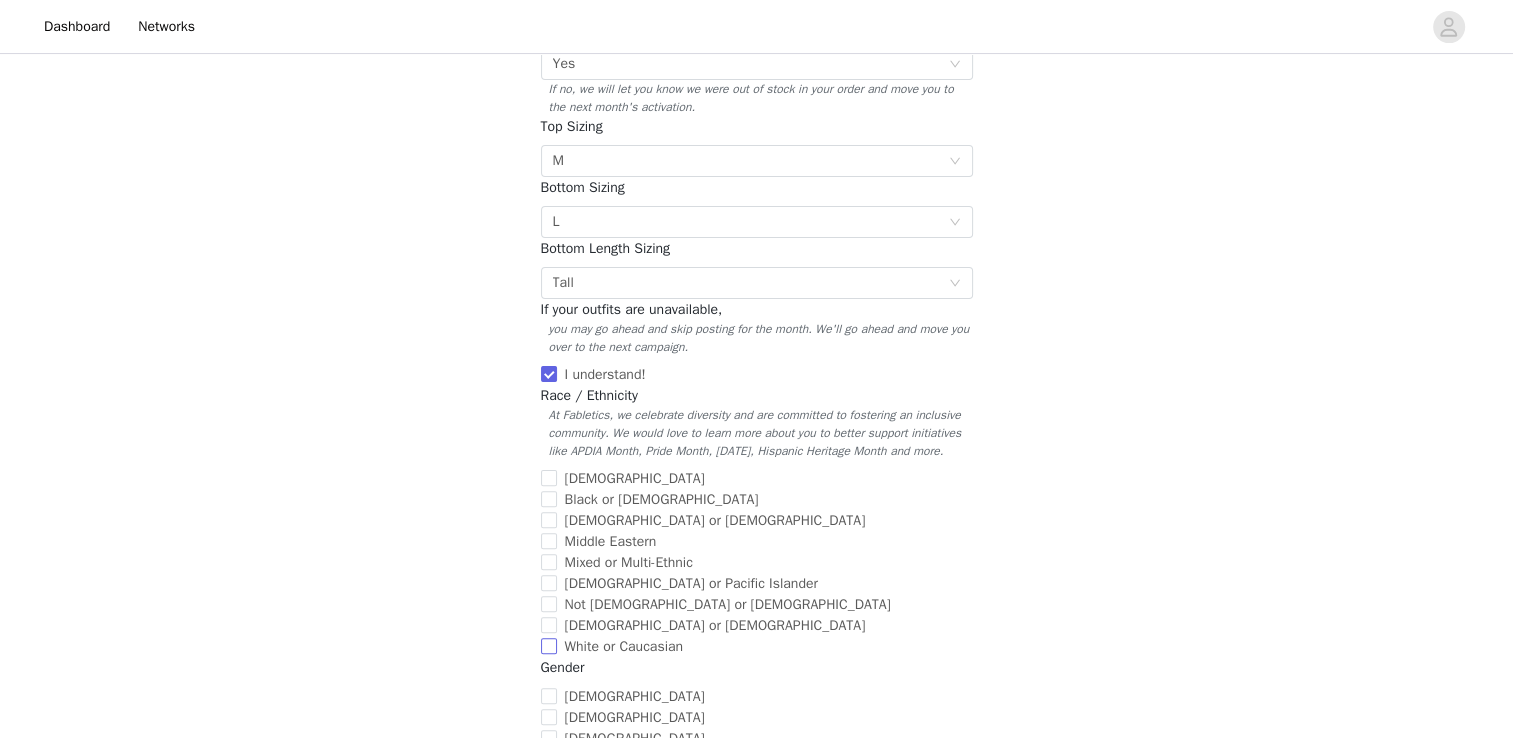 click on "White or Caucasian" at bounding box center (624, 646) 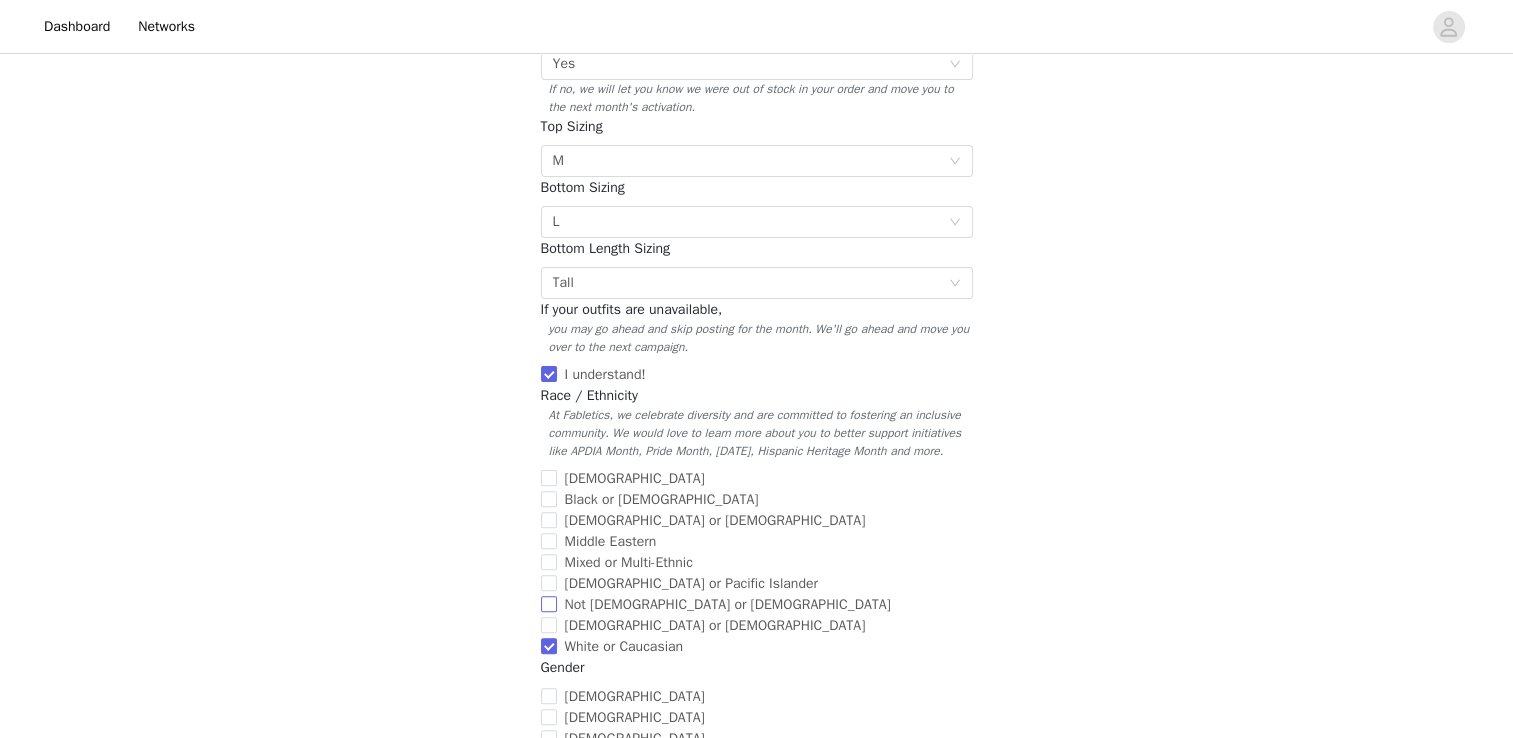 scroll, scrollTop: 760, scrollLeft: 0, axis: vertical 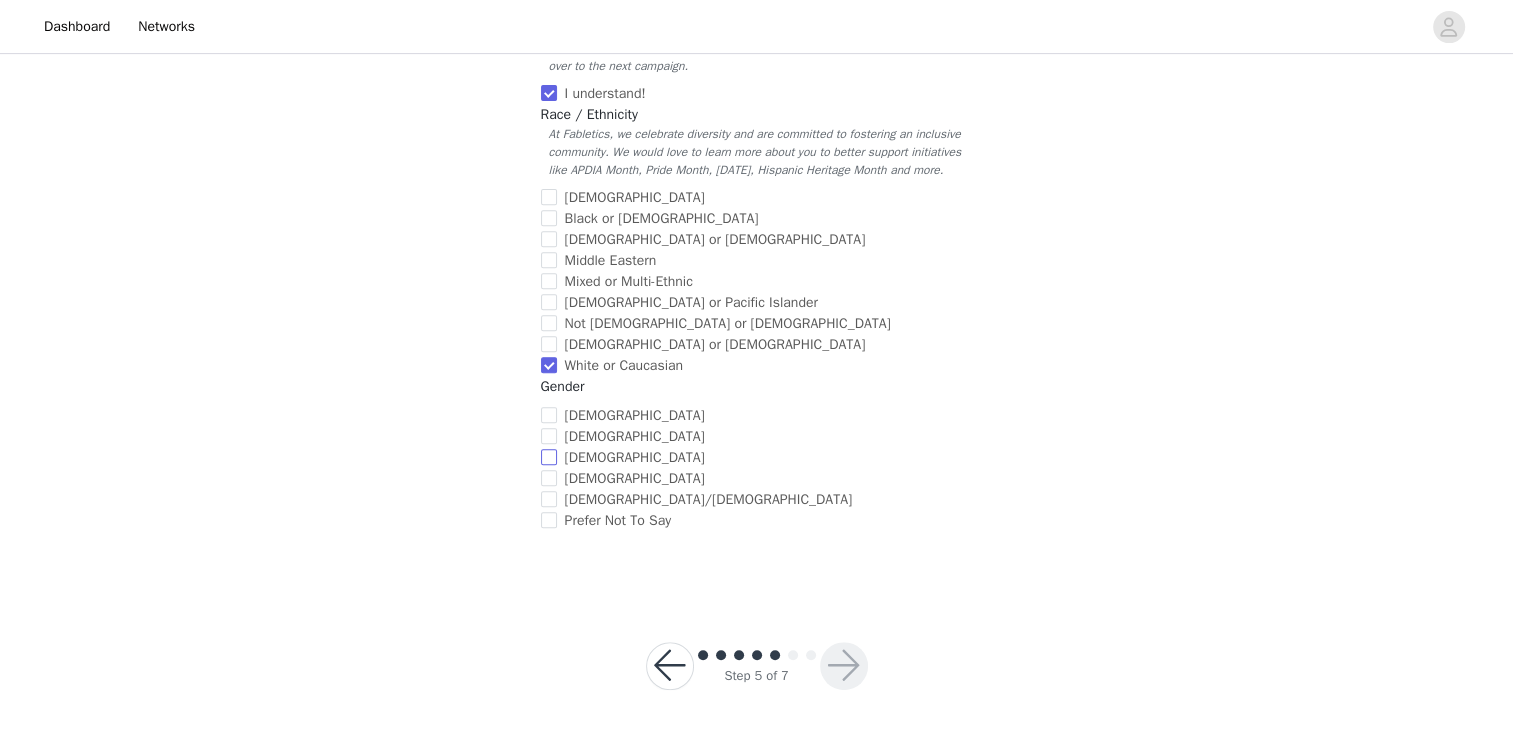 drag, startPoint x: 582, startPoint y: 414, endPoint x: 627, endPoint y: 447, distance: 55.803226 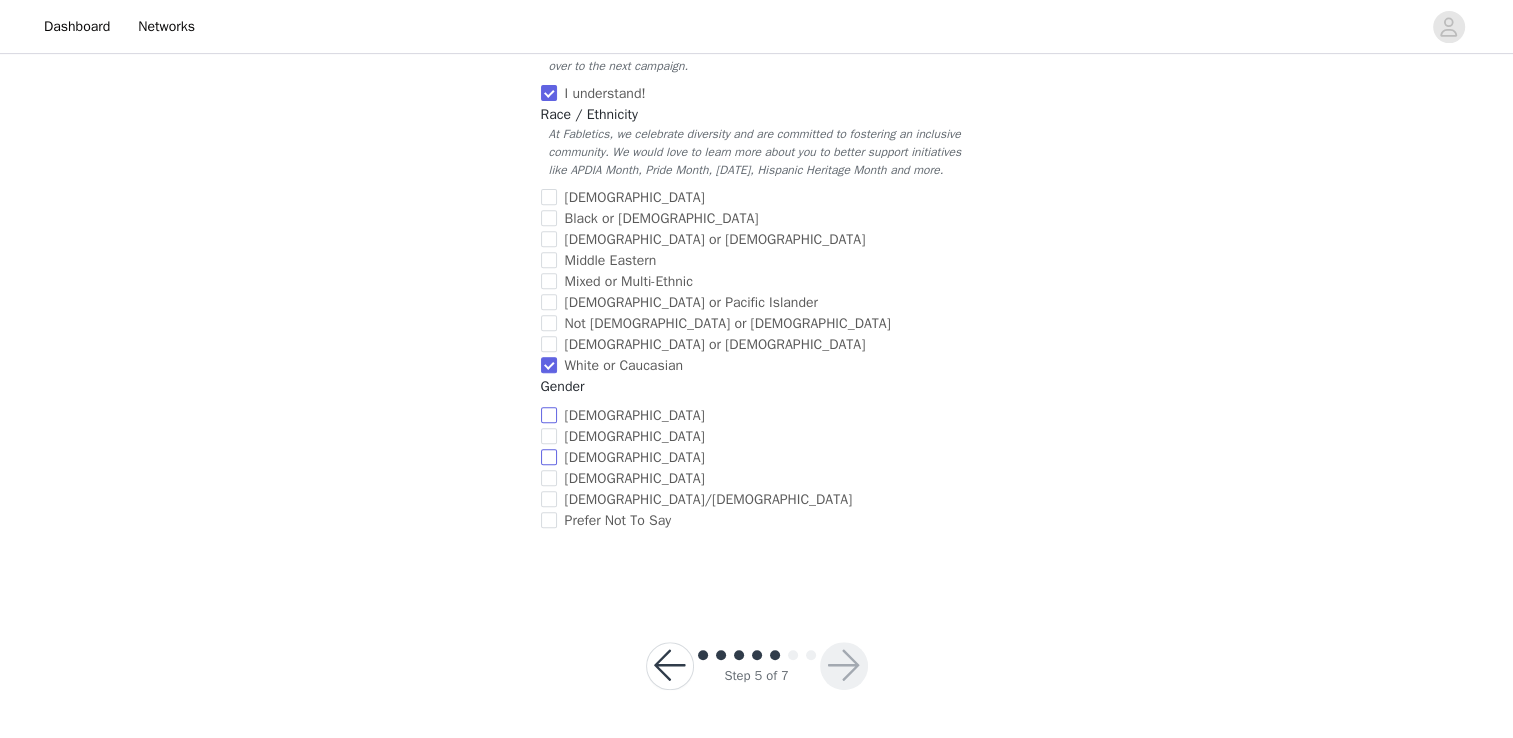 click on "Female" at bounding box center [549, 415] 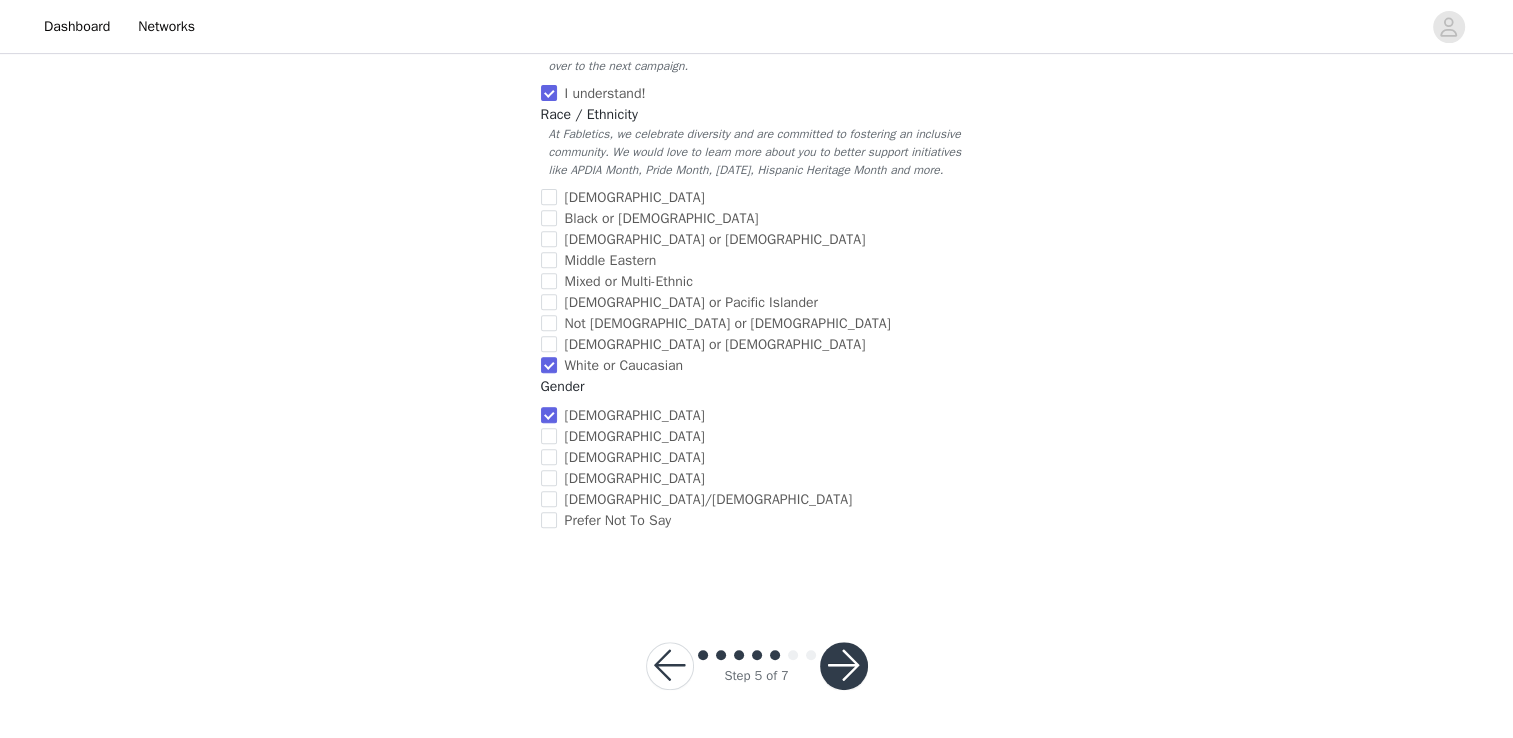 click at bounding box center (844, 666) 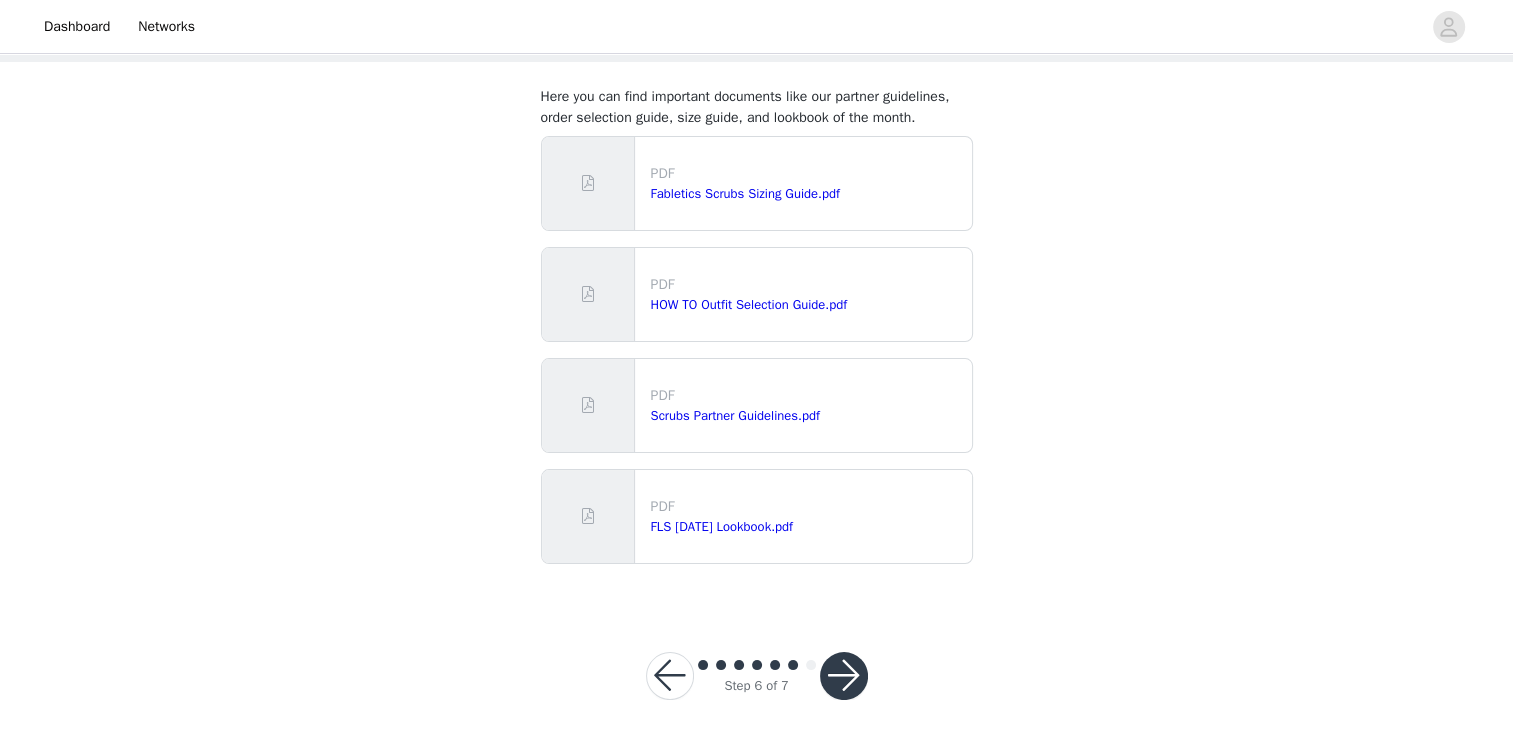 scroll, scrollTop: 107, scrollLeft: 0, axis: vertical 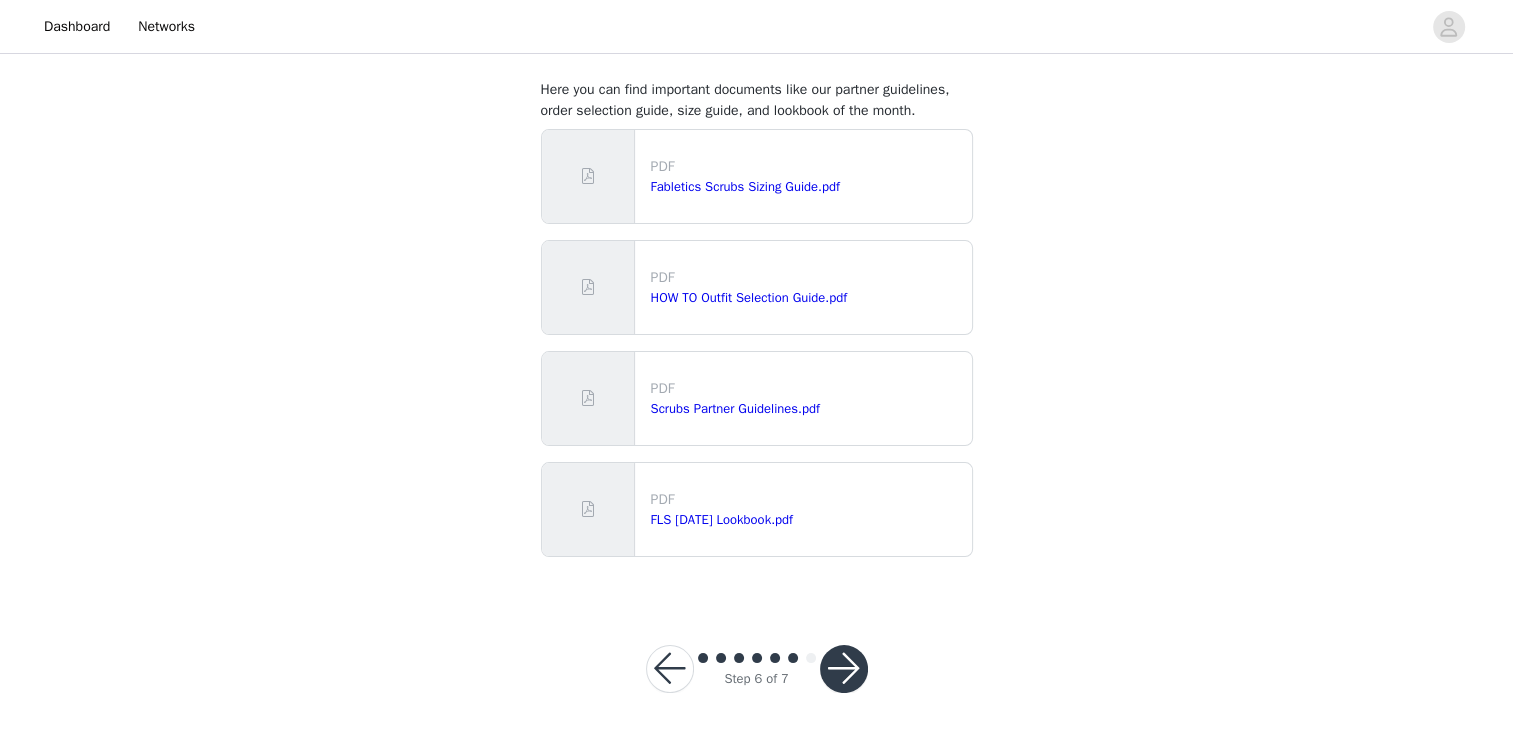 click at bounding box center [844, 669] 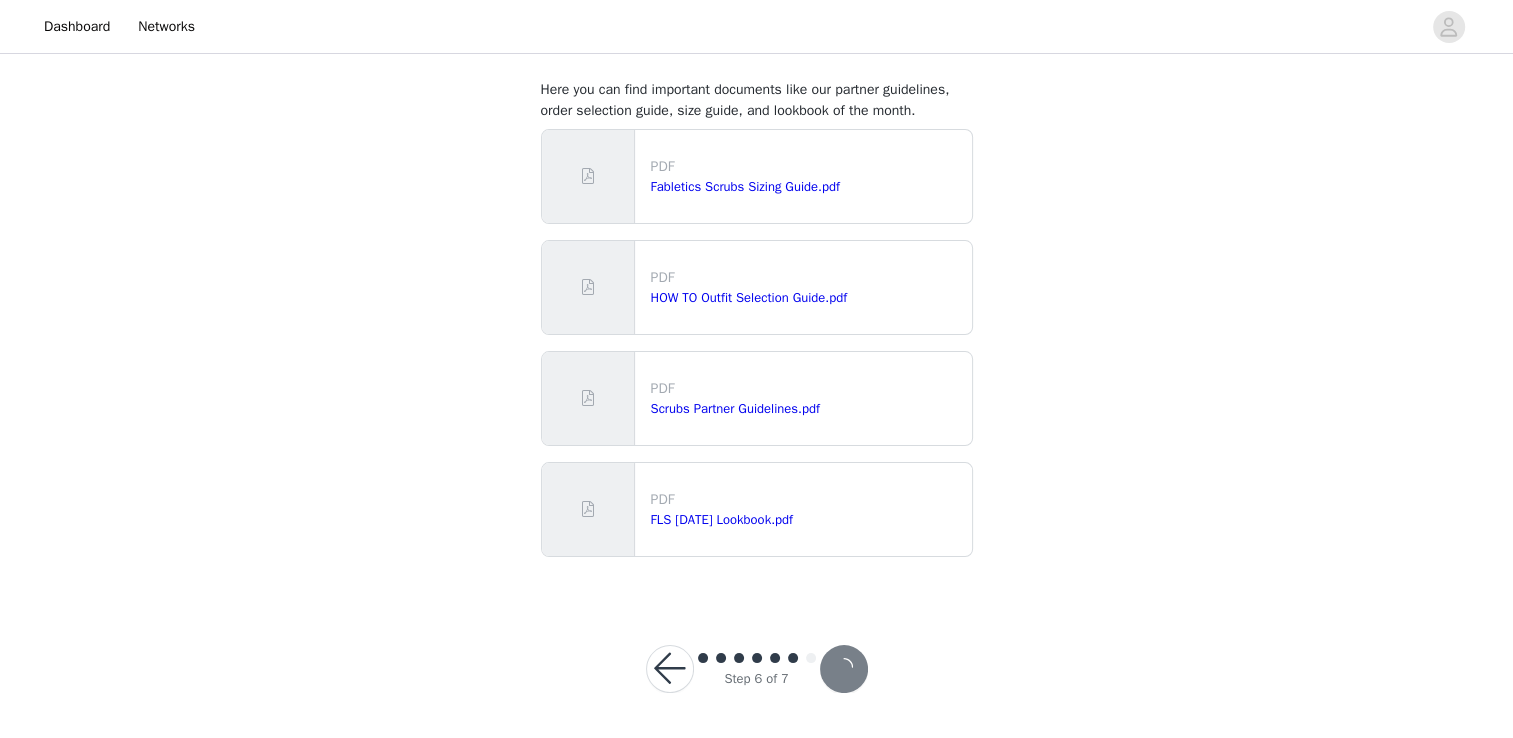scroll, scrollTop: 0, scrollLeft: 0, axis: both 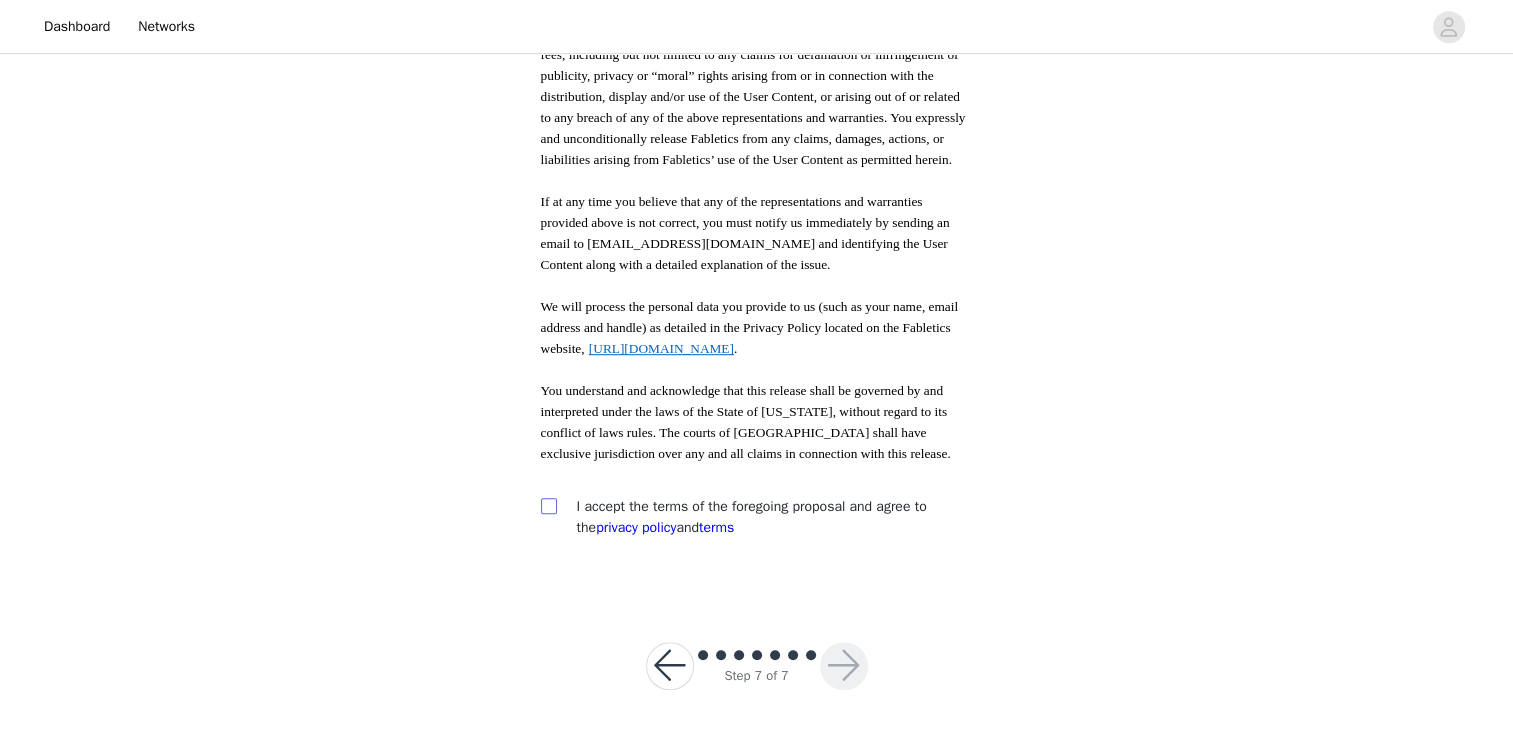 click at bounding box center (548, 505) 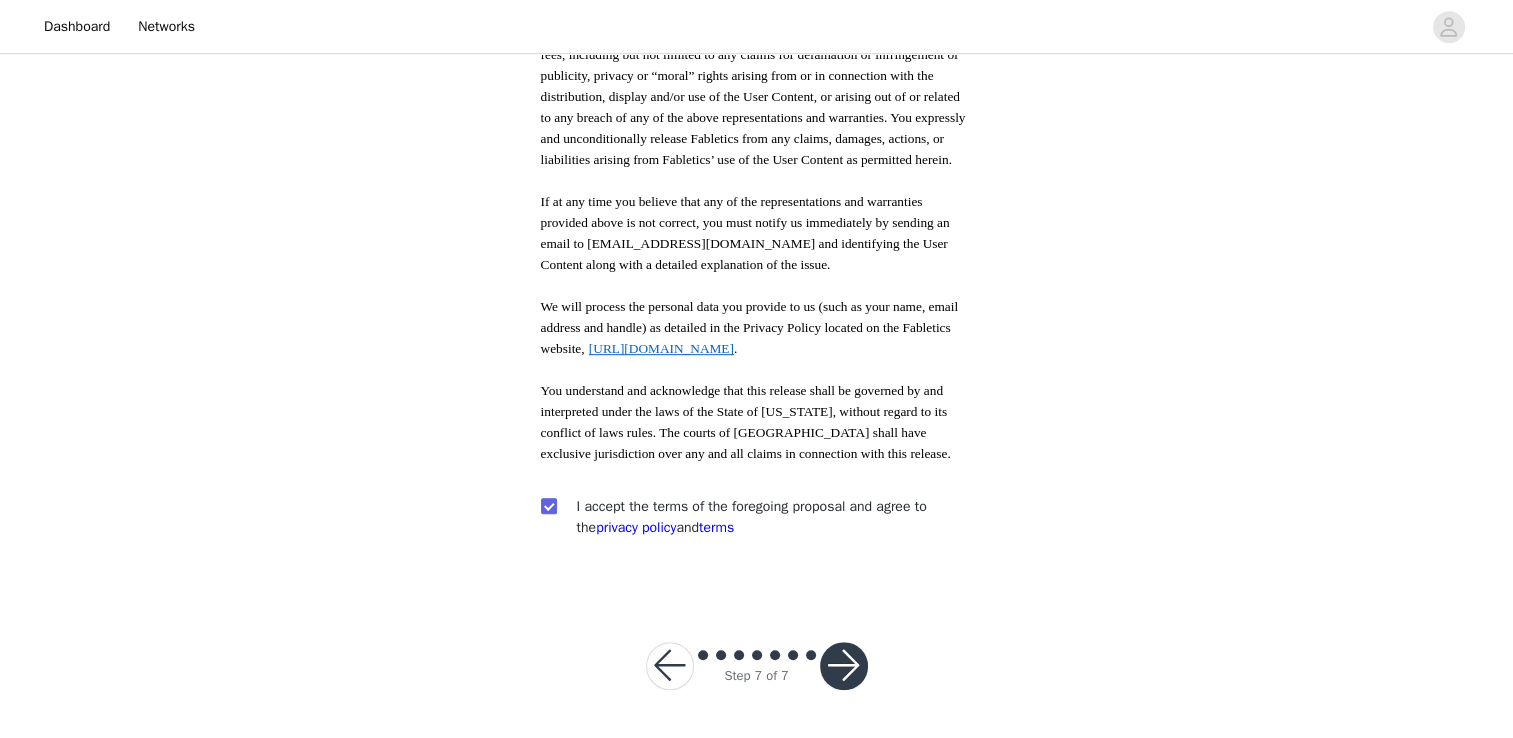 click at bounding box center [844, 666] 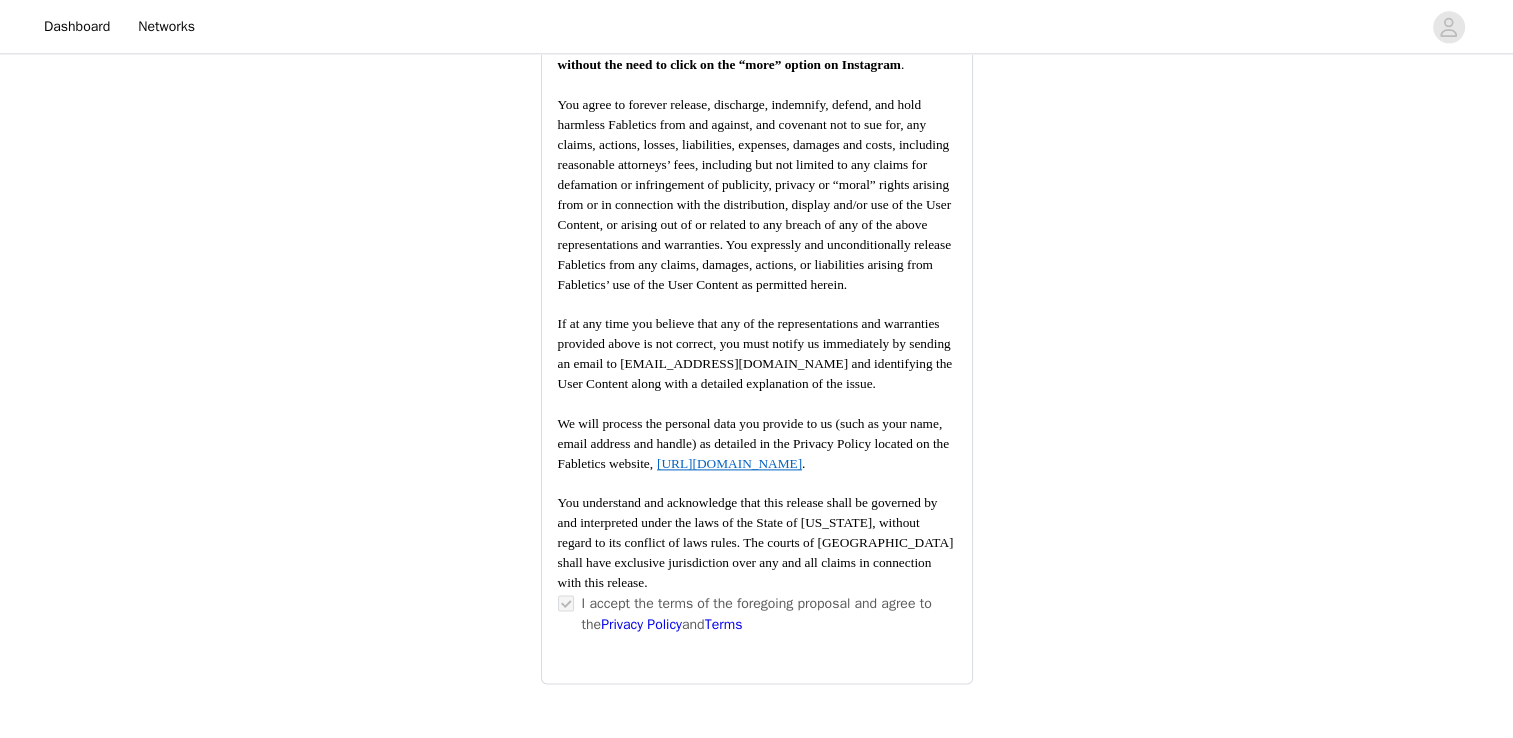 scroll, scrollTop: 2632, scrollLeft: 0, axis: vertical 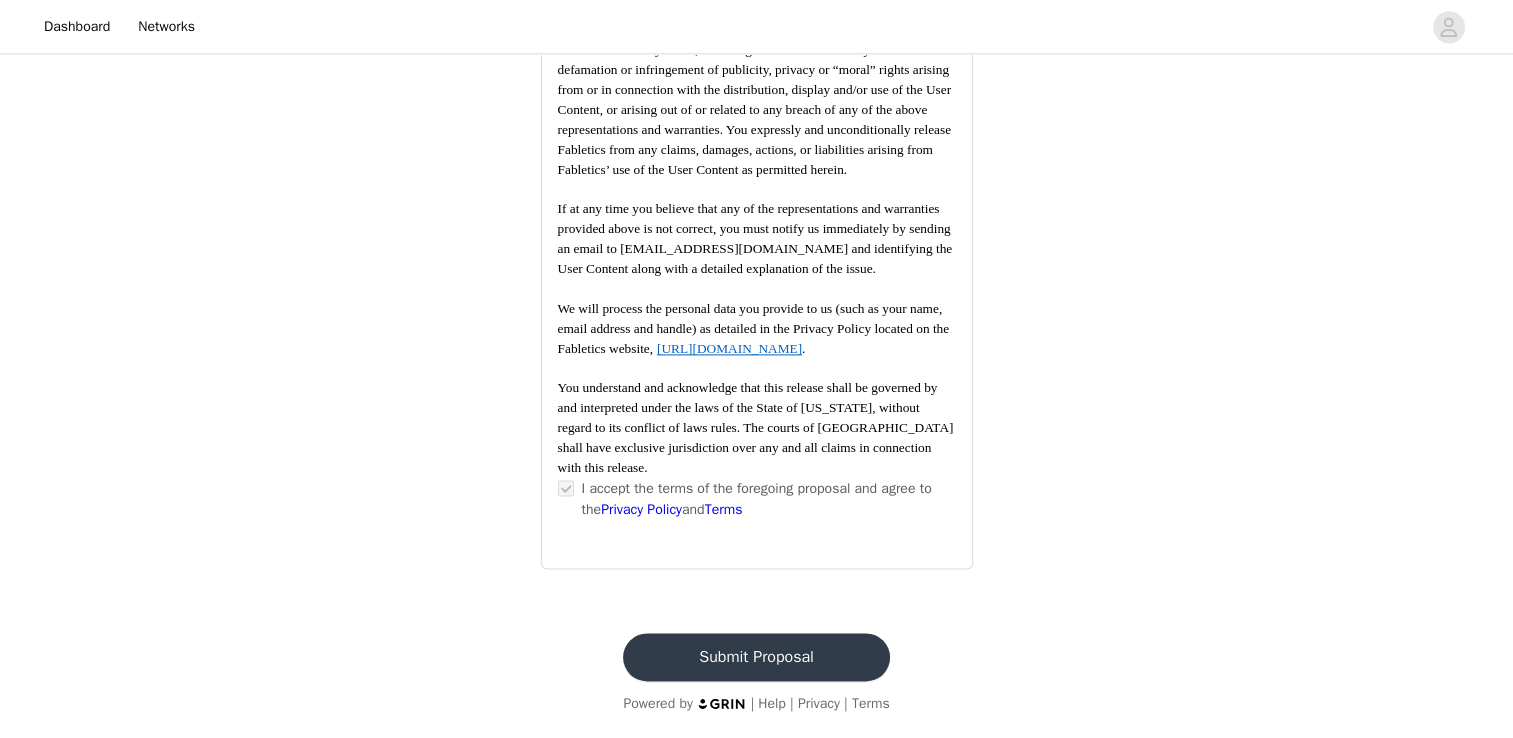 click on "Submit Proposal" at bounding box center (756, 657) 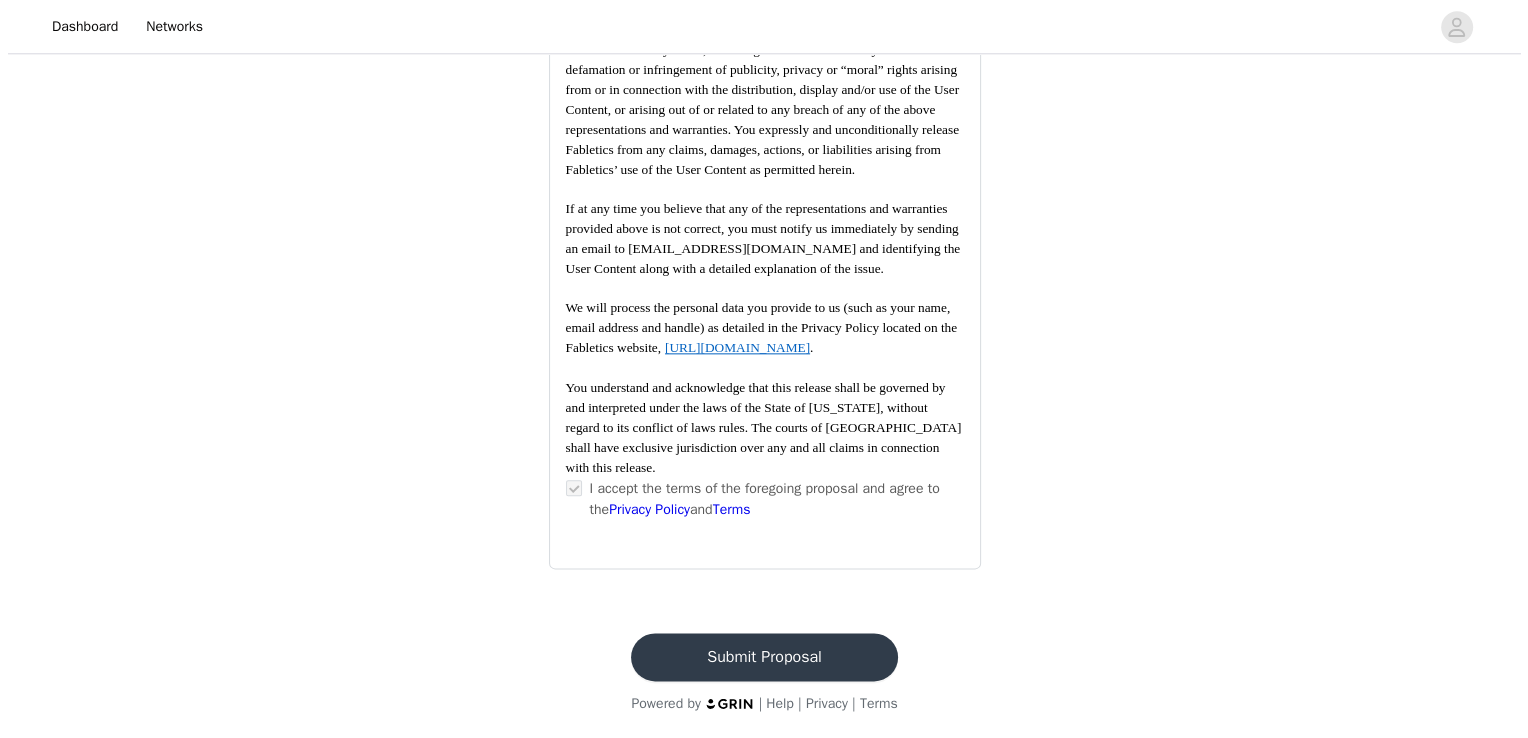 scroll, scrollTop: 0, scrollLeft: 0, axis: both 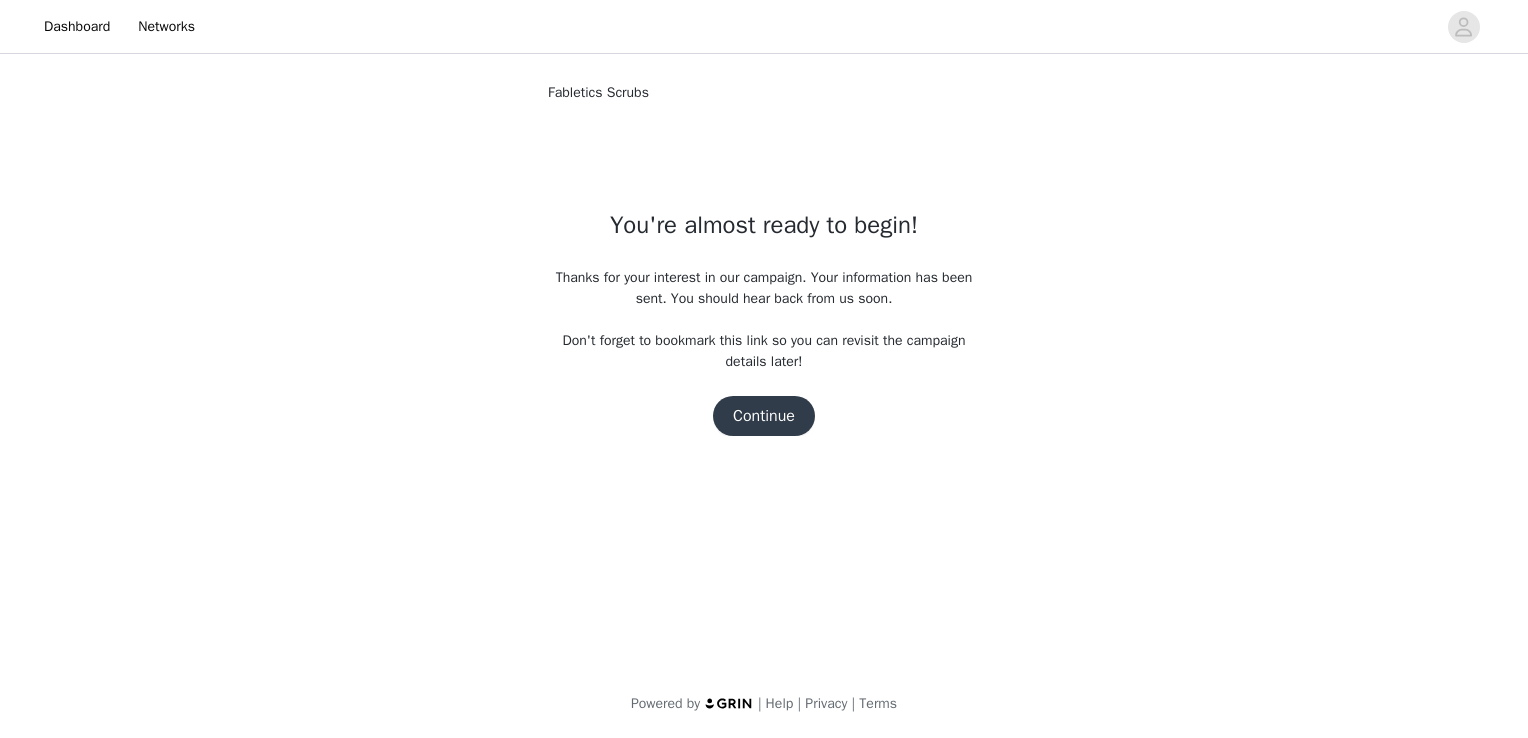 click on "Continue" at bounding box center (764, 416) 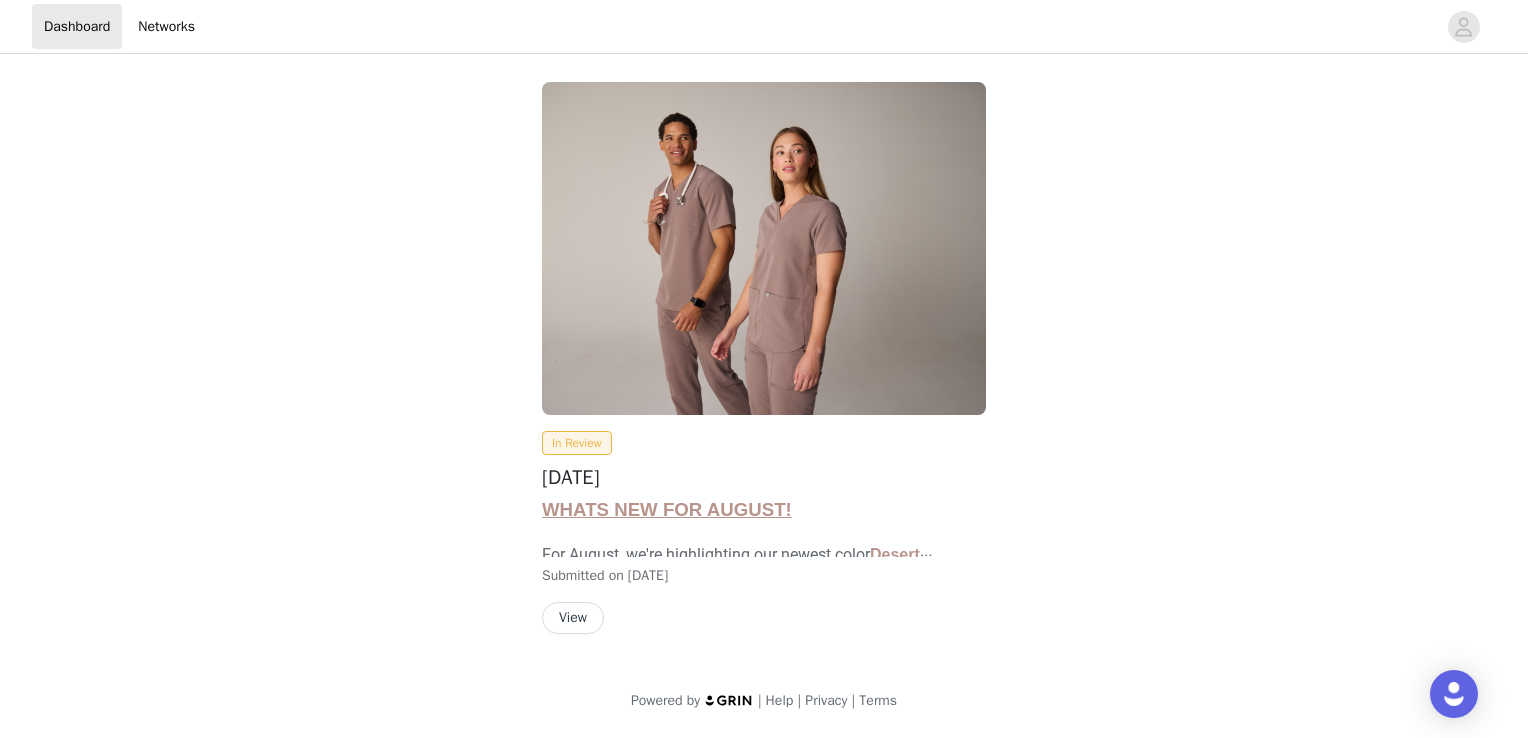 scroll, scrollTop: 0, scrollLeft: 0, axis: both 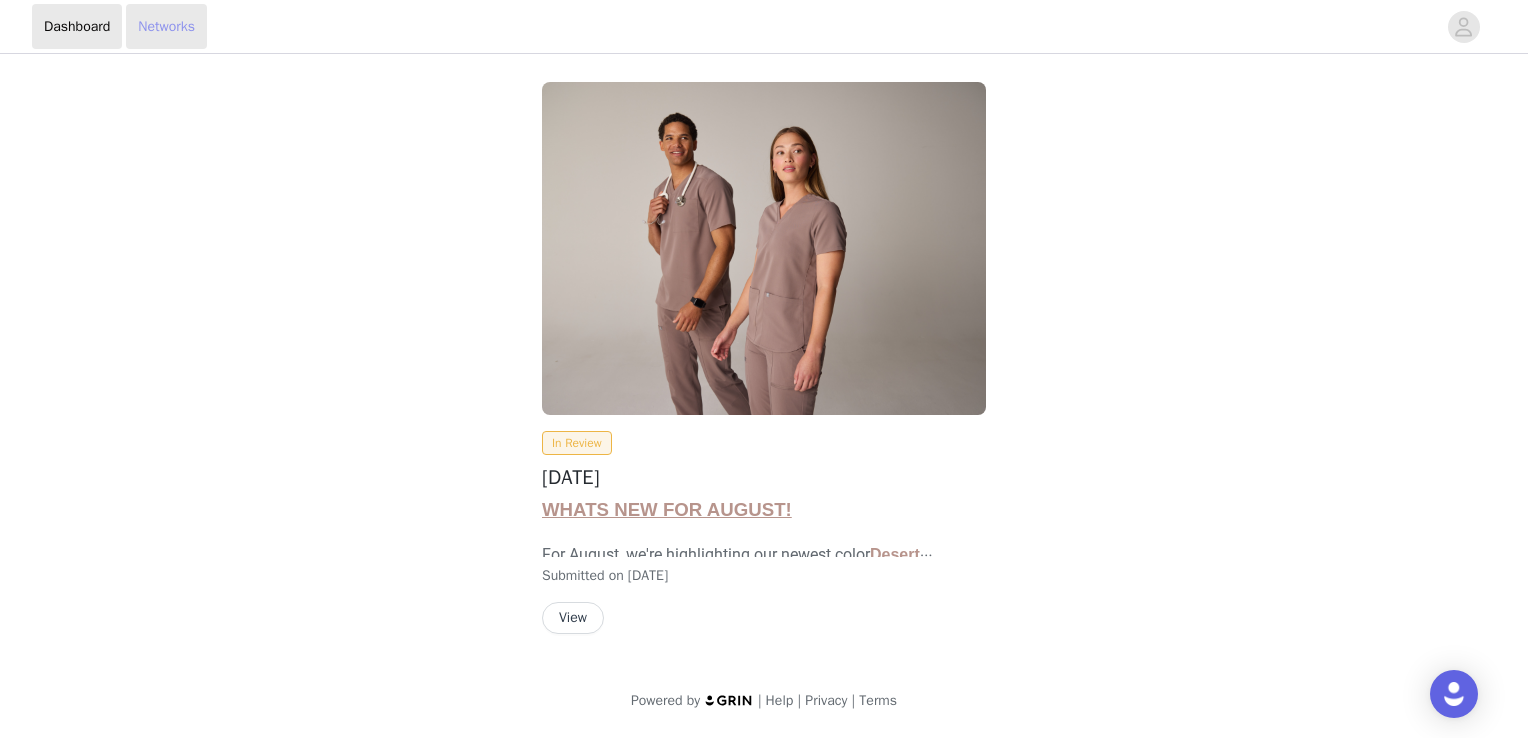 click on "Networks" at bounding box center (166, 26) 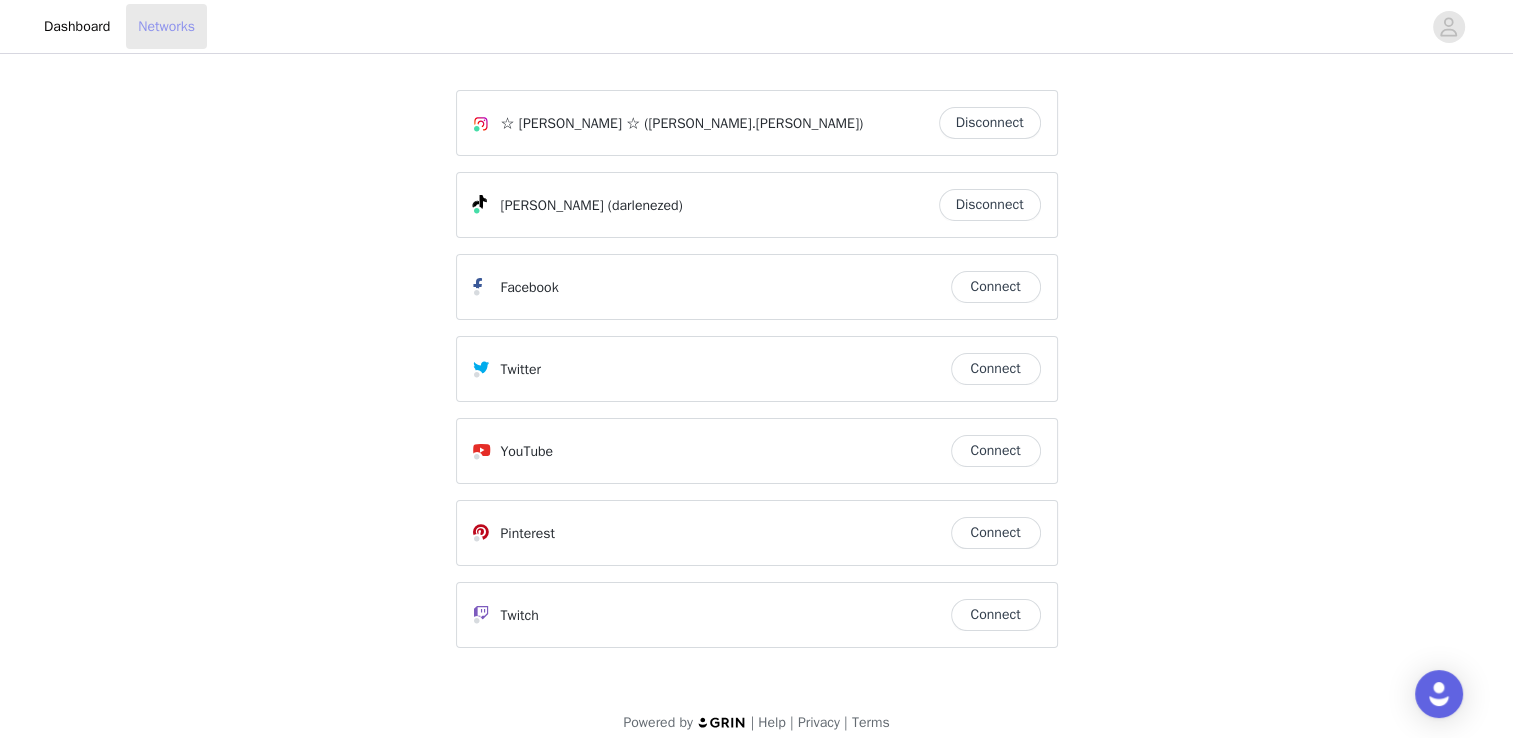 scroll, scrollTop: 16, scrollLeft: 0, axis: vertical 